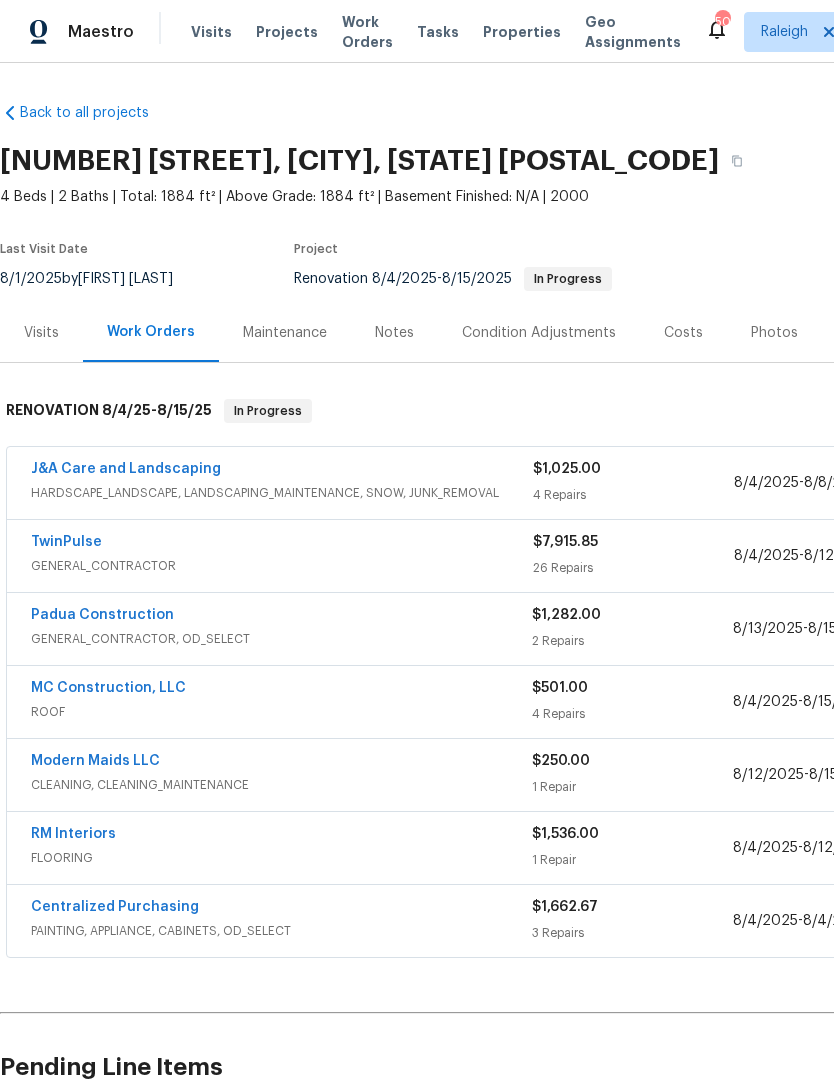 scroll, scrollTop: 0, scrollLeft: 0, axis: both 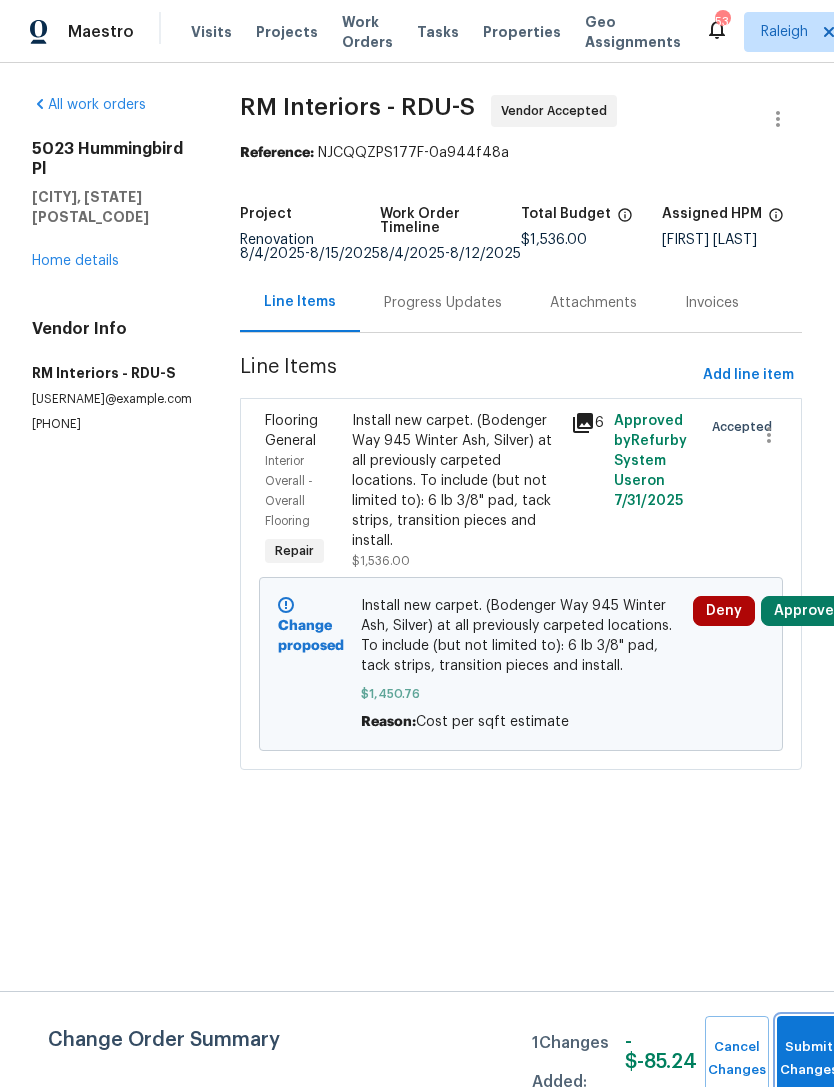 click on "Submit Changes" at bounding box center [809, 1059] 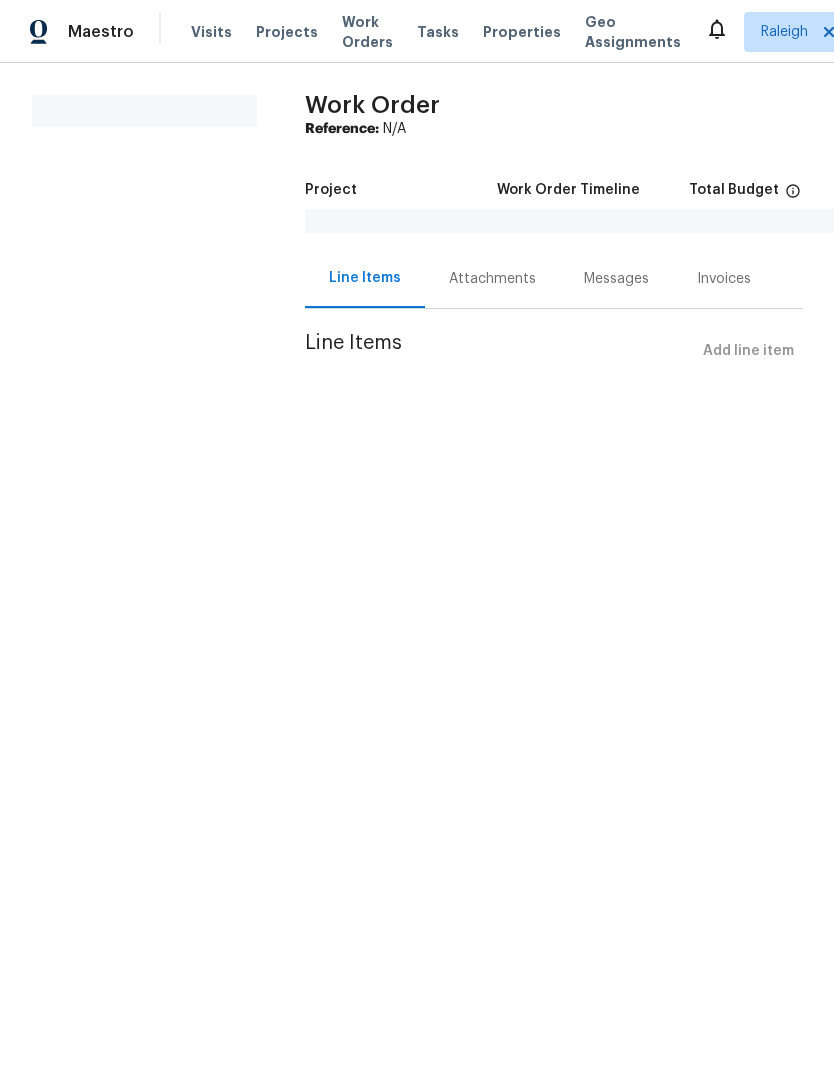 scroll, scrollTop: 0, scrollLeft: 0, axis: both 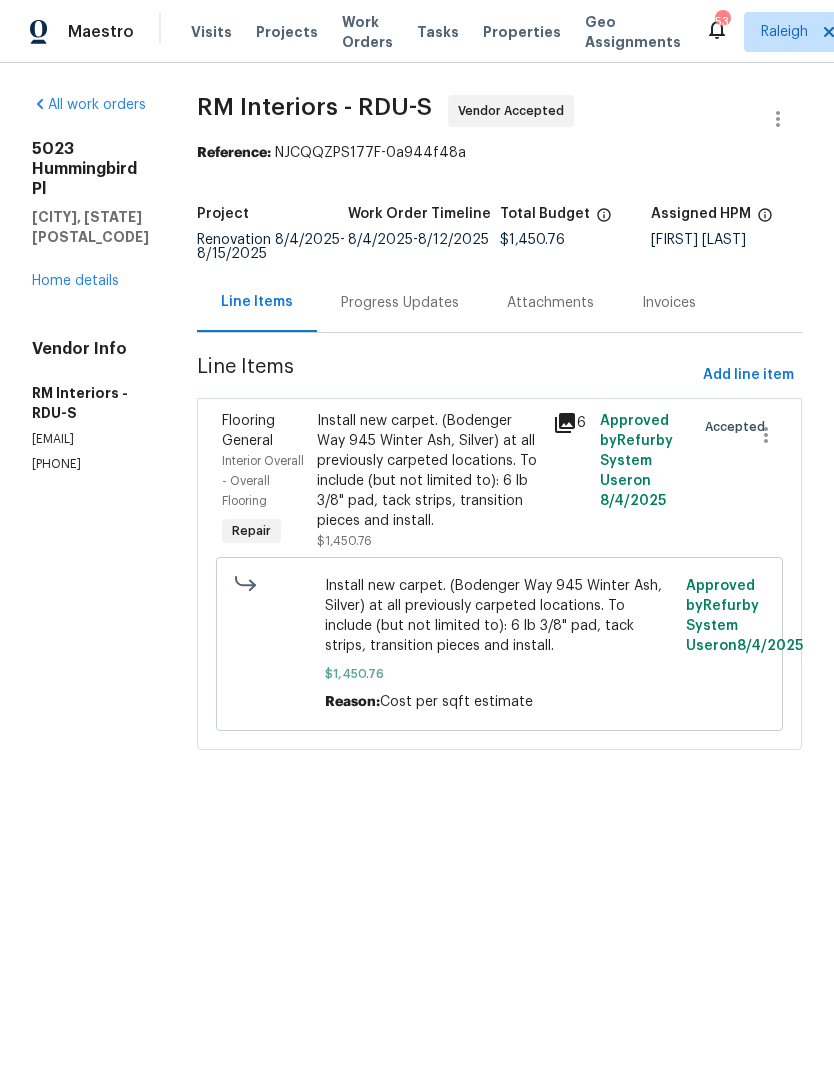click on "Home details" at bounding box center [75, 281] 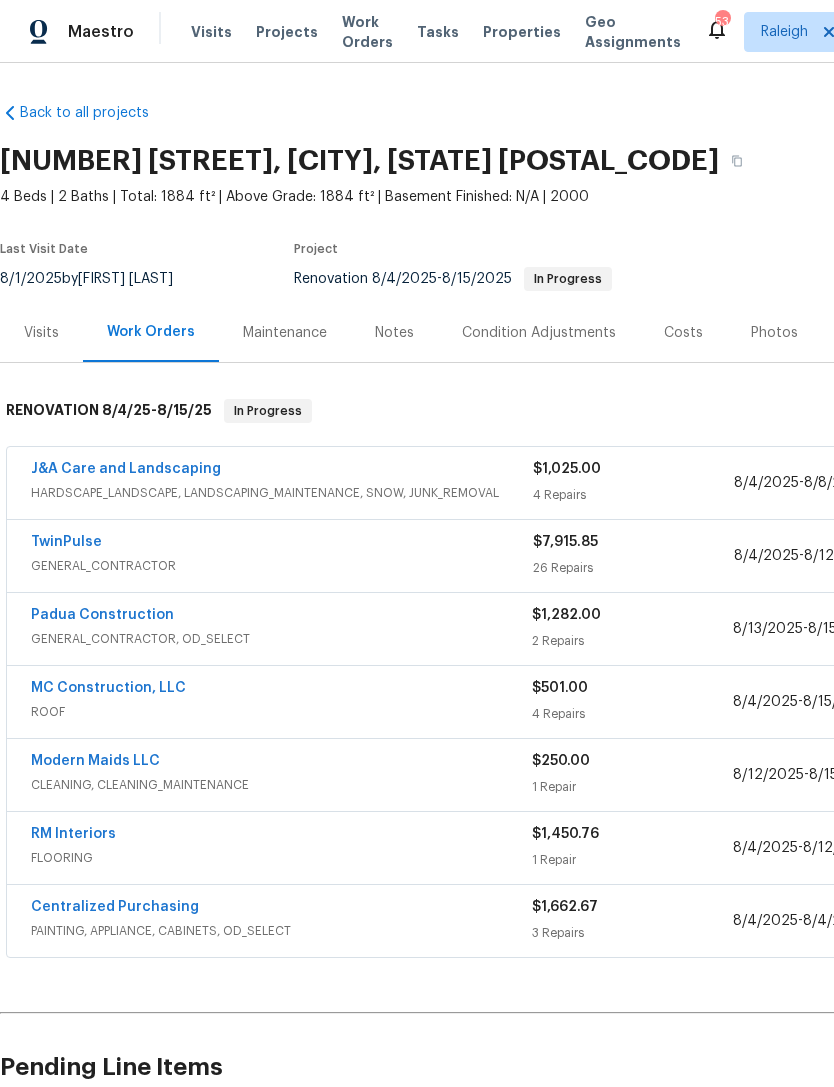 scroll, scrollTop: 0, scrollLeft: 0, axis: both 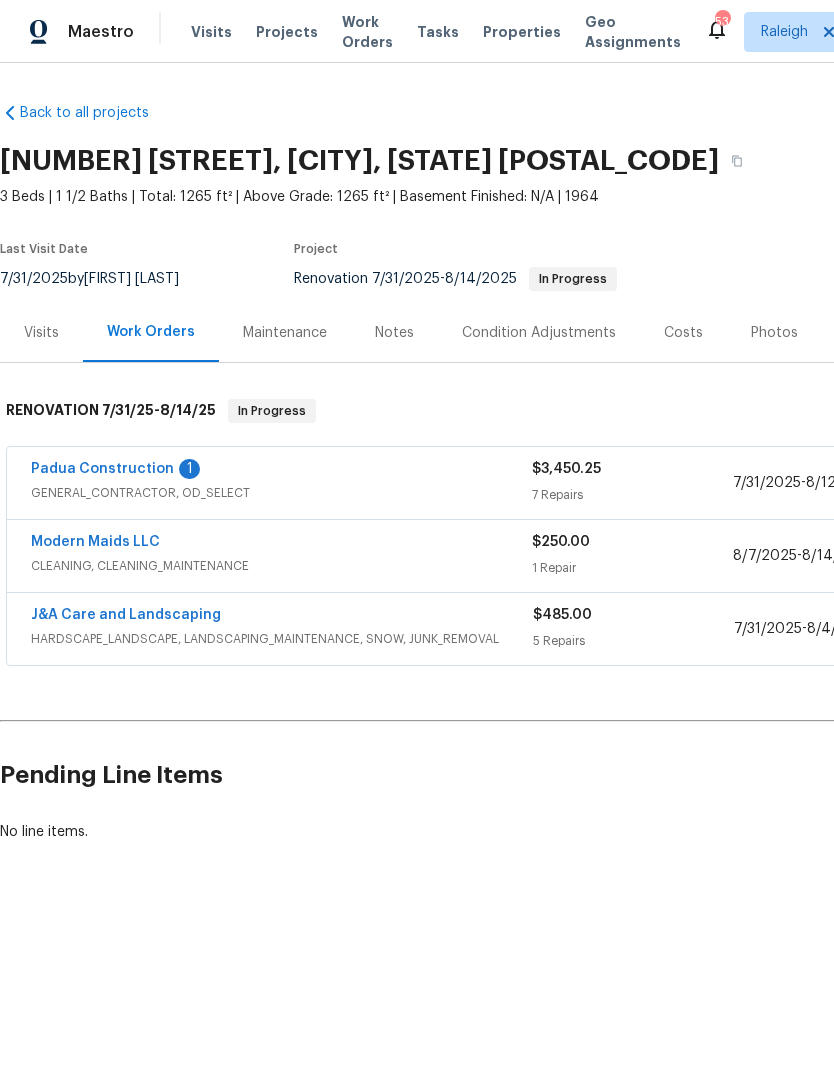 click on "Padua Construction" at bounding box center (102, 469) 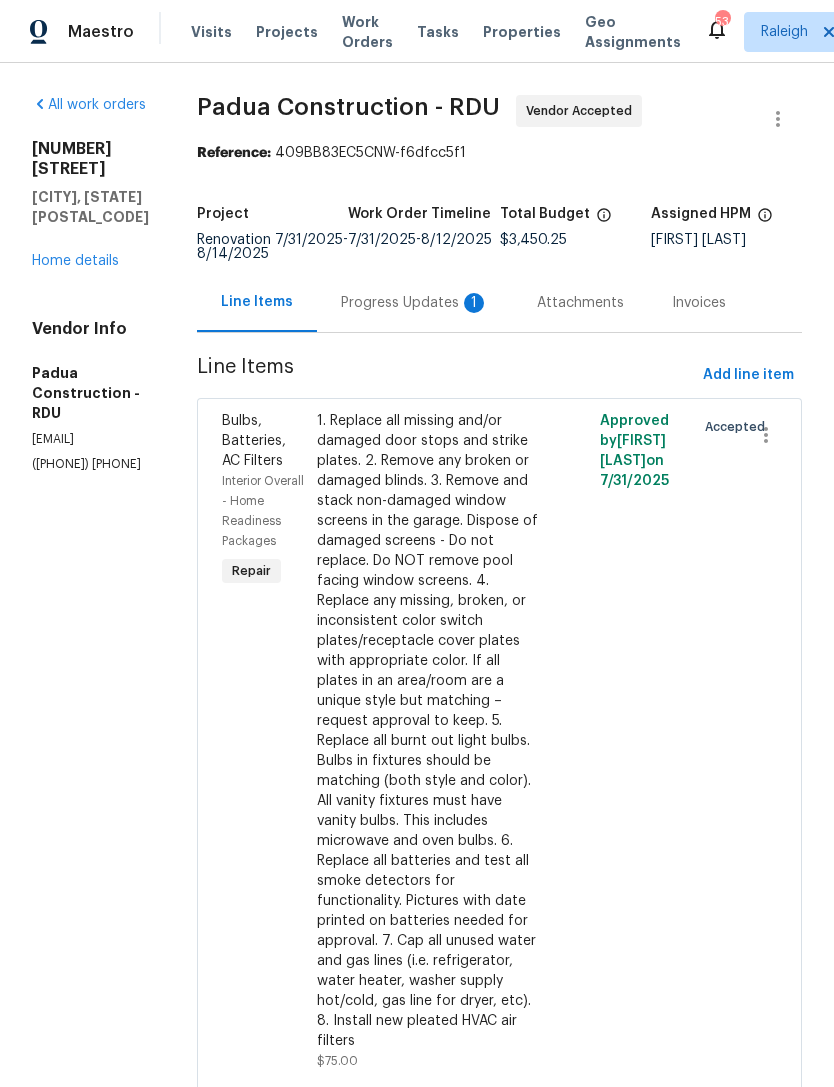 click on "Progress Updates 1" at bounding box center (415, 303) 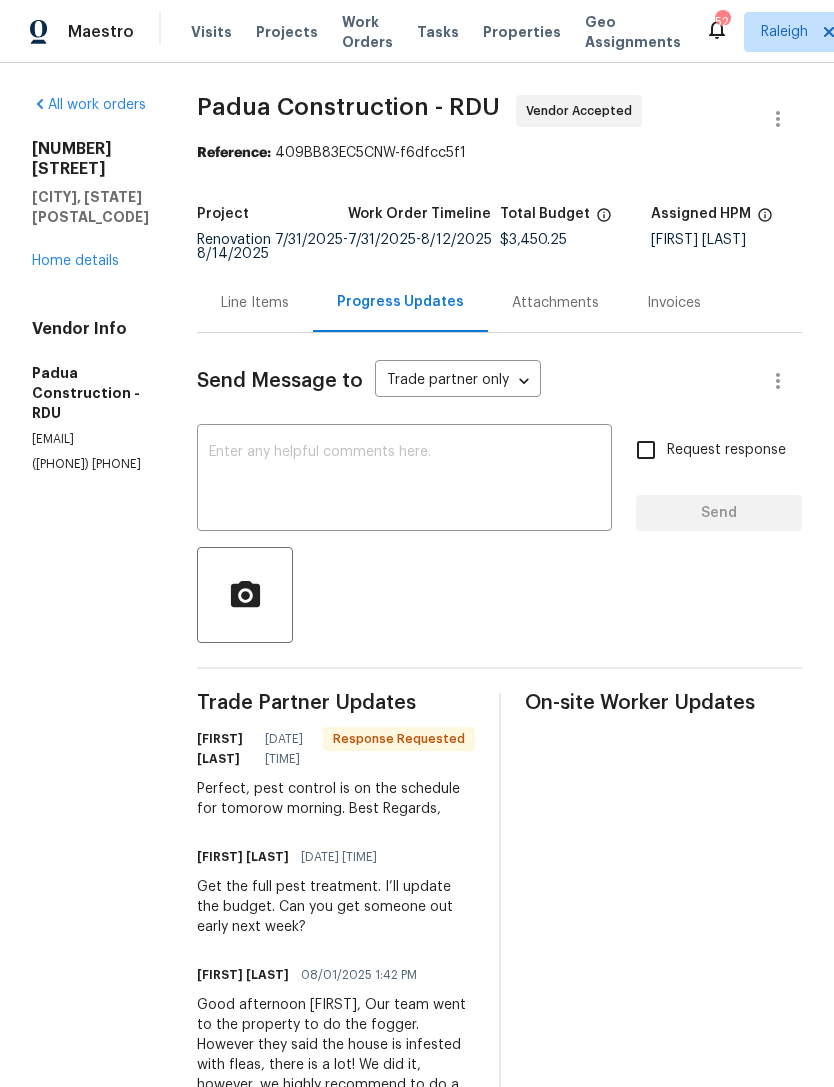 click at bounding box center [404, 480] 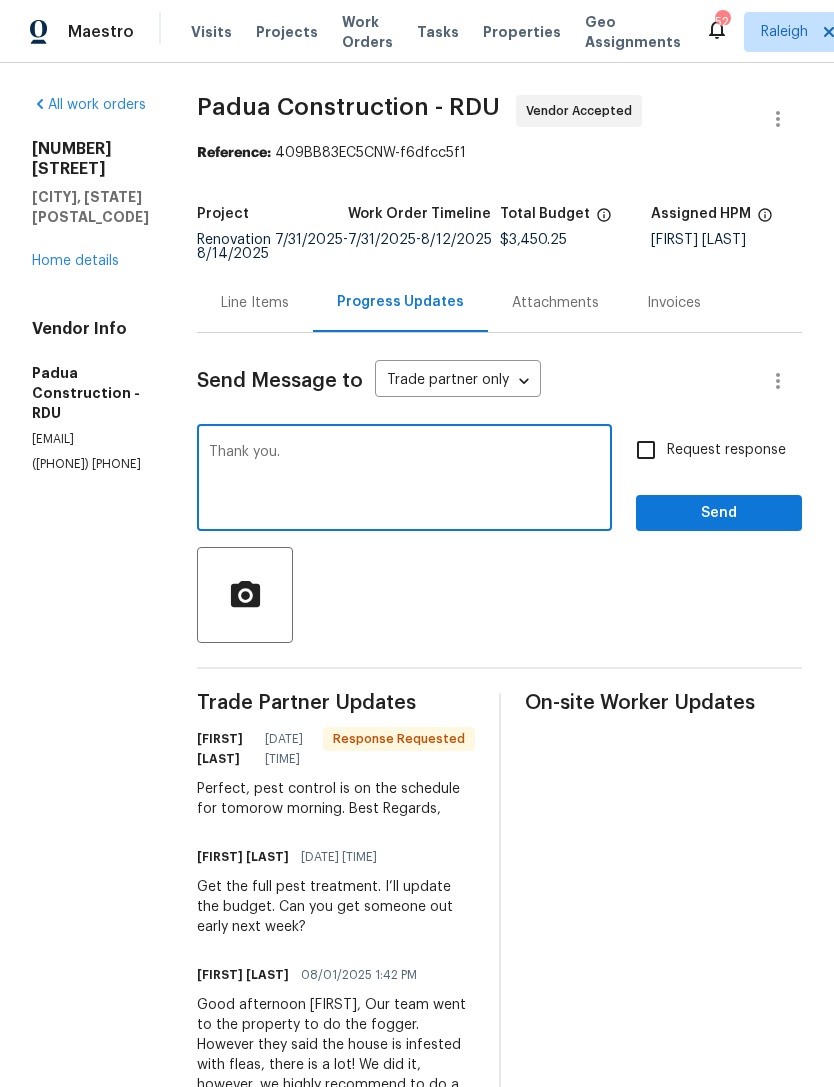 type on "Thank you." 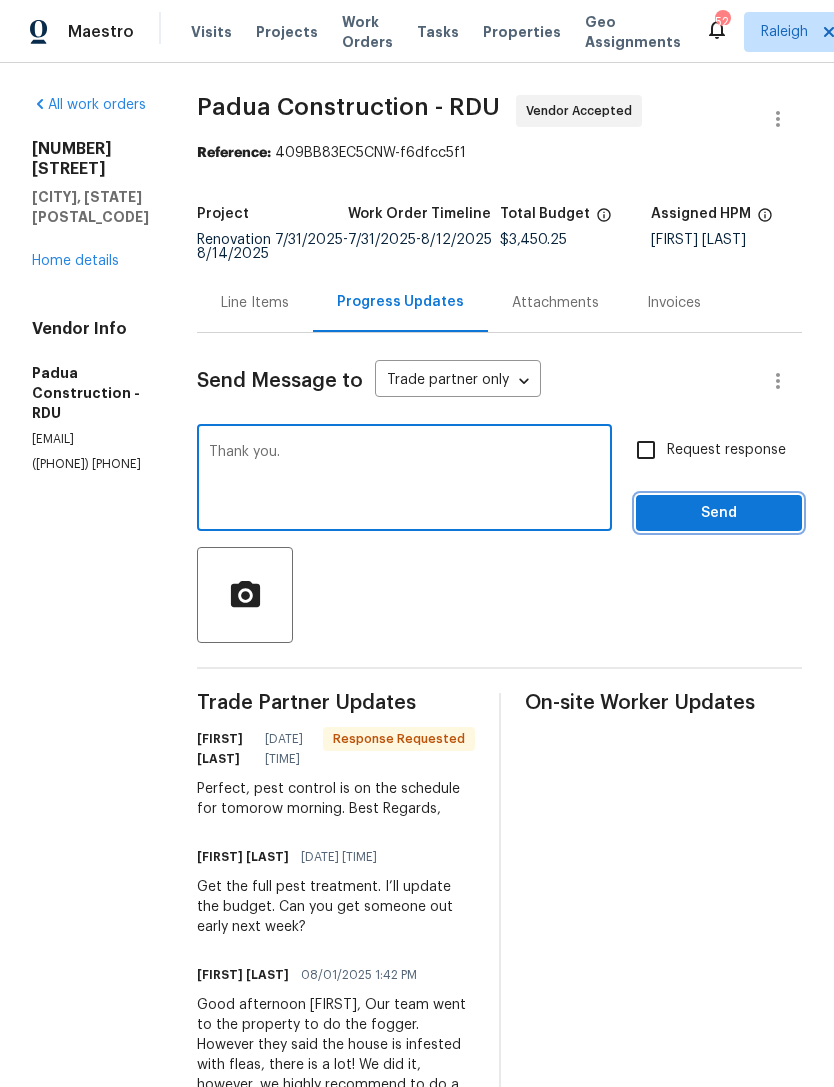 click on "Send" at bounding box center (719, 513) 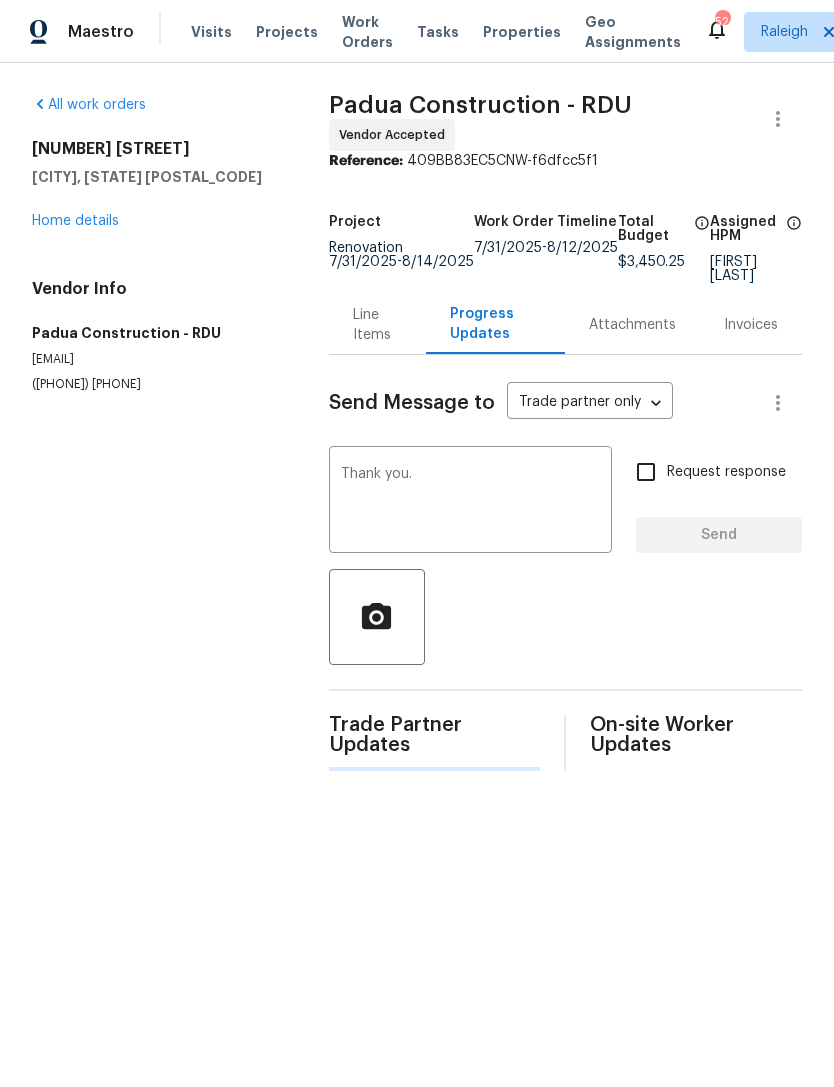 type 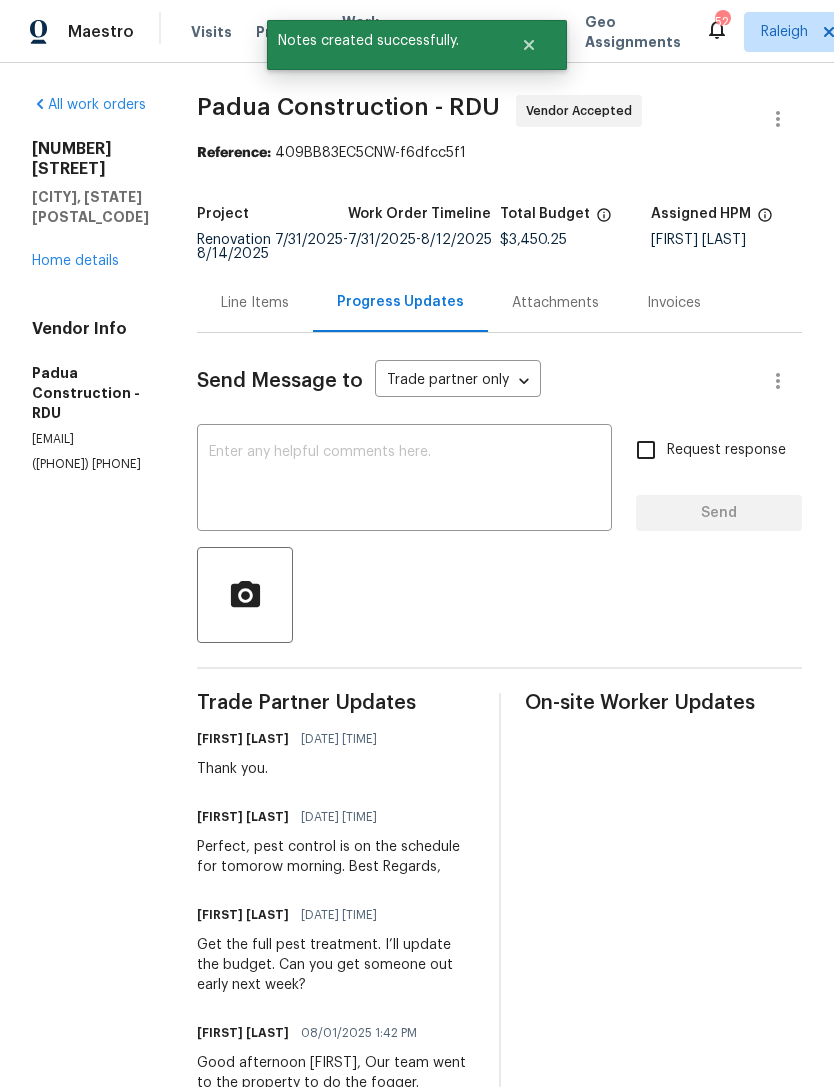 click on "Home details" at bounding box center (75, 261) 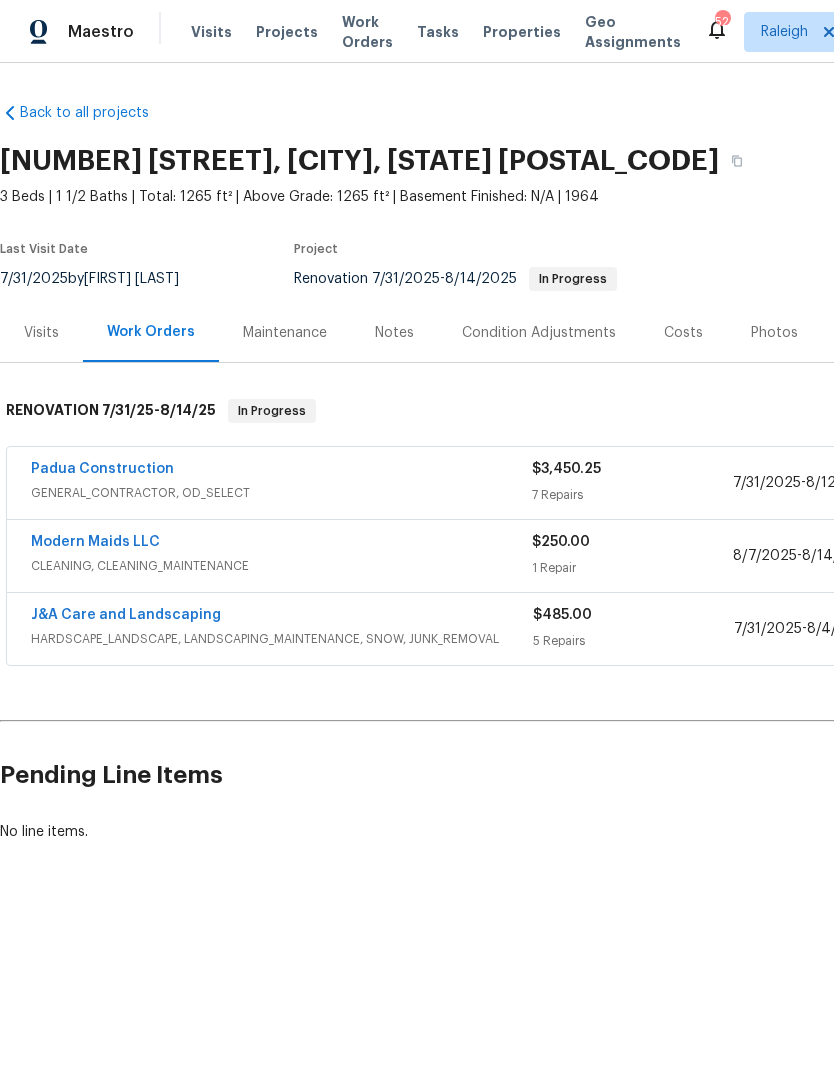 click on "Notes" at bounding box center (394, 333) 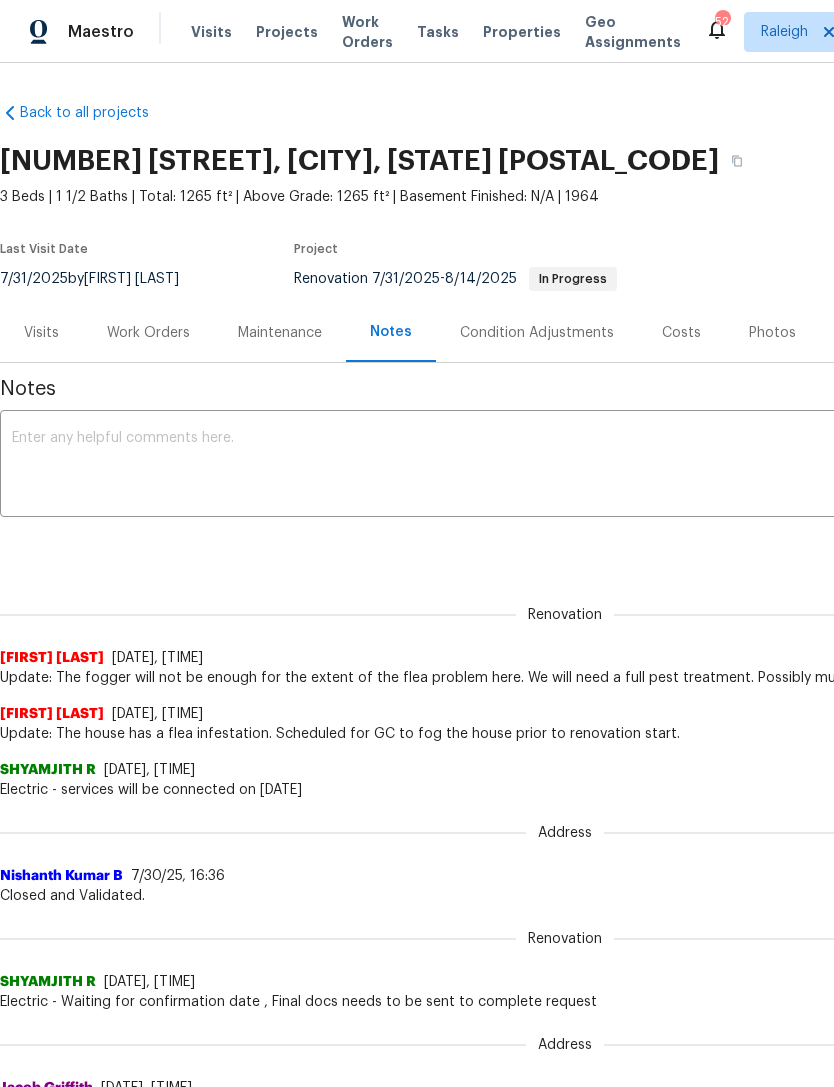 click at bounding box center [565, 466] 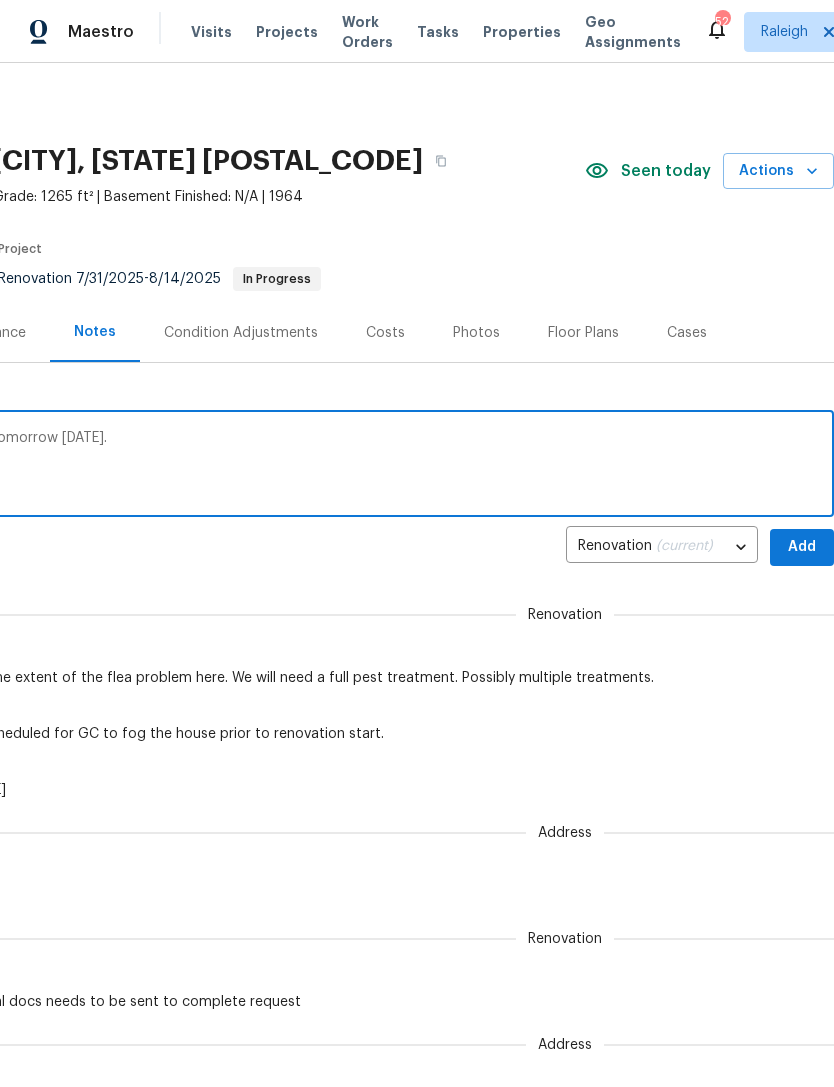 scroll, scrollTop: 0, scrollLeft: 296, axis: horizontal 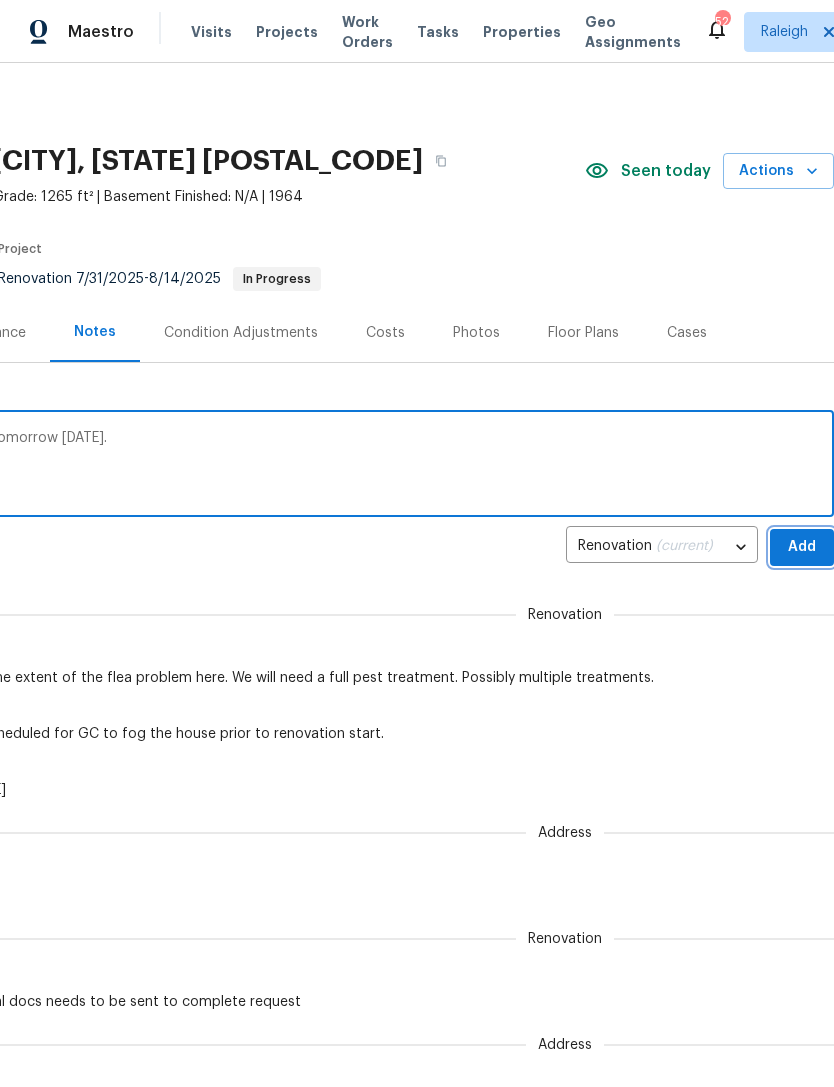 click on "Add" at bounding box center (802, 547) 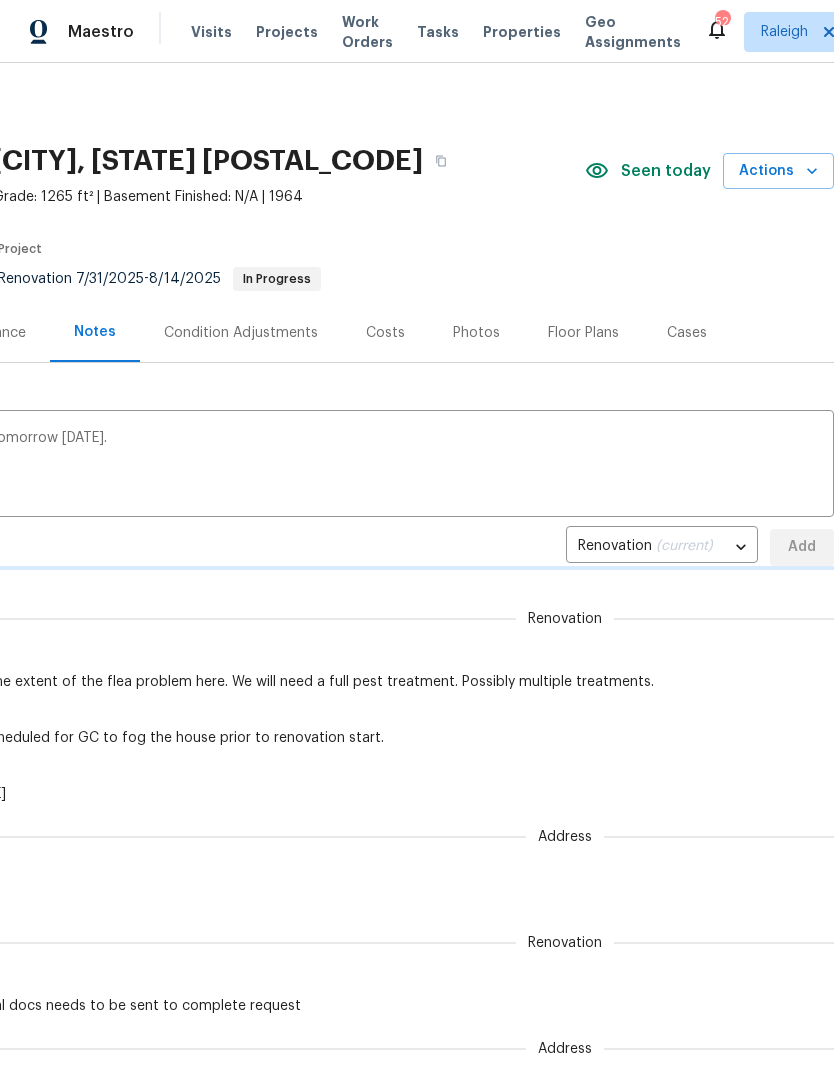 type 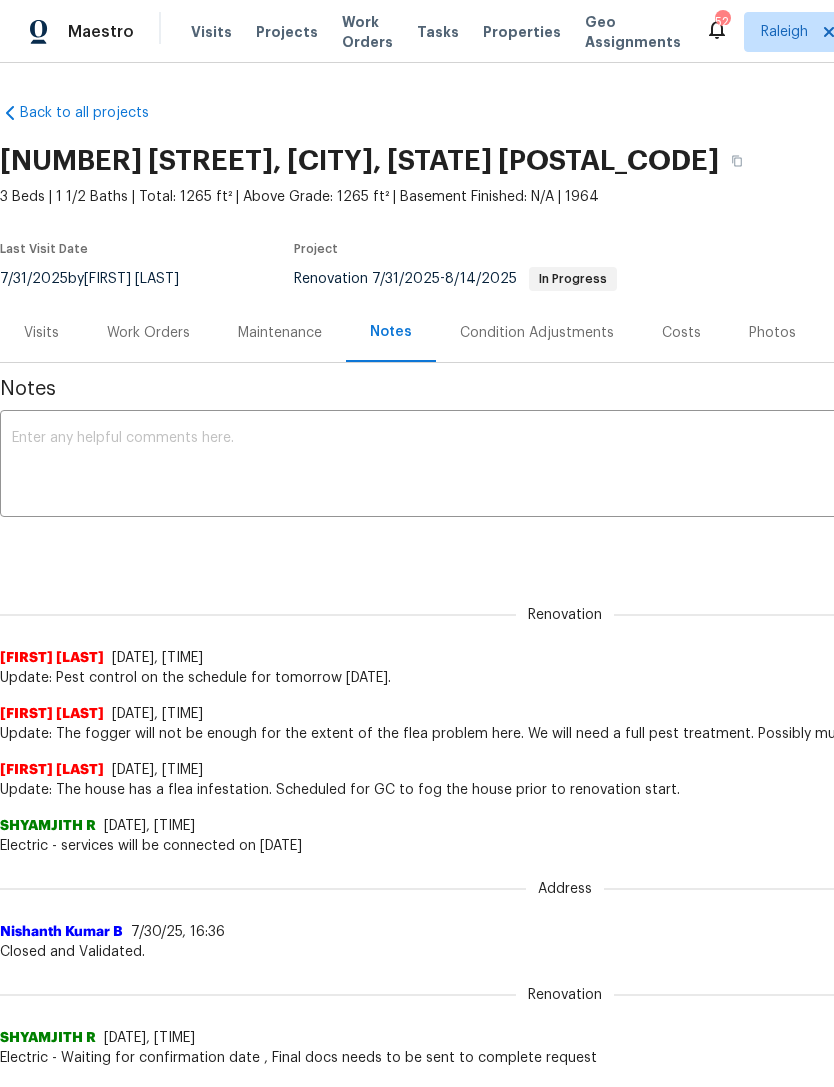 scroll, scrollTop: 0, scrollLeft: 0, axis: both 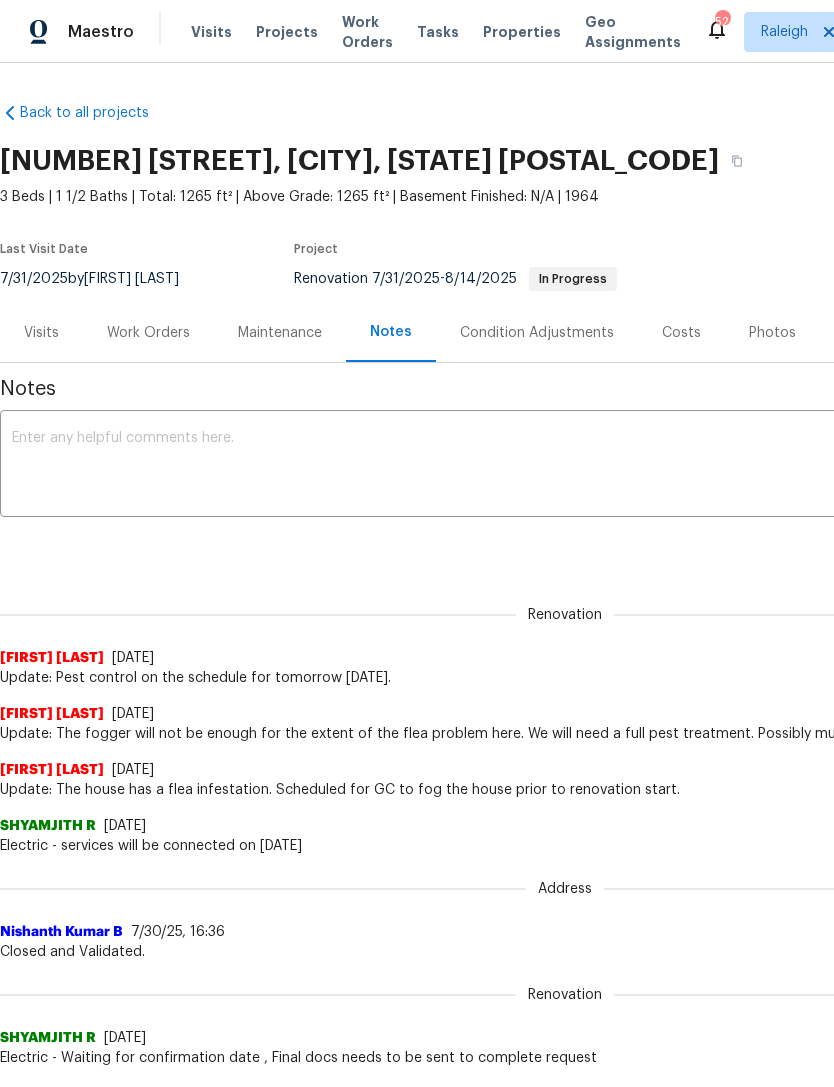 click on "Work Orders" at bounding box center (148, 333) 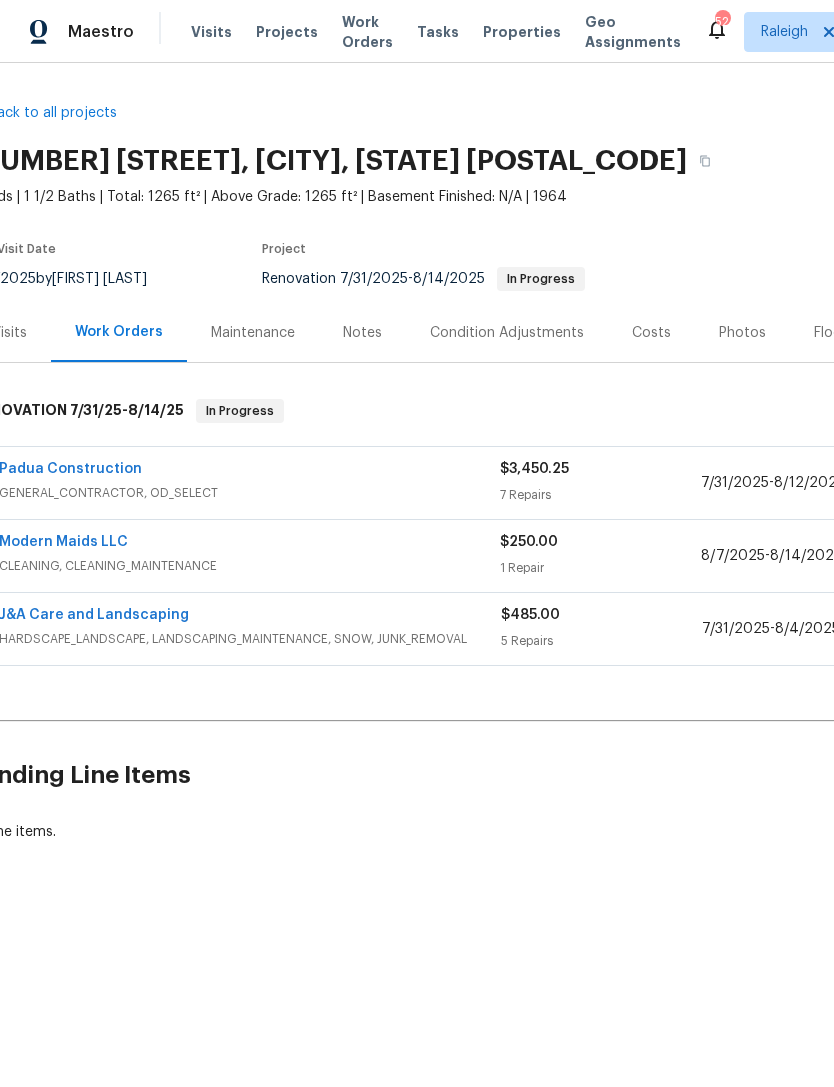 scroll, scrollTop: 0, scrollLeft: 25, axis: horizontal 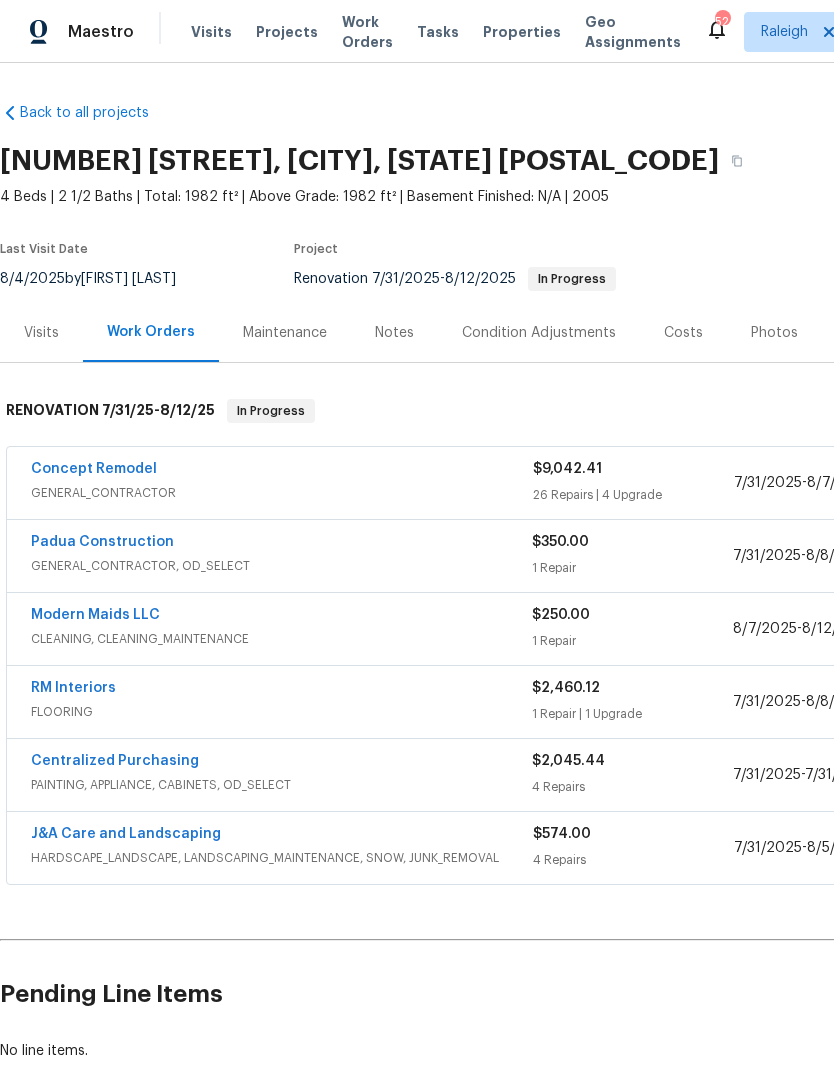 click on "Visits" at bounding box center [41, 333] 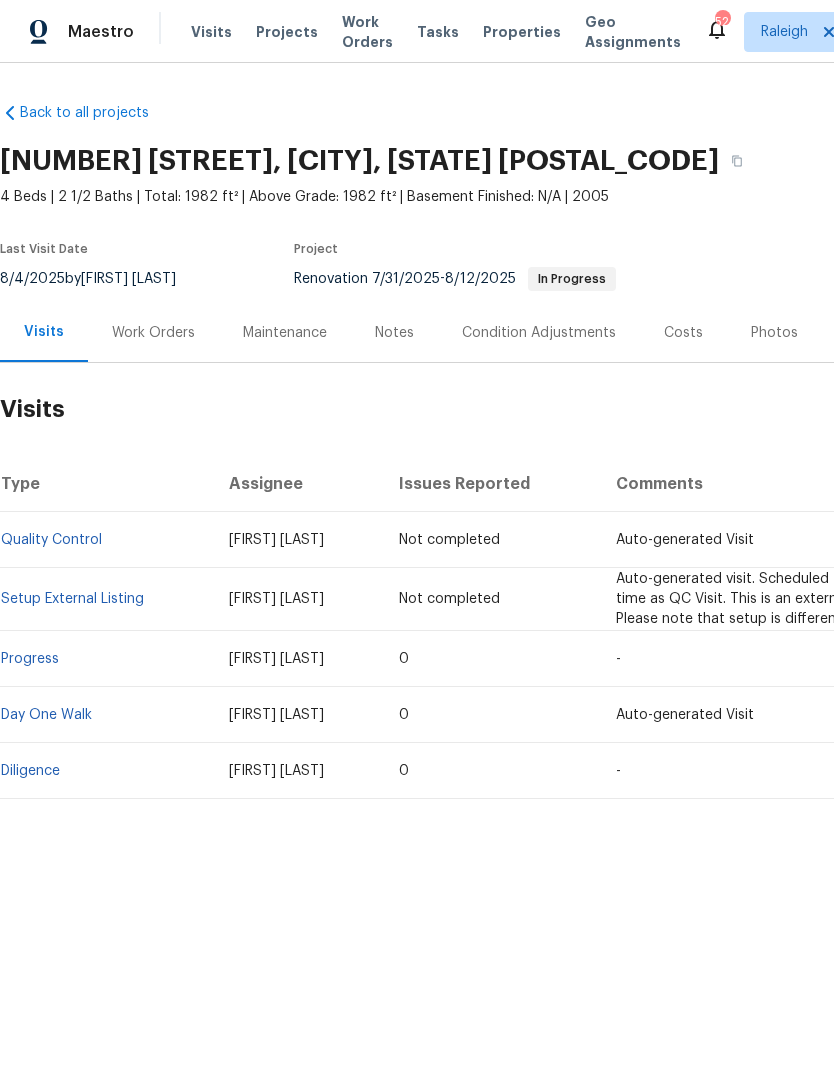 click on "Diligence" at bounding box center (30, 771) 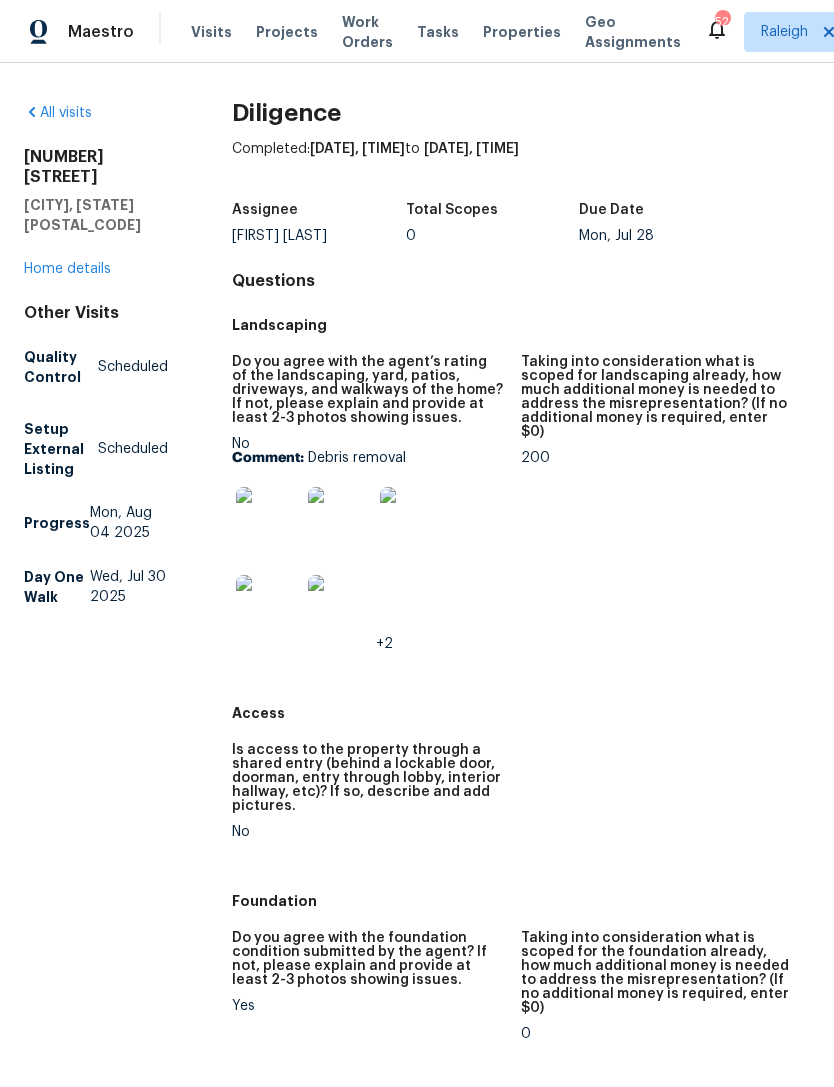 scroll, scrollTop: 0, scrollLeft: 0, axis: both 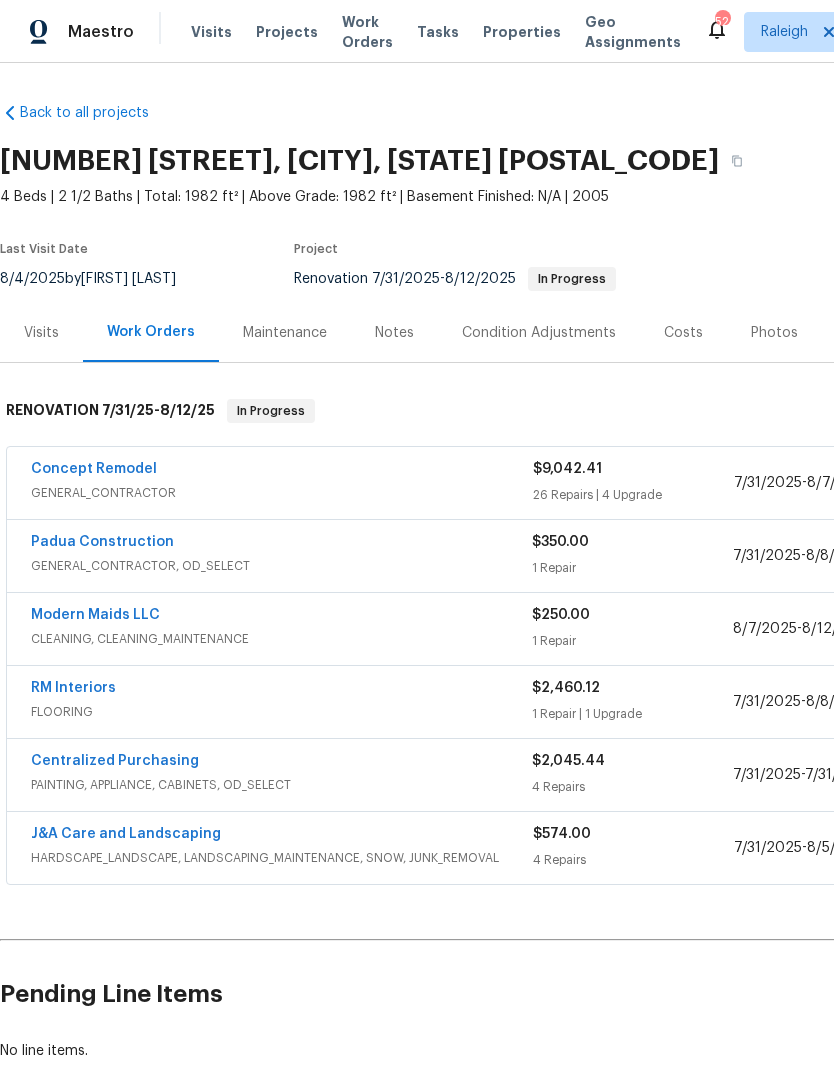 click on "Visits" at bounding box center [41, 333] 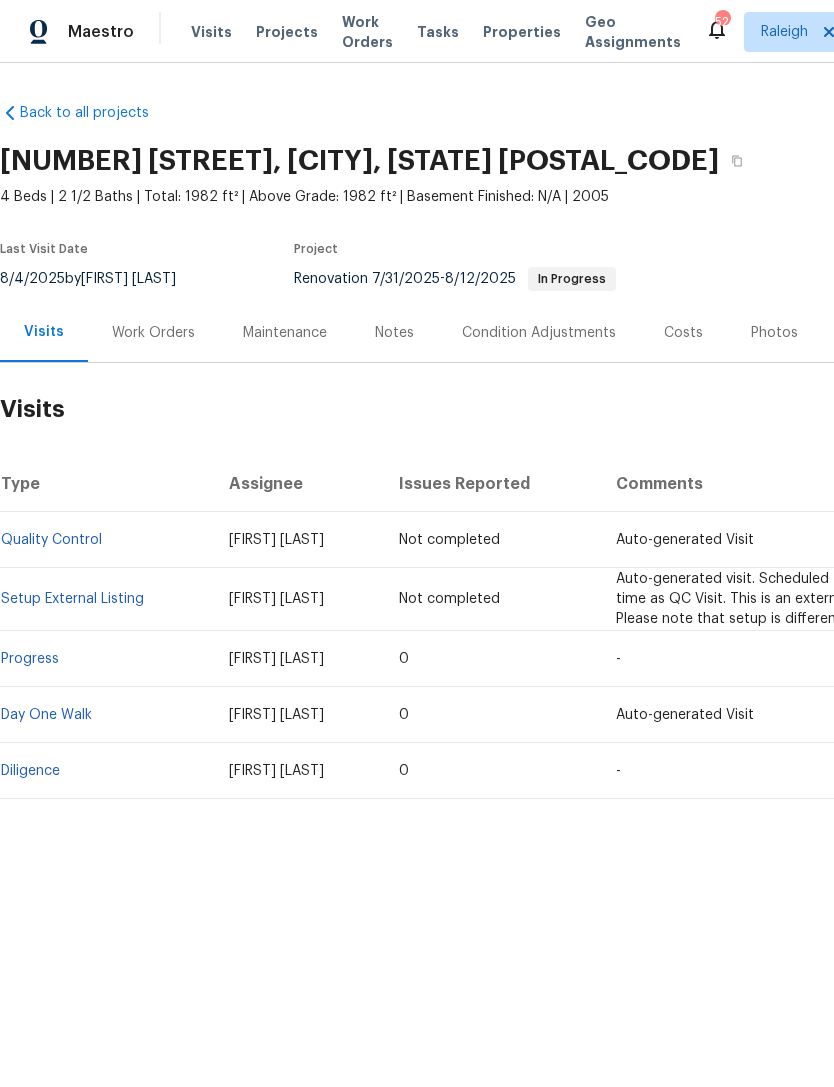 click on "Day One Walk" at bounding box center [46, 715] 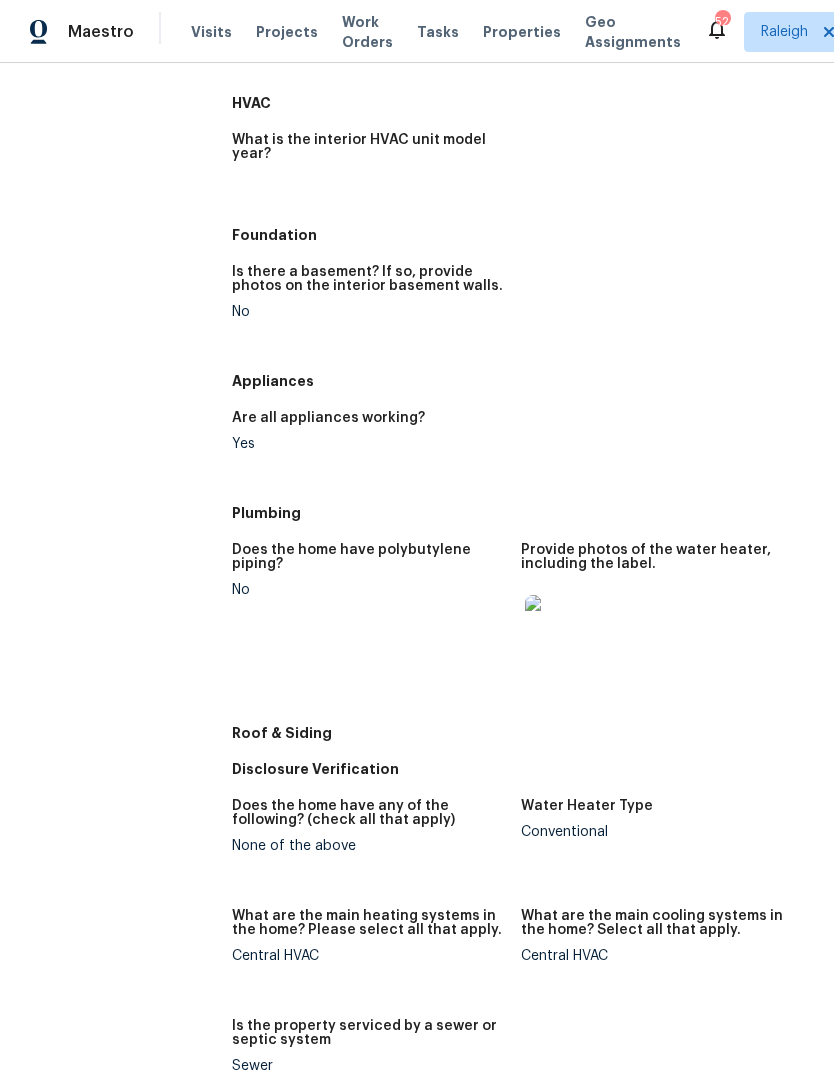 scroll, scrollTop: 551, scrollLeft: 0, axis: vertical 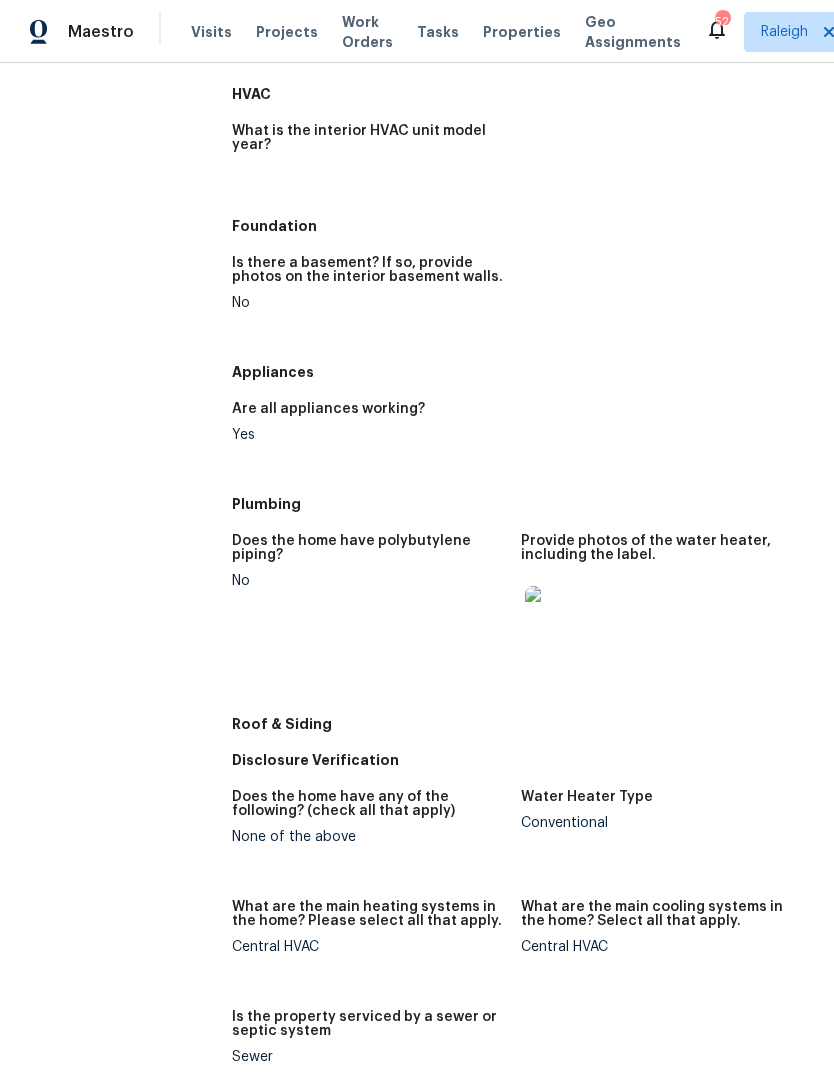 click at bounding box center (557, 618) 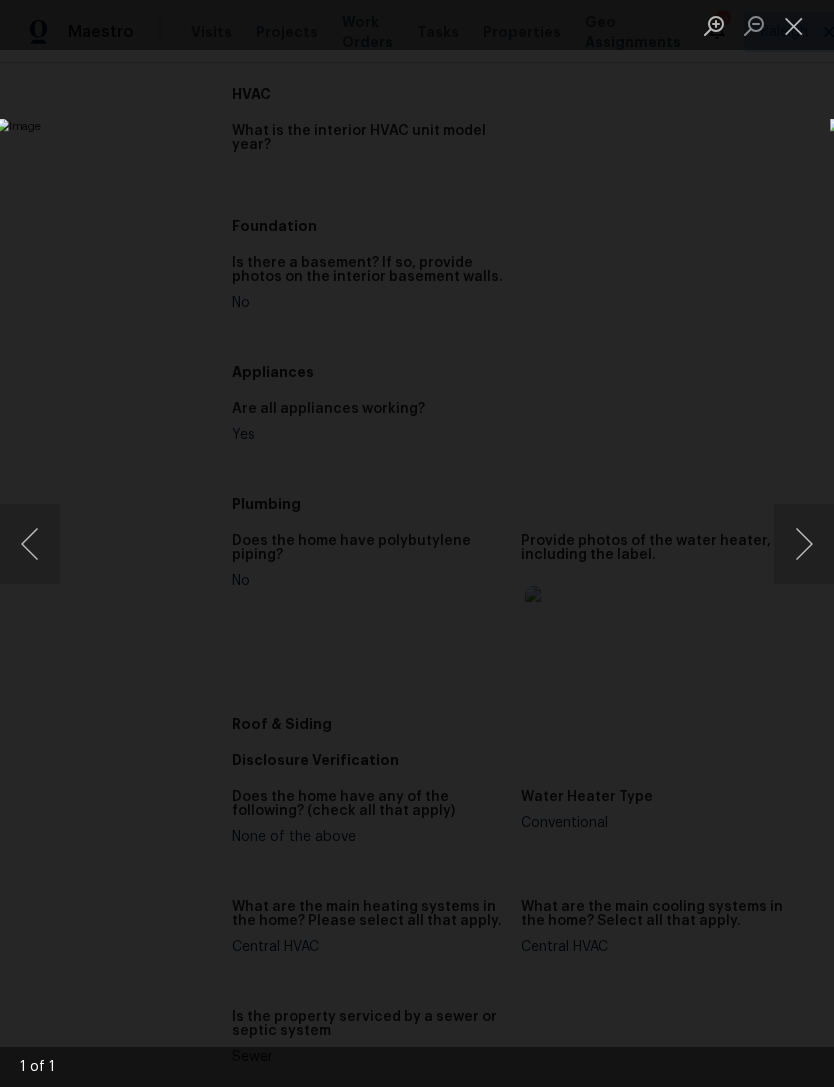 click at bounding box center [794, 25] 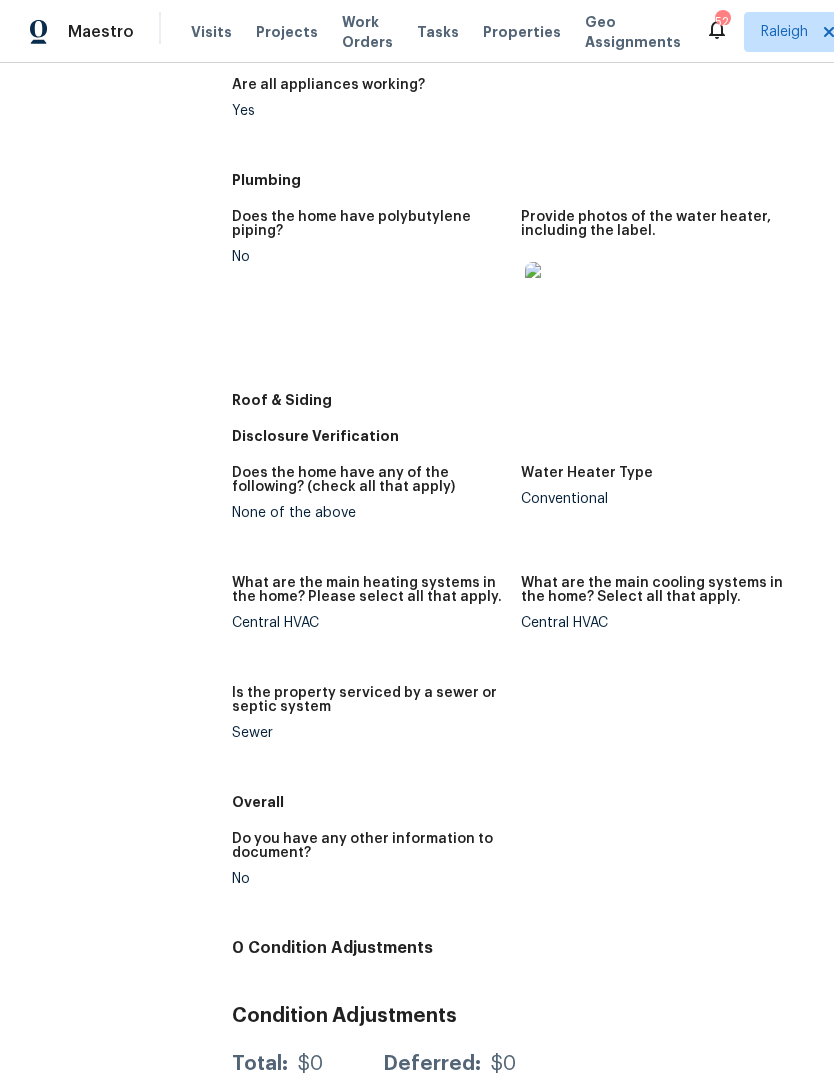 scroll, scrollTop: 874, scrollLeft: 0, axis: vertical 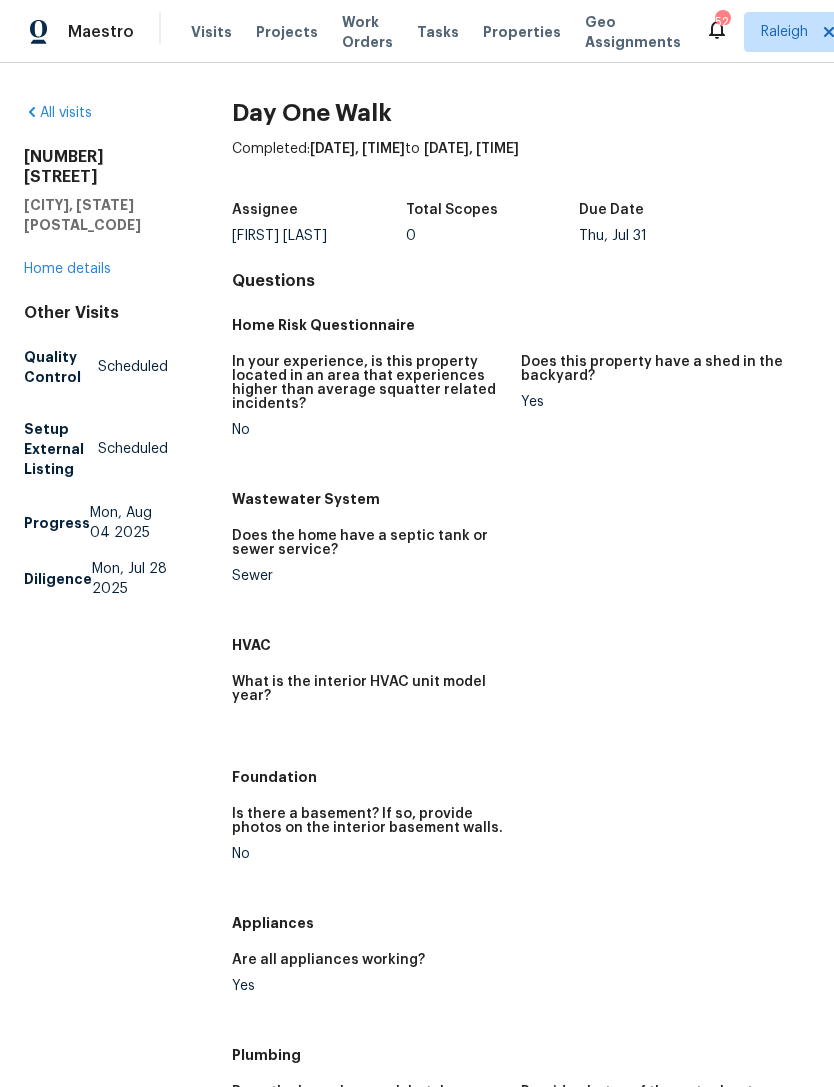 click on "Home details" at bounding box center [67, 269] 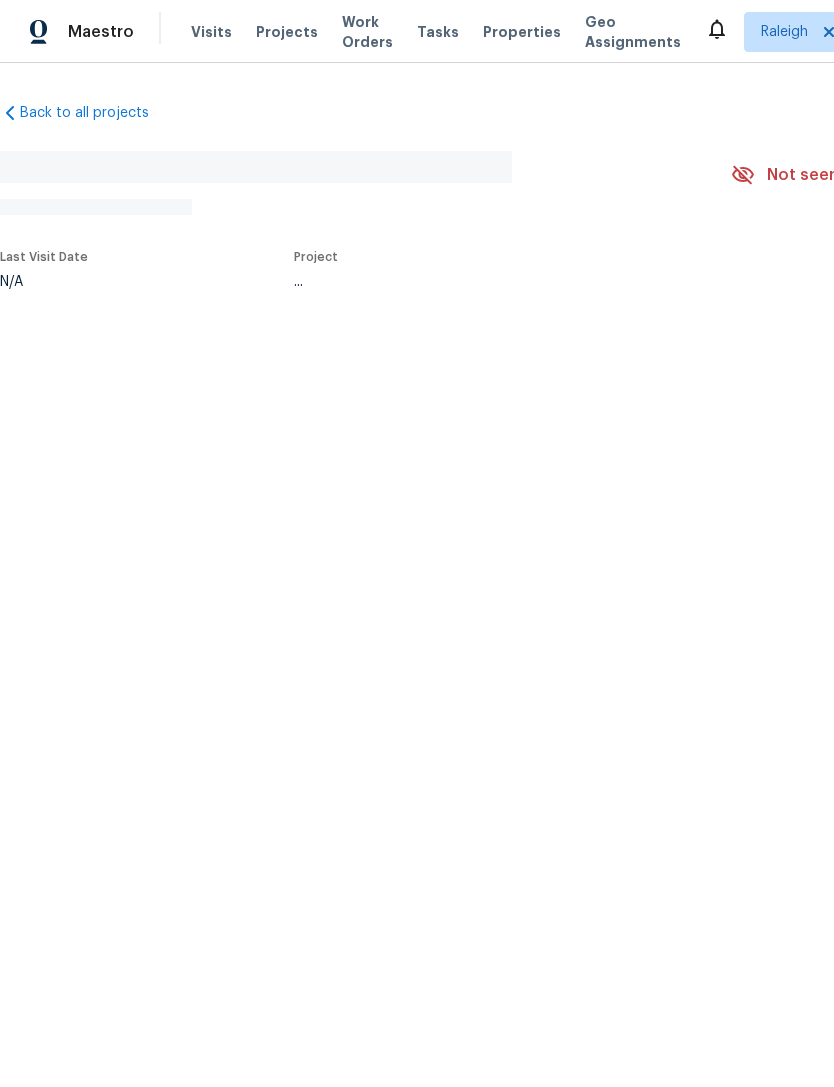 scroll, scrollTop: 0, scrollLeft: 0, axis: both 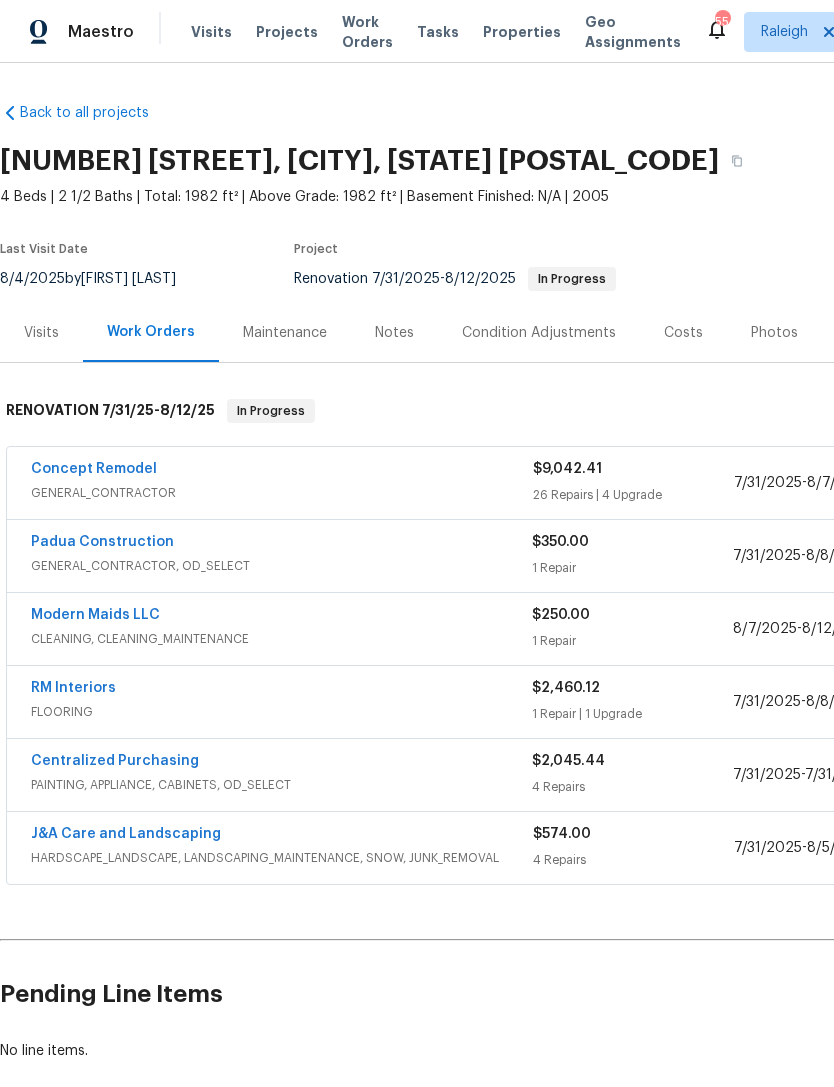 click on "Visits" at bounding box center (41, 333) 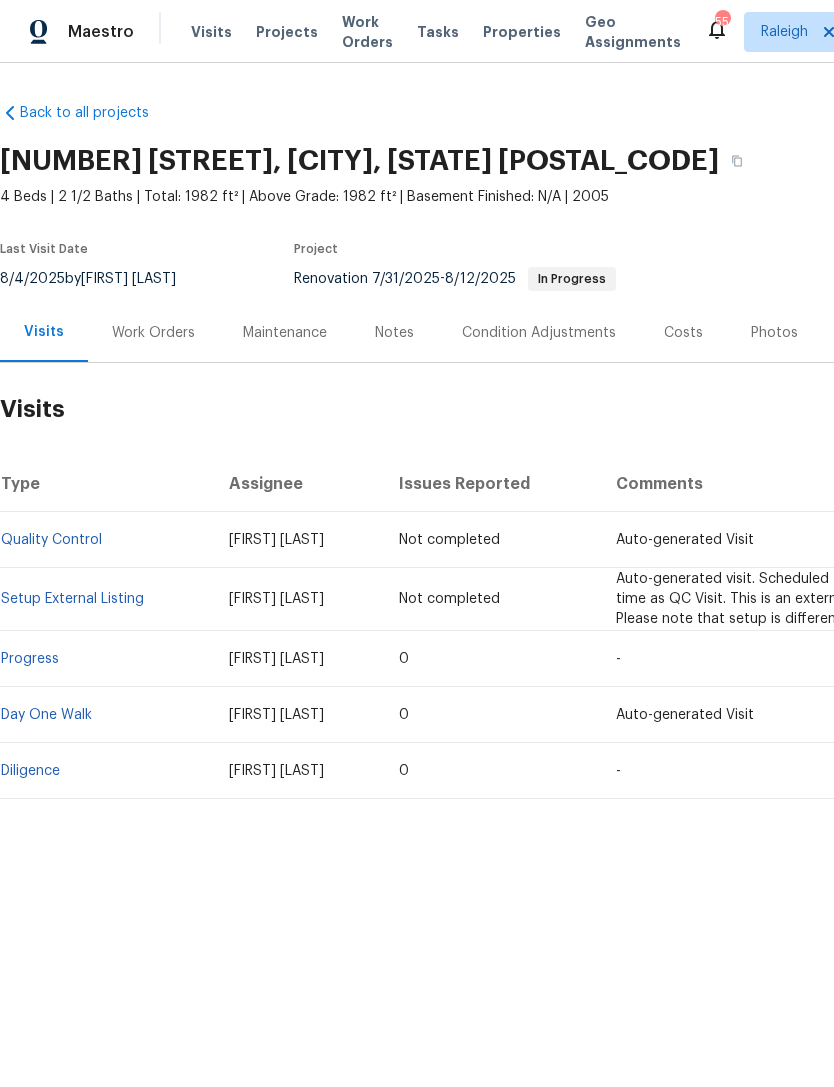 click on "Diligence" at bounding box center [30, 771] 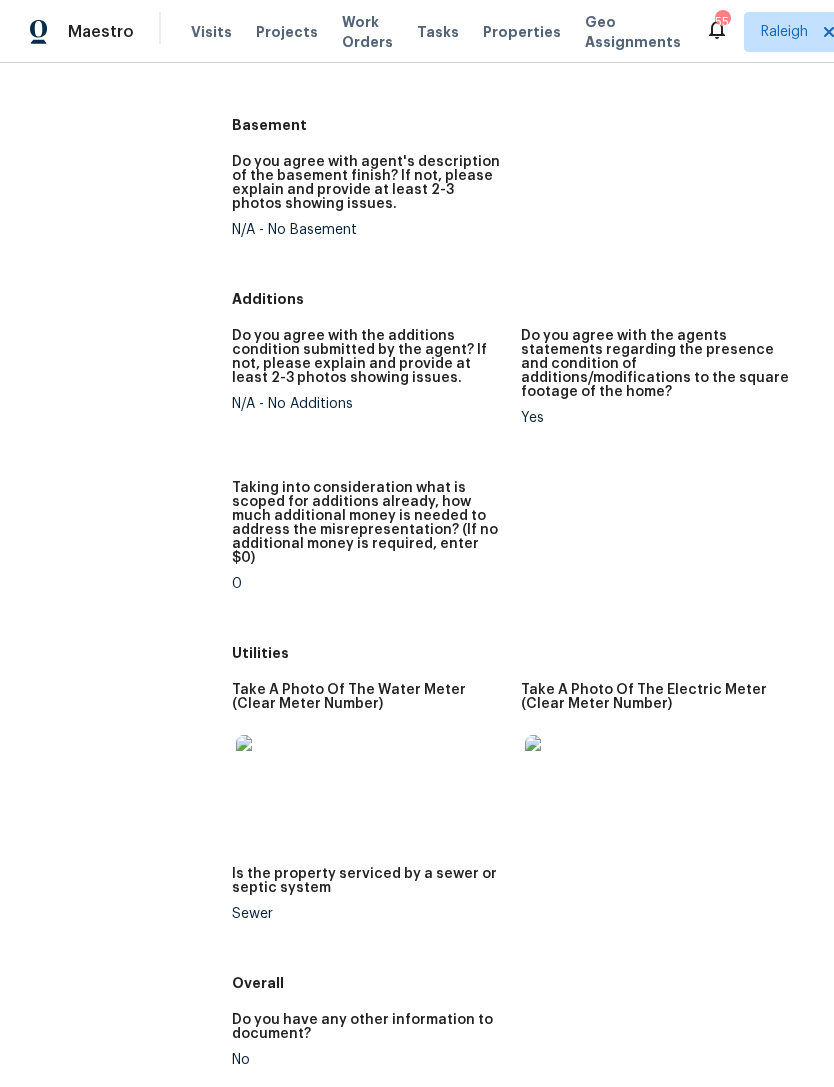scroll, scrollTop: 2911, scrollLeft: 0, axis: vertical 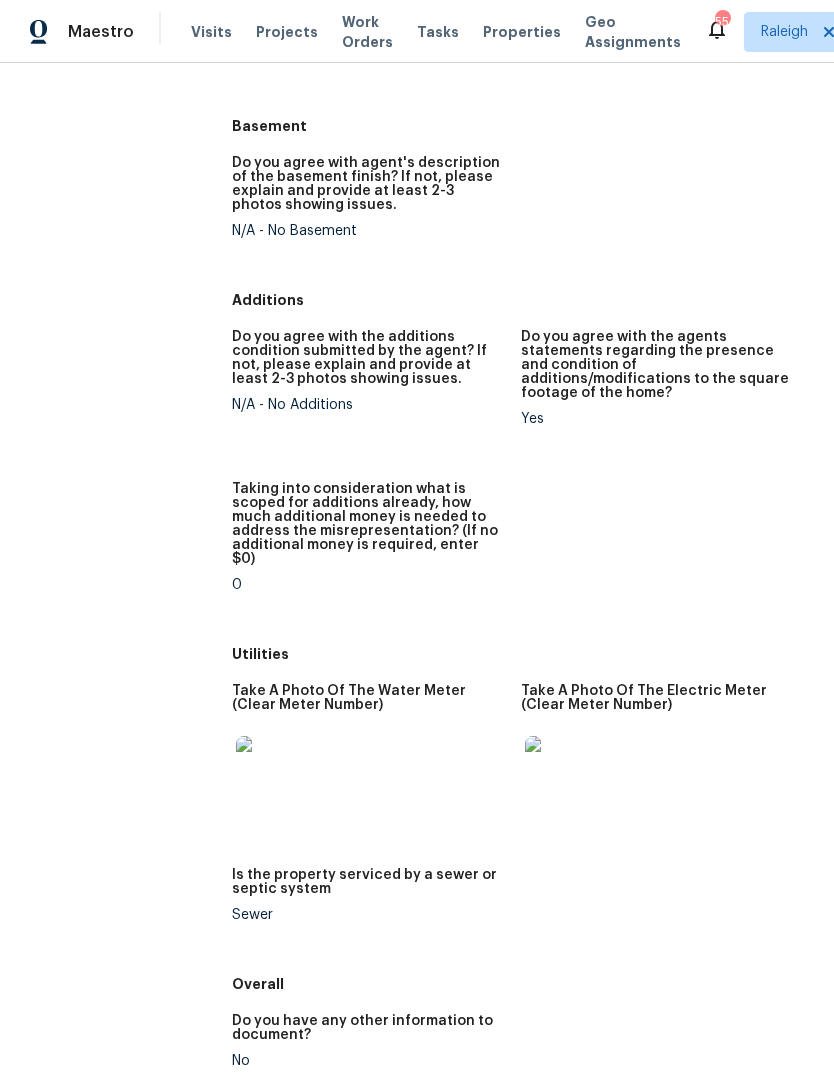 click at bounding box center (557, 768) 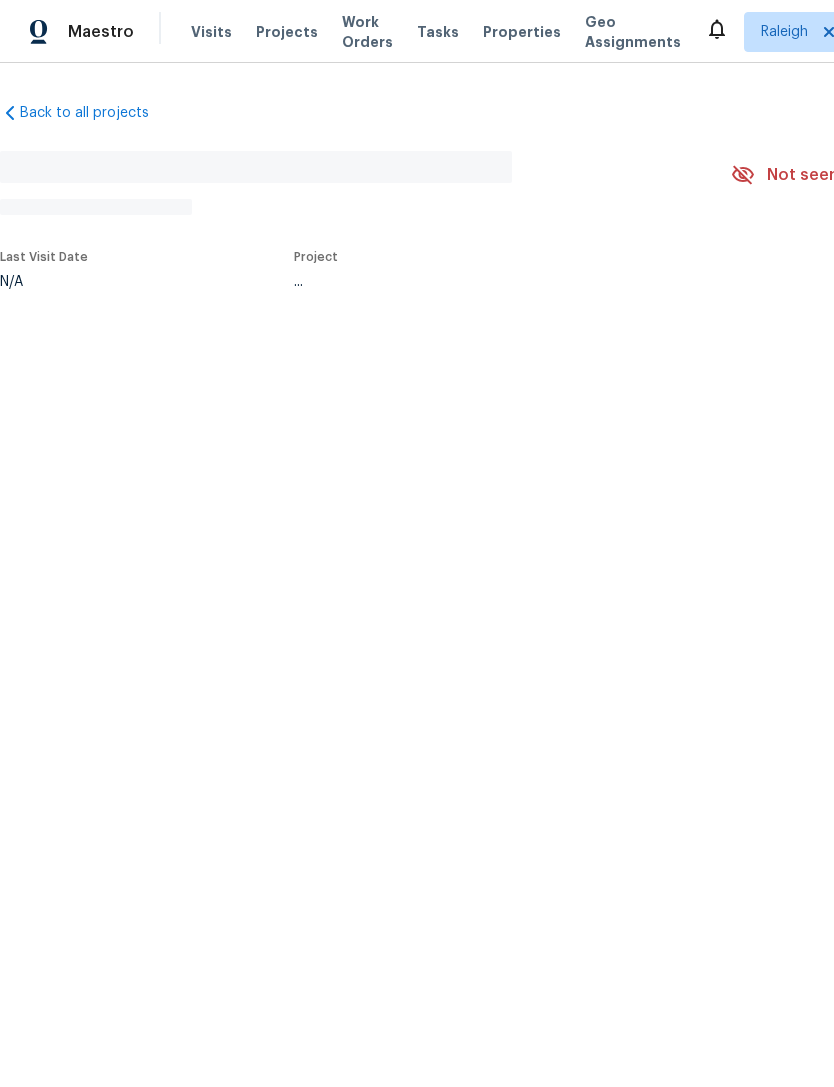 scroll, scrollTop: 0, scrollLeft: 0, axis: both 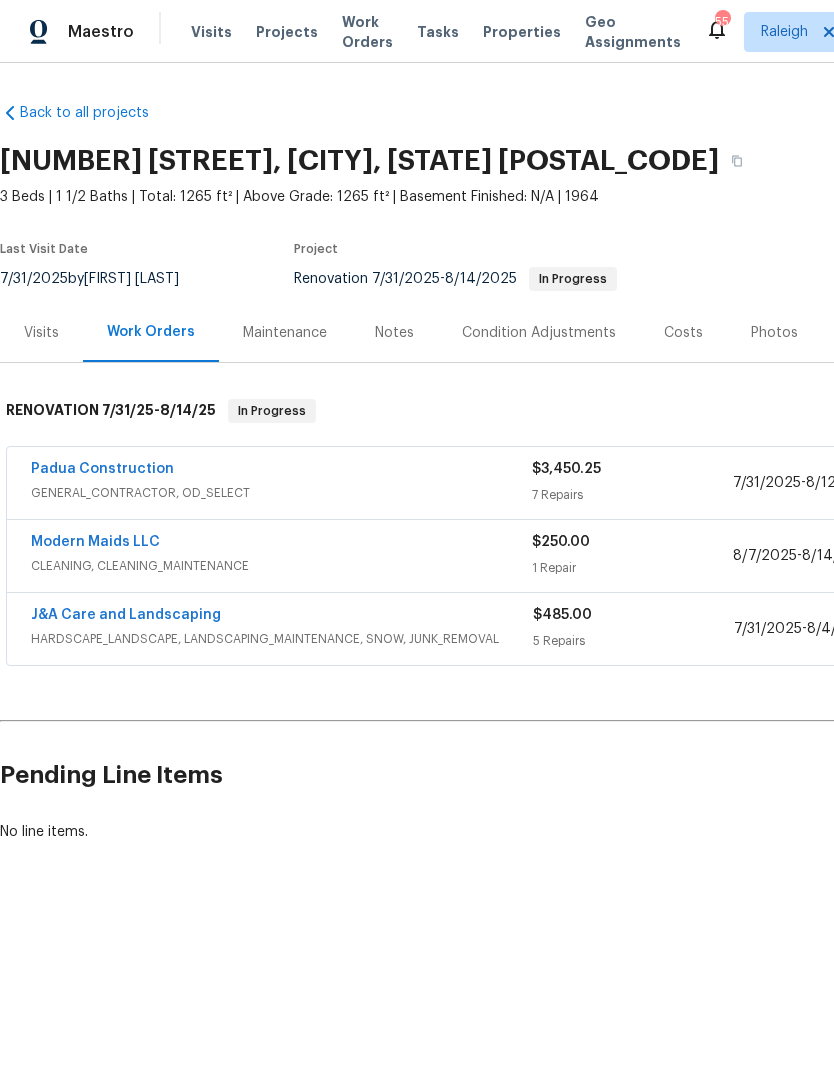click on "Visits" at bounding box center [41, 333] 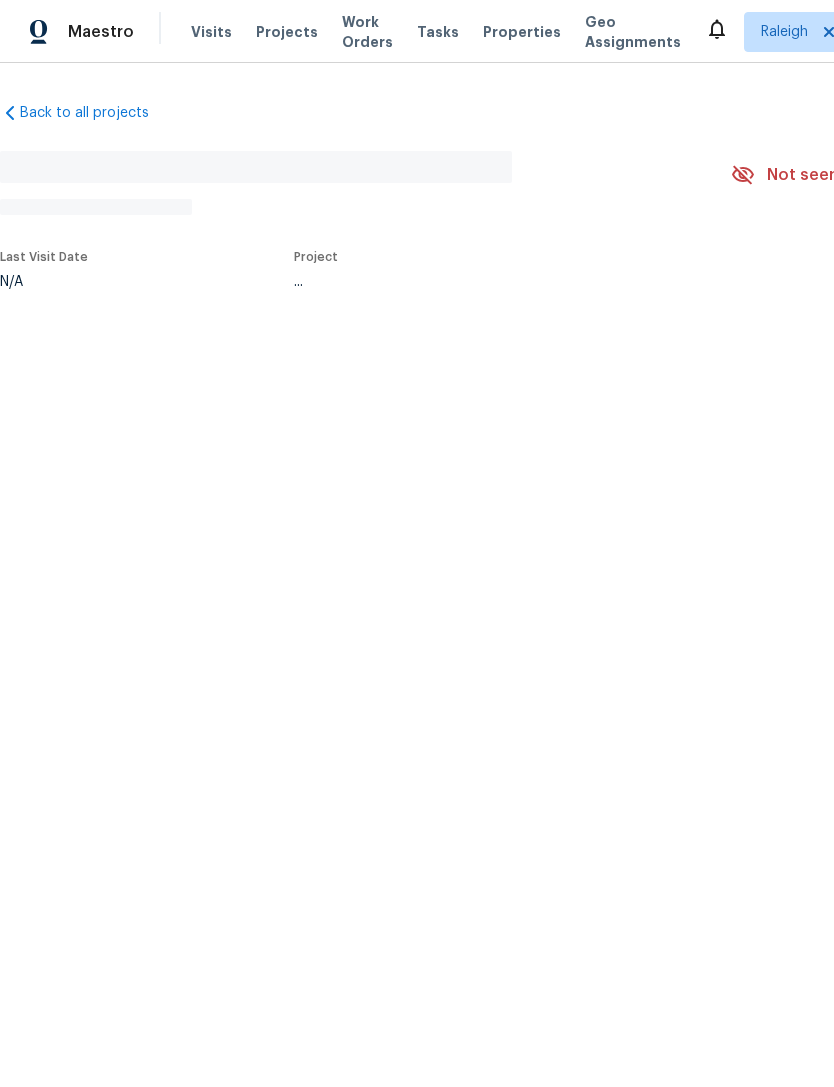 scroll, scrollTop: 0, scrollLeft: 0, axis: both 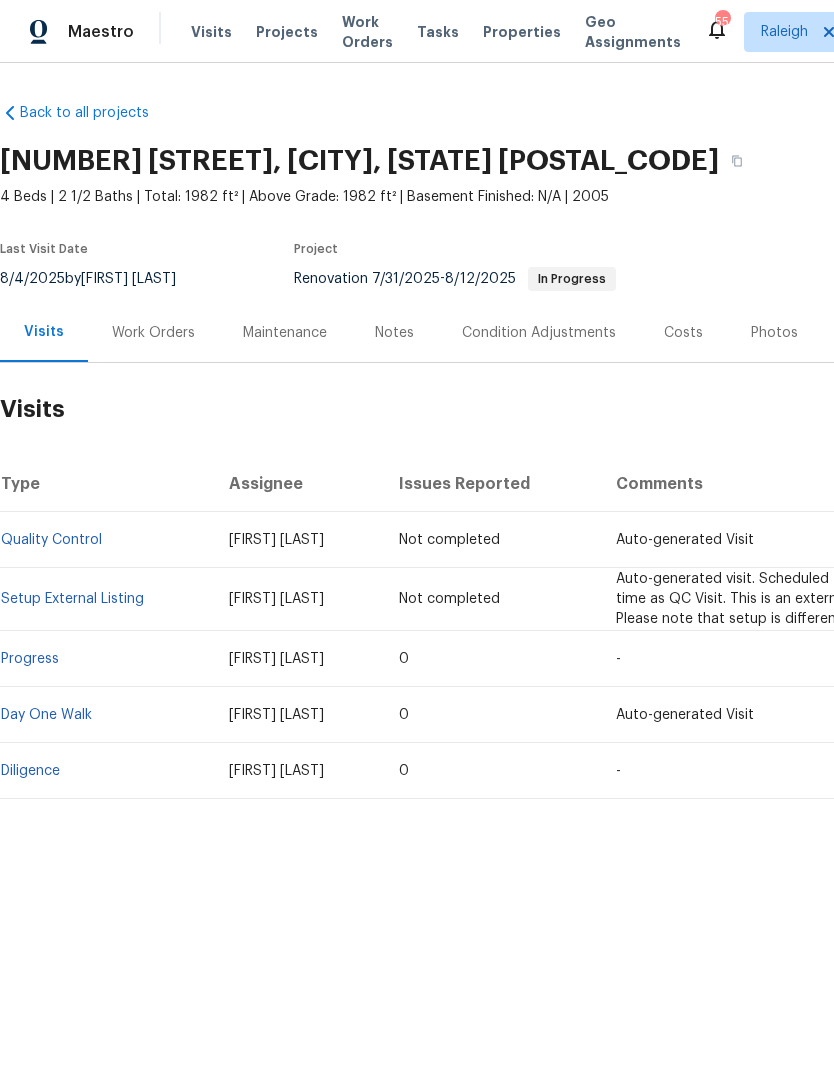click on "Diligence" at bounding box center [30, 771] 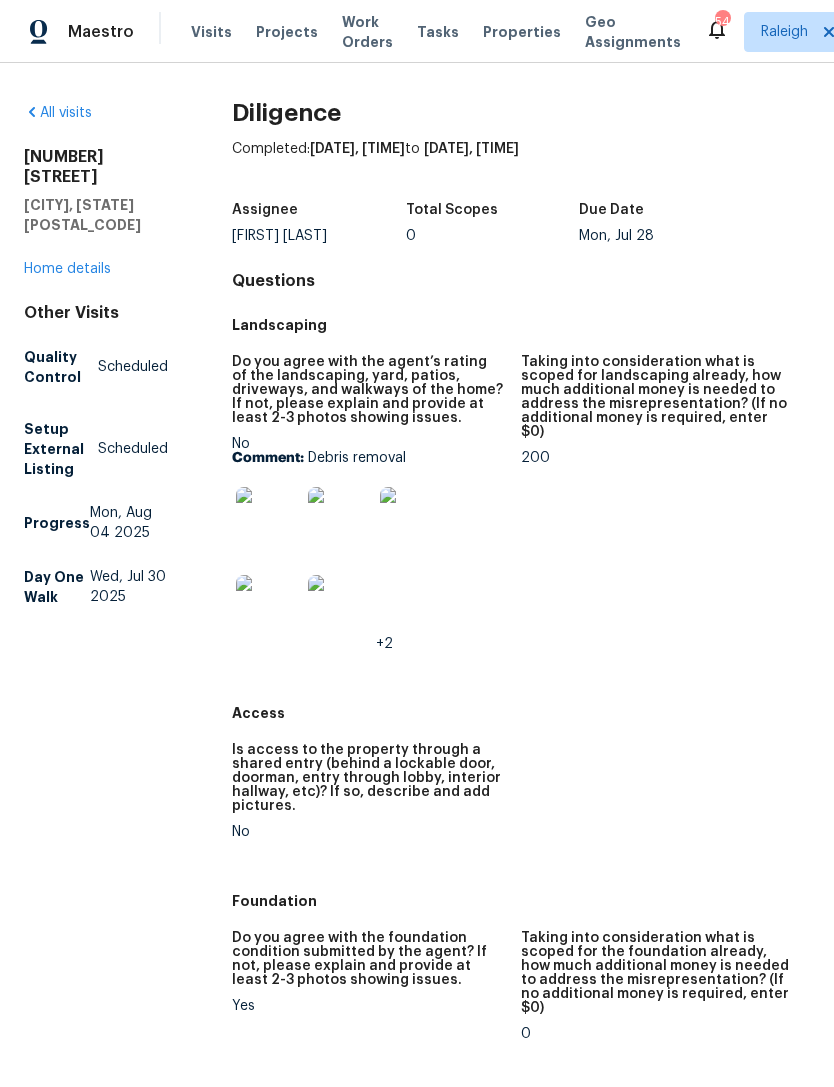 click on "Home details" at bounding box center [67, 269] 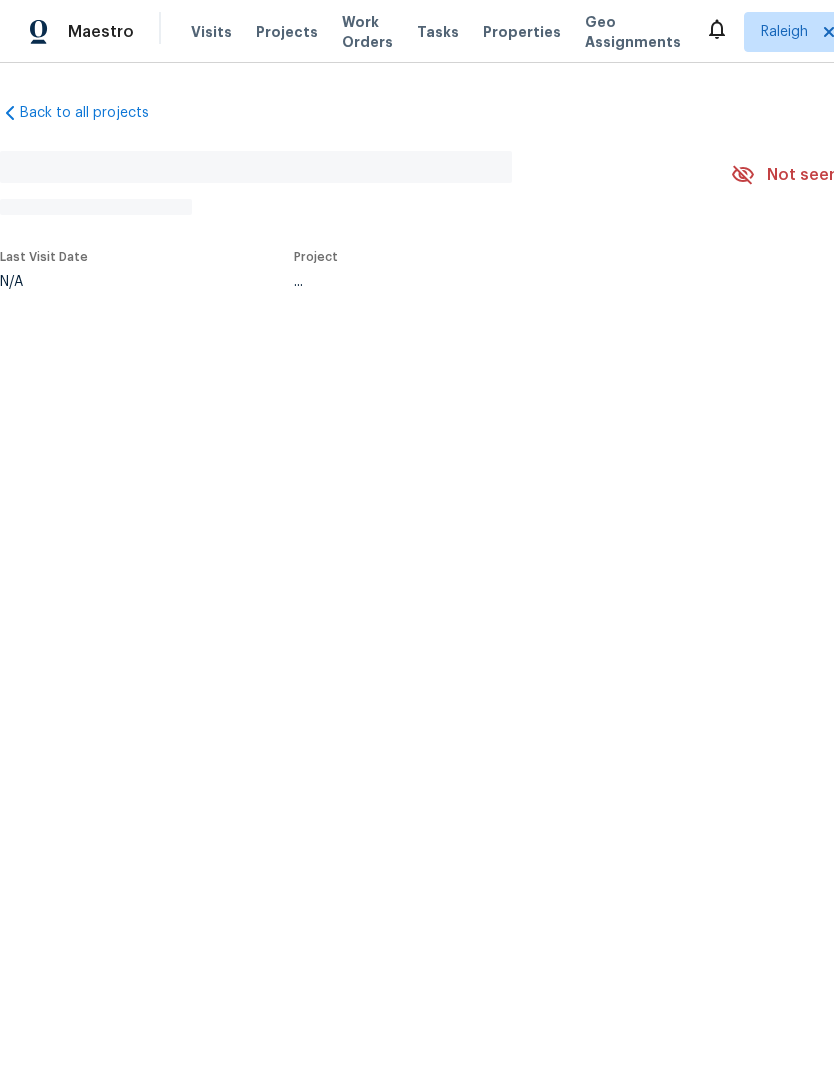 scroll, scrollTop: 0, scrollLeft: 0, axis: both 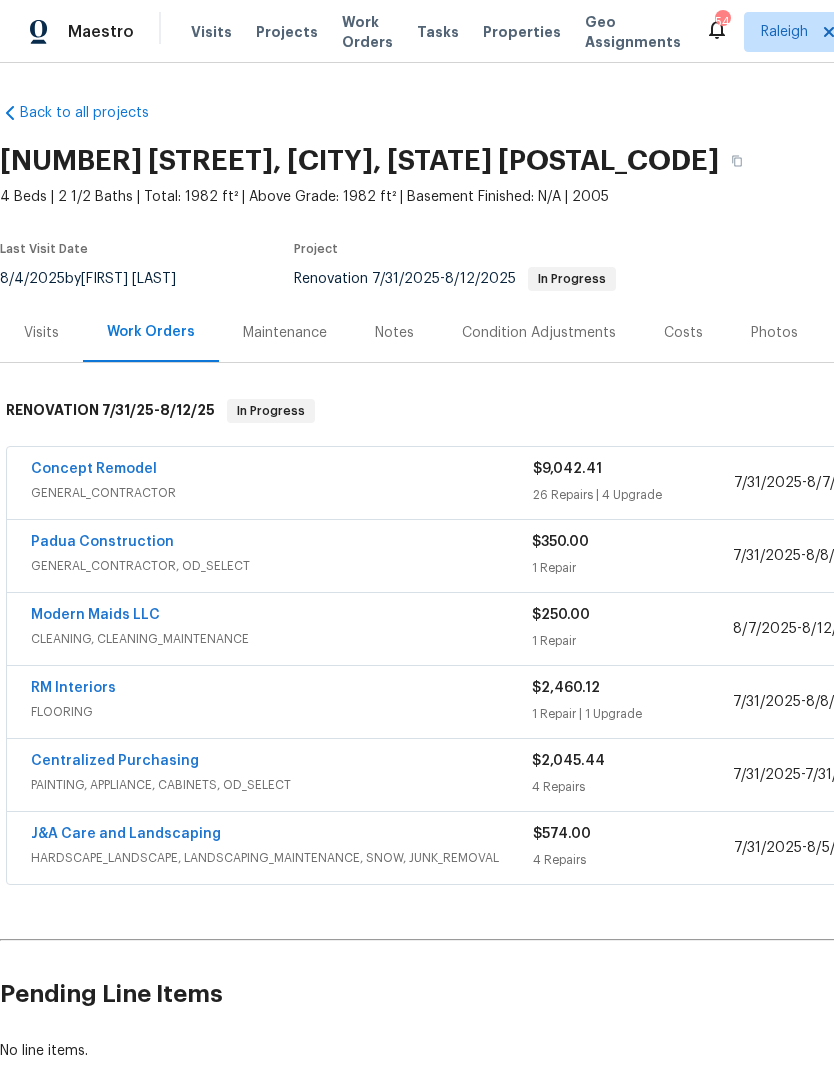 click on "Back to all projects 904 Our St, Fayetteville, NC 28314 4 Beds | 2 1/2 Baths | Total: 1982 ft² | Above Grade: 1982 ft² | Basement Finished: N/A | 2005 Seen today Actions Last Visit Date 8/4/2025  by  Preston Sexton   Project Renovation   7/31/2025  -  8/12/2025 In Progress Visits Work Orders Maintenance Notes Condition Adjustments Costs Photos Floor Plans Cases RENOVATION   7/31/25  -  8/12/25 In Progress Concept Remodel GENERAL_CONTRACTOR $9,042.41 26 Repairs | 4 Upgrade 7/31/2025  -  8/7/2025 In Progress Padua Construction GENERAL_CONTRACTOR, OD_SELECT $350.00 1 Repair 7/31/2025  -  8/8/2025 Vendor Accepted Modern Maids LLC CLEANING, CLEANING_MAINTENANCE $250.00 1 Repair 8/7/2025  -  8/12/2025 Vendor Accepted RM Interiors FLOORING $2,460.12 1 Repair | 1 Upgrade 7/31/2025  -  8/8/2025 Vendor Accepted Centralized Purchasing PAINTING, APPLIANCE, CABINETS, OD_SELECT $2,045.44 4 Repairs 7/31/2025  -  7/31/2025 Sent to vendor J&A Care and Landscaping $574.00 4 Repairs 7/31/2025  -  8/5/2025 Complete" at bounding box center (565, 582) 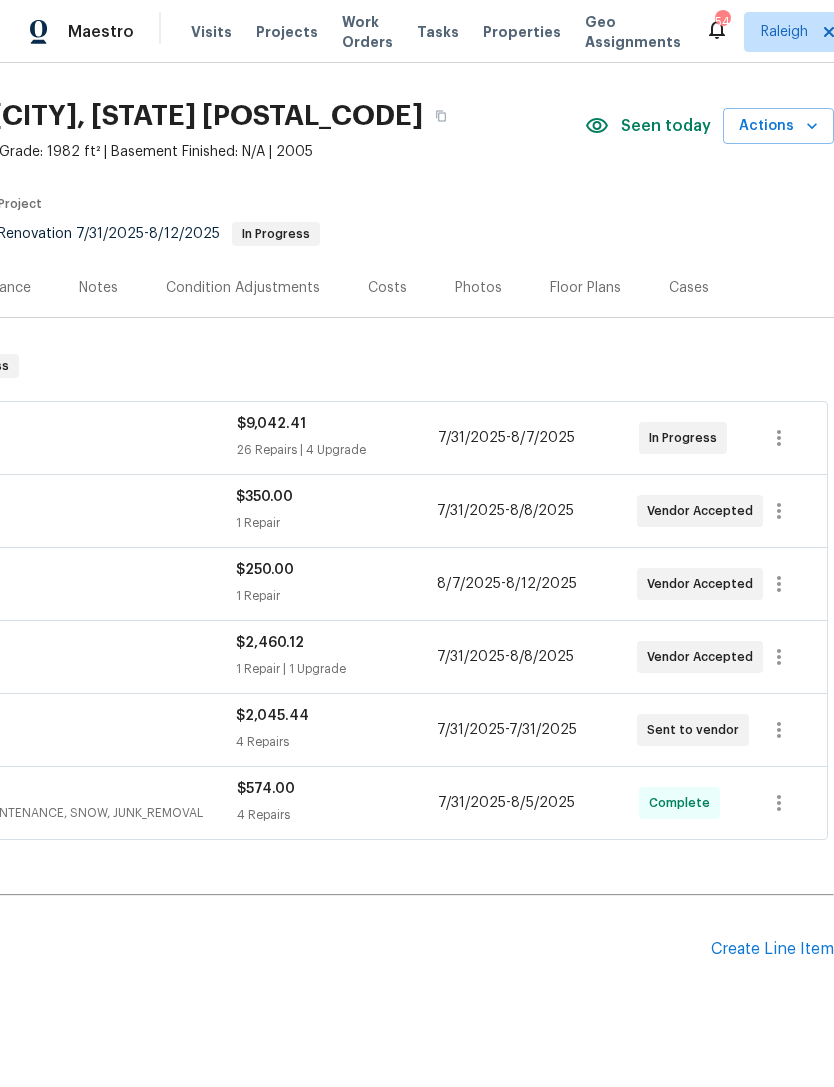scroll, scrollTop: 45, scrollLeft: 296, axis: both 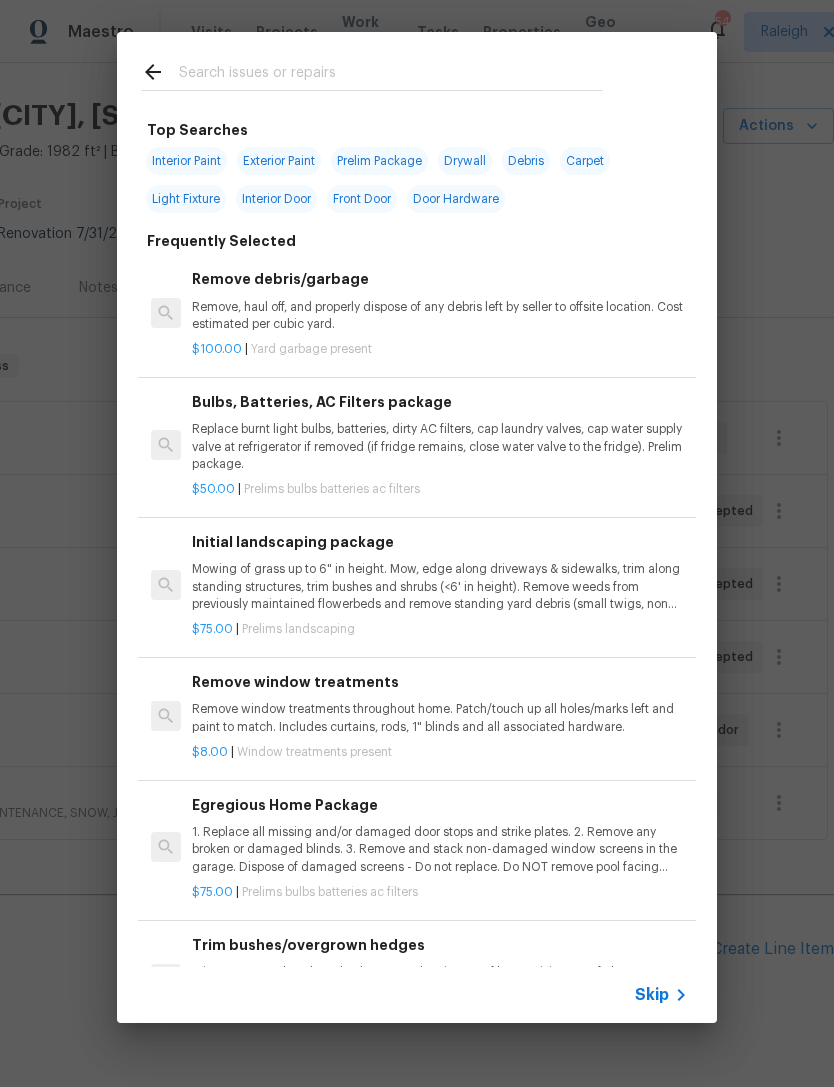 click at bounding box center [391, 75] 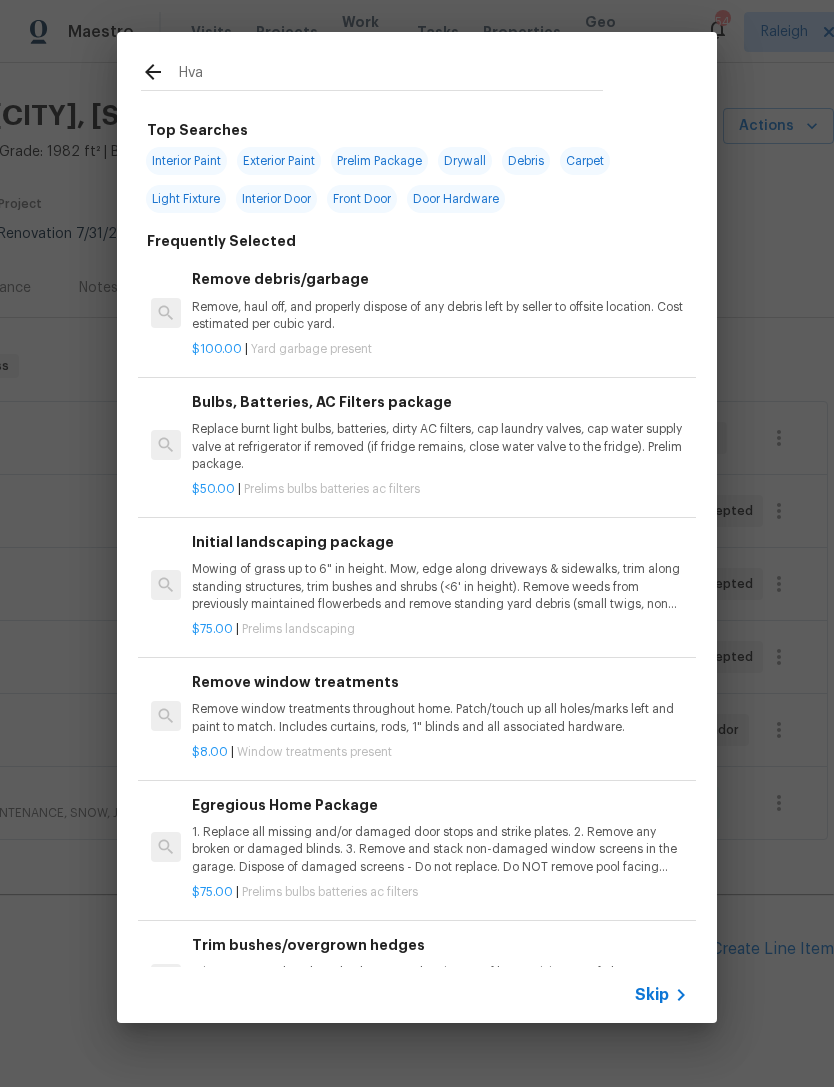 type on "Hvac" 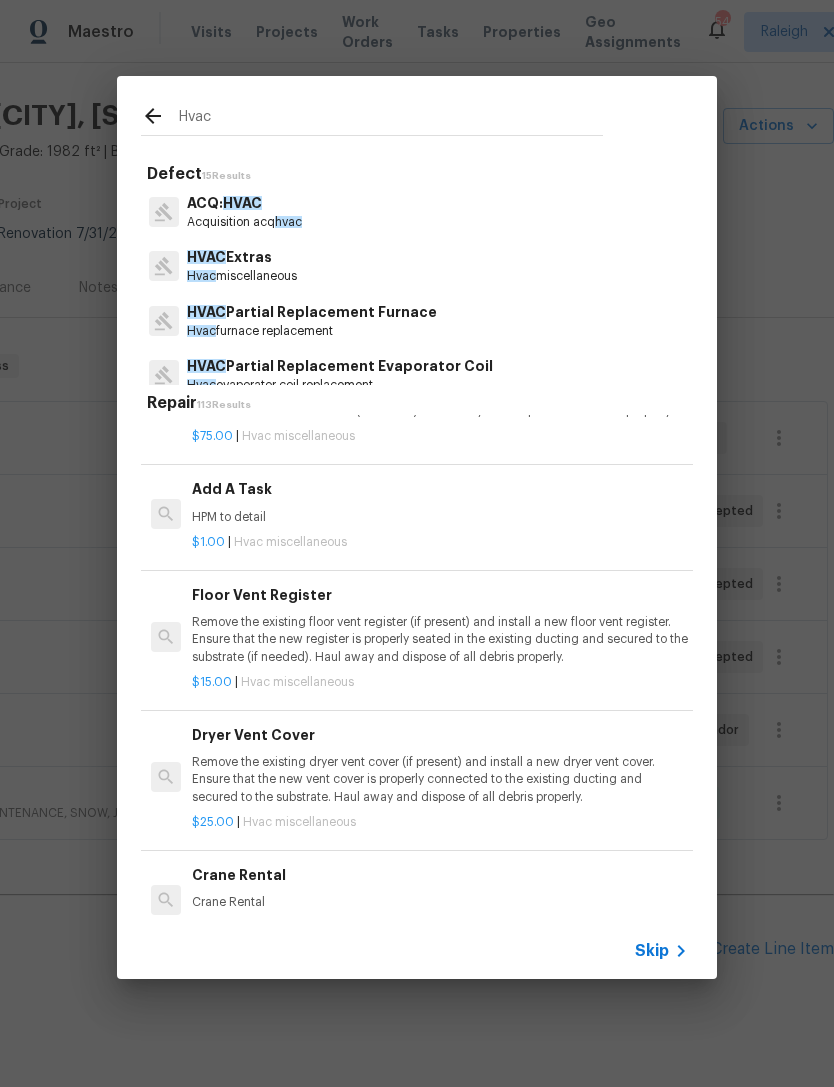 scroll, scrollTop: 2482, scrollLeft: 0, axis: vertical 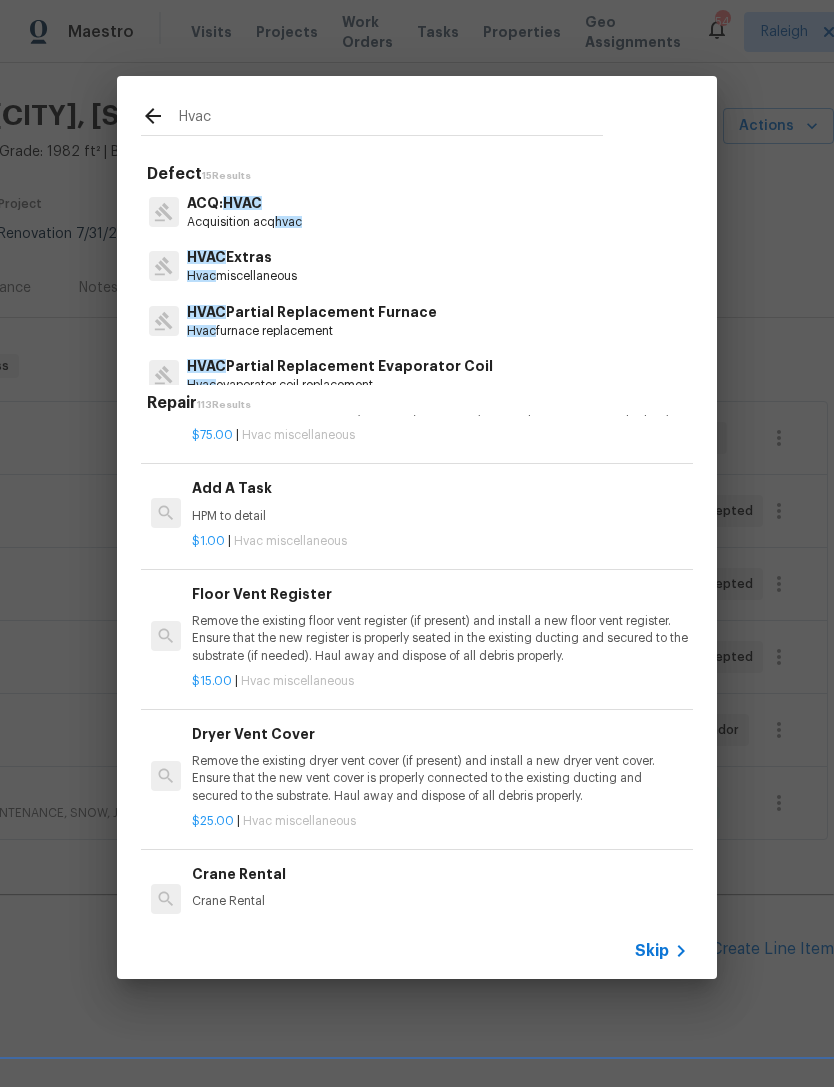 click on "HPM to detail" at bounding box center [440, 516] 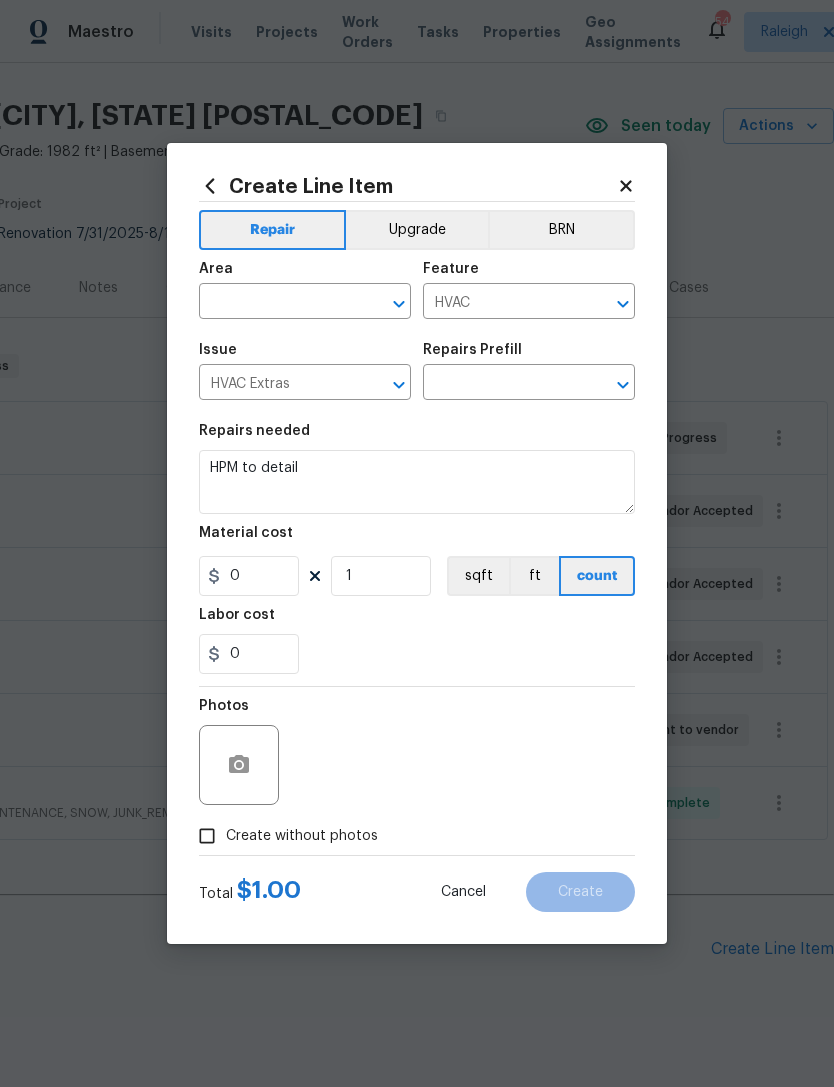 type on "Add A Task $1.00" 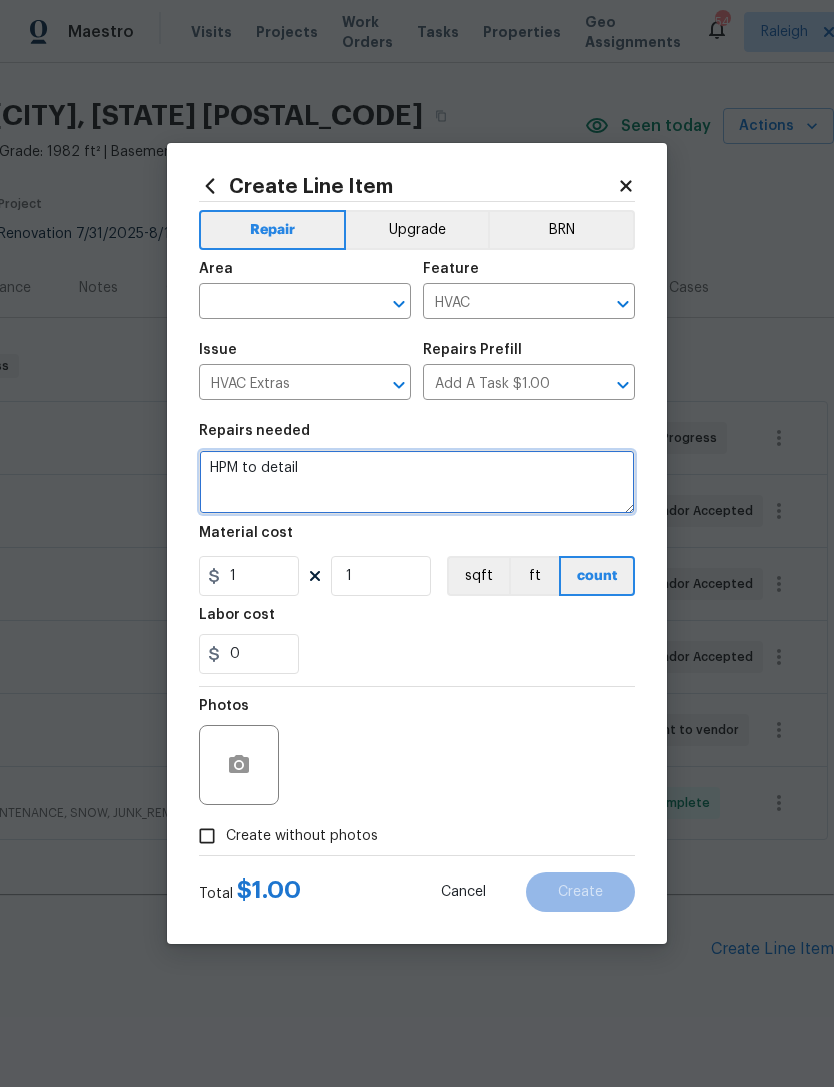 click on "HPM to detail" at bounding box center [417, 482] 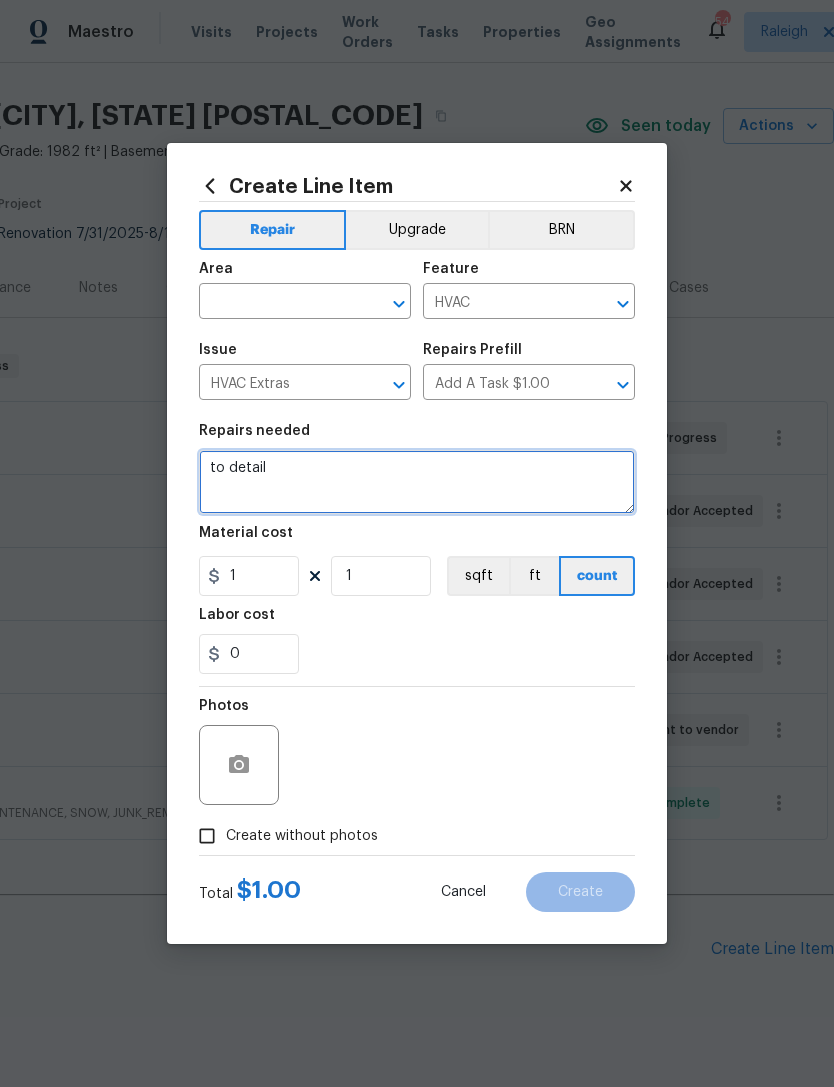 click on "to detail" at bounding box center (417, 482) 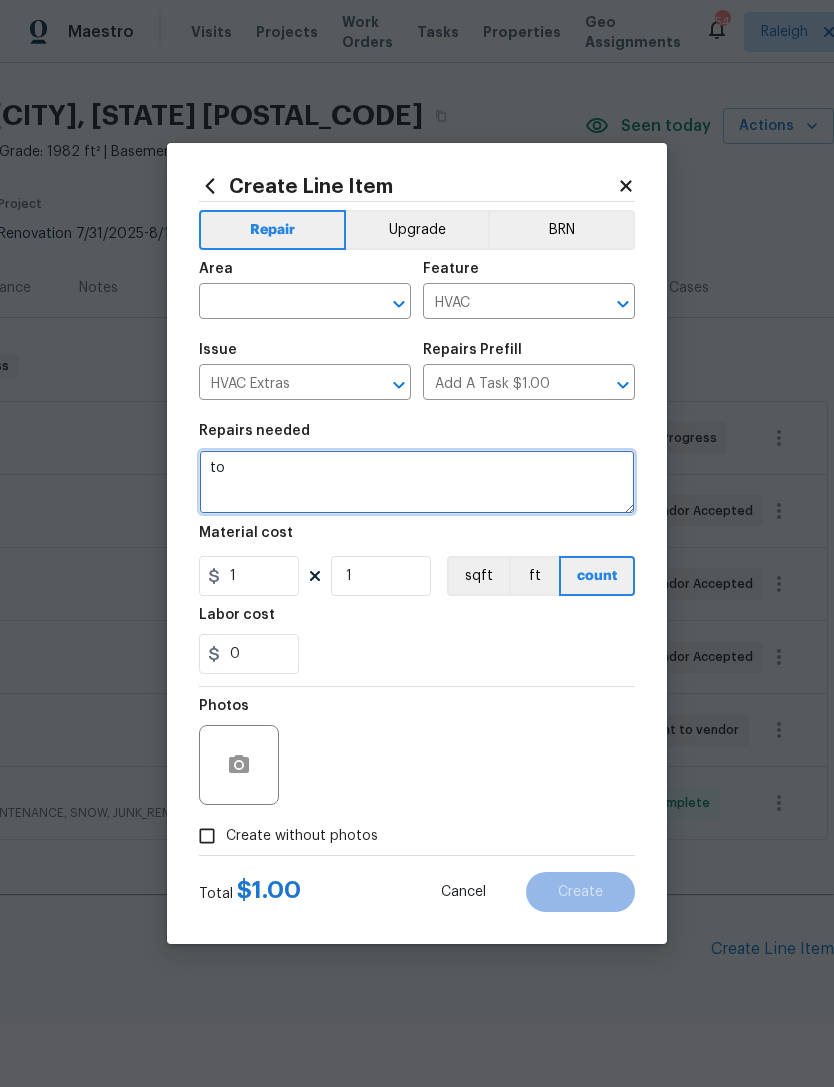 type on "t" 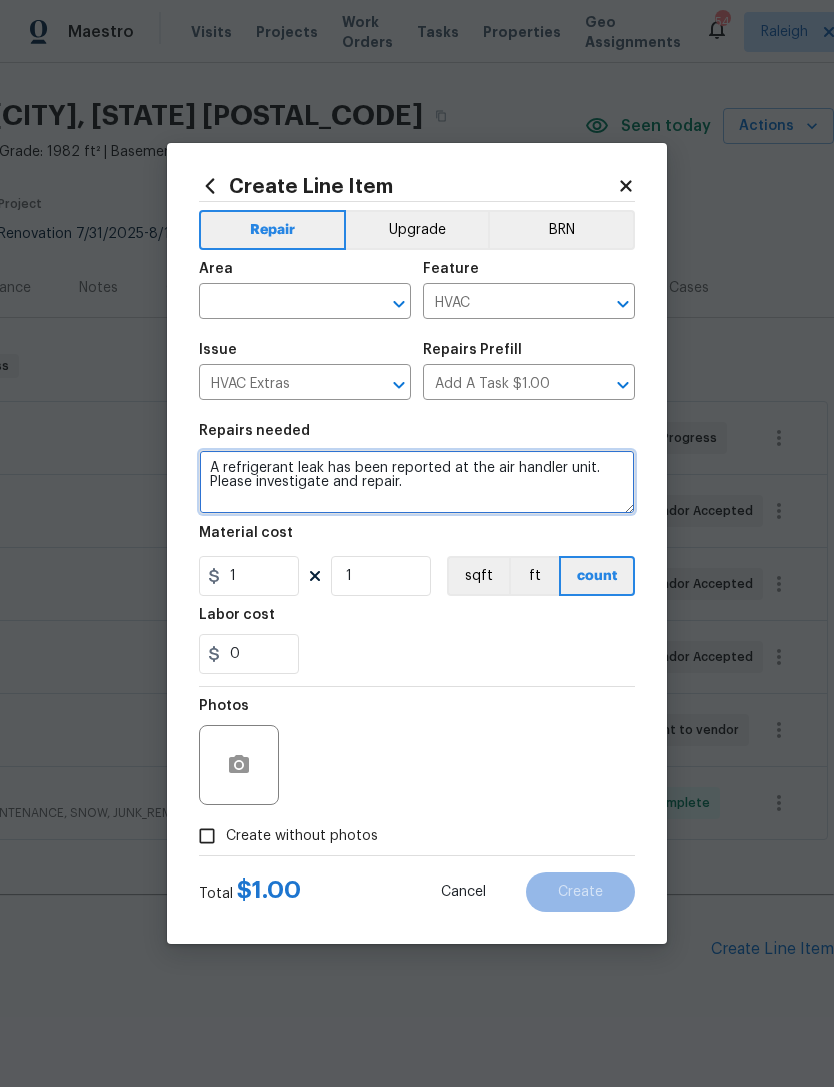 type on "A refrigerant leak has been reported at the air handler unit. Please investigate and repair." 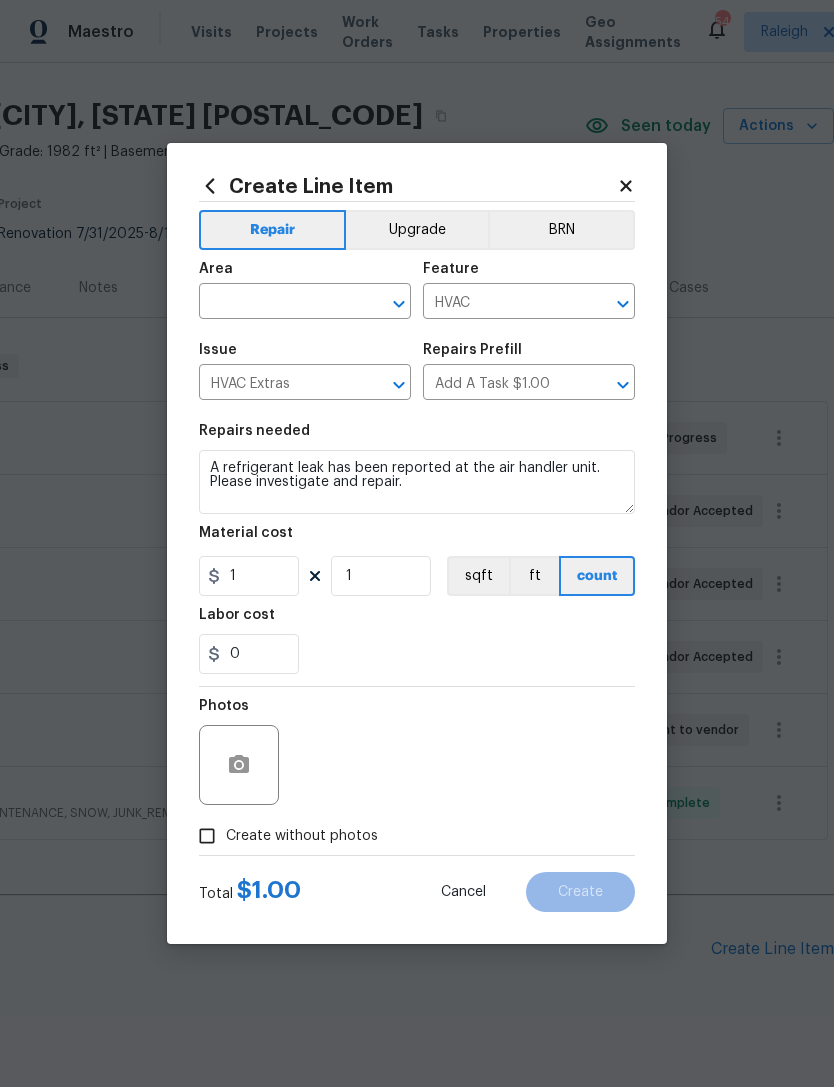 click at bounding box center [277, 303] 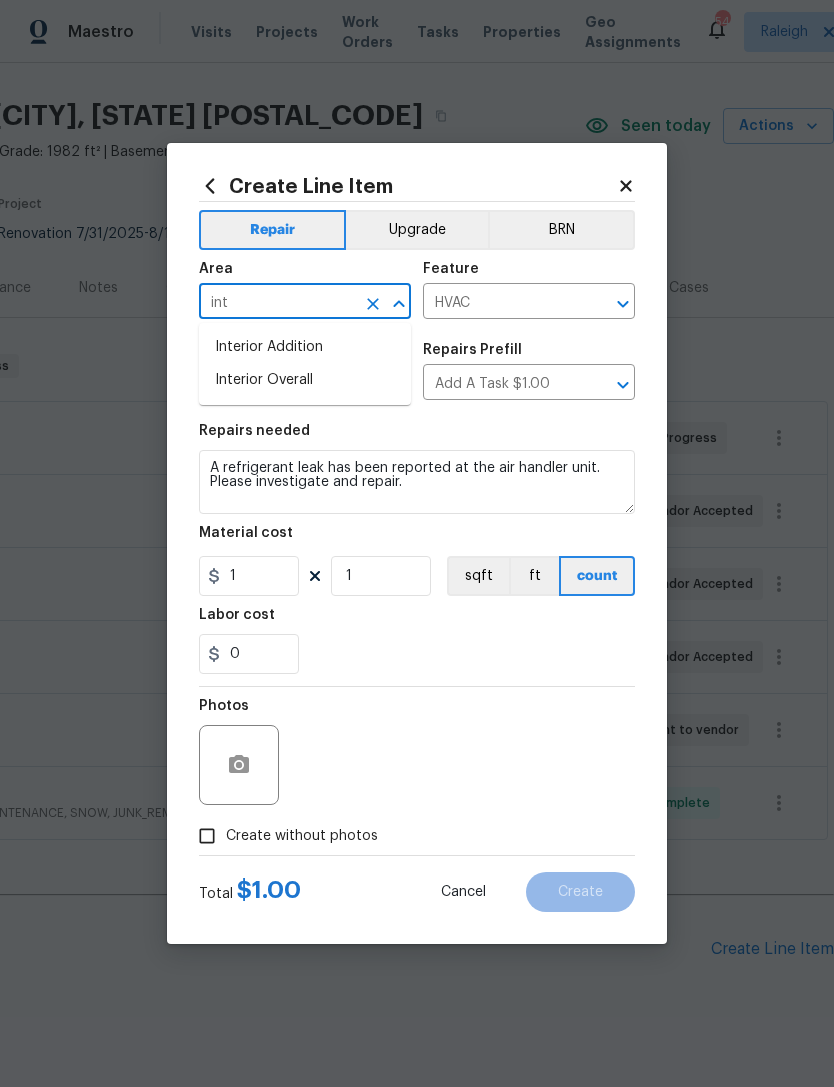 click on "Interior Overall" at bounding box center (305, 380) 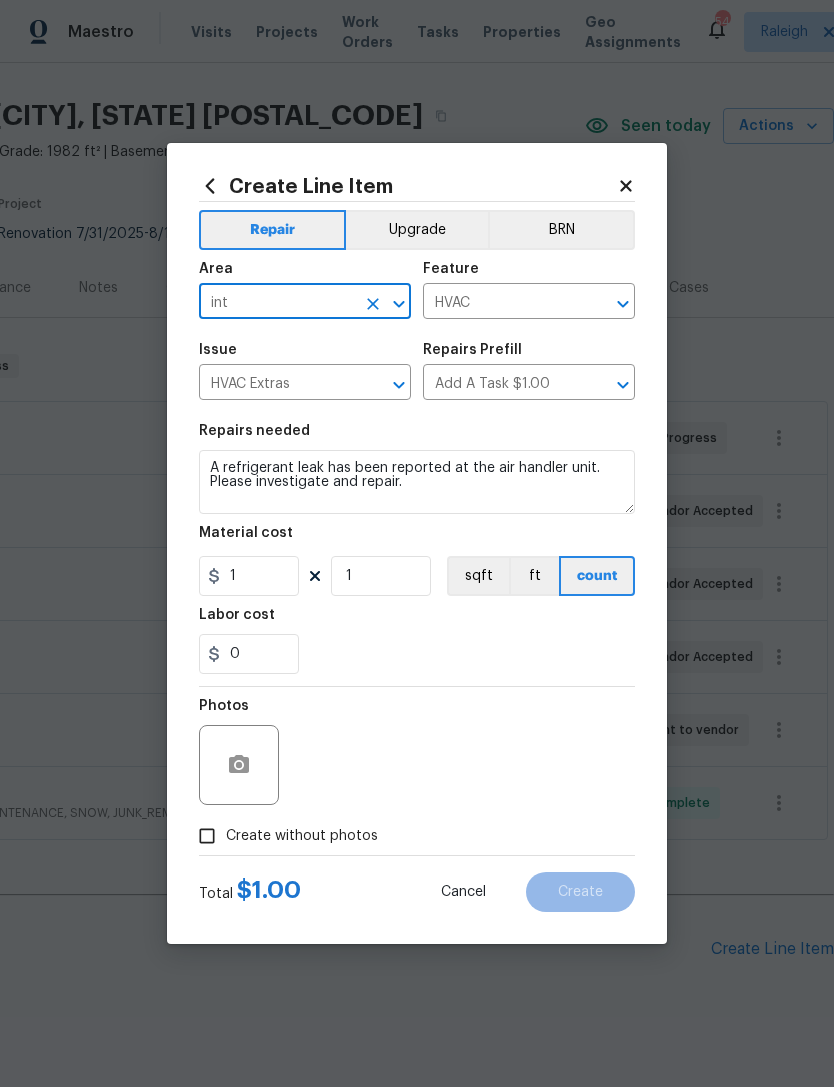 type on "Interior Overall" 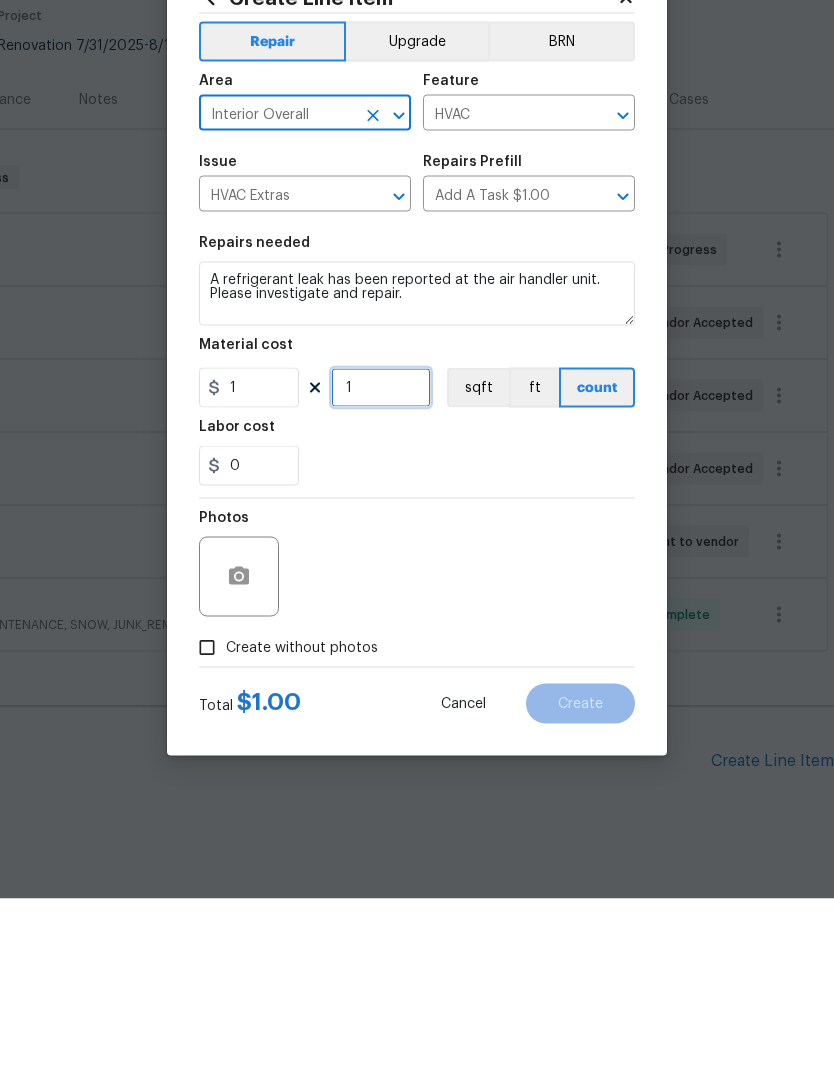 click on "1" at bounding box center [381, 576] 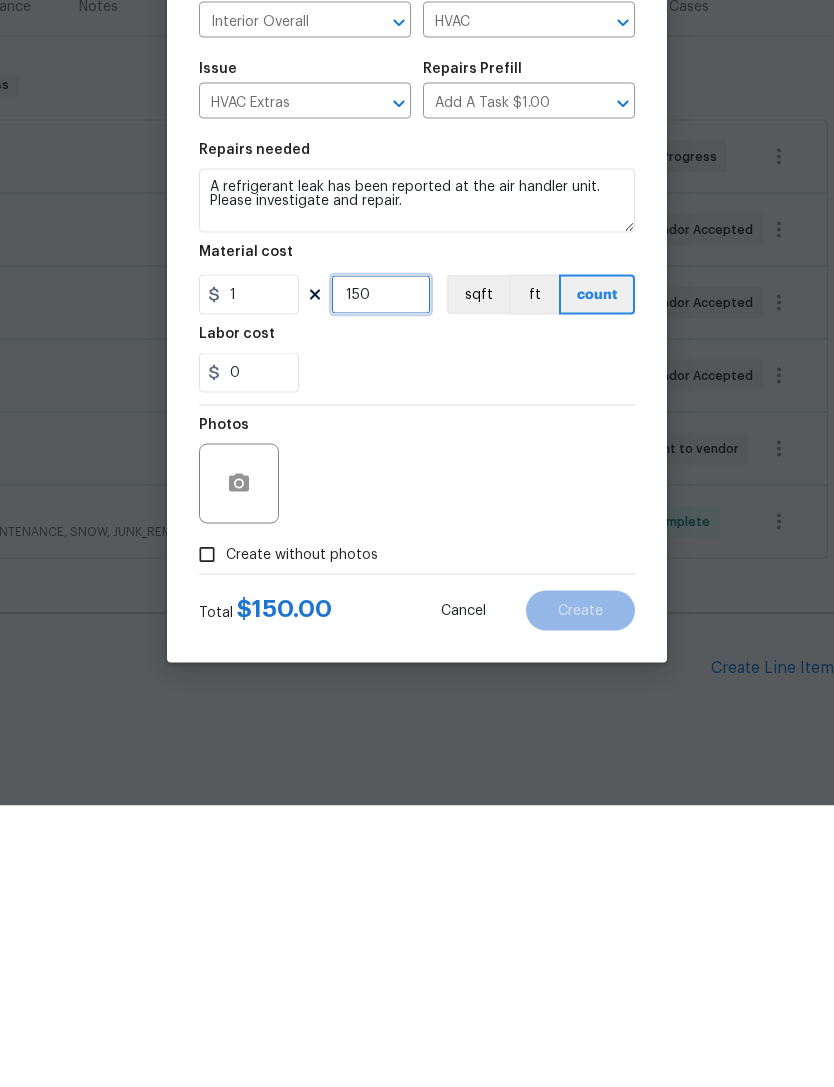 type on "150" 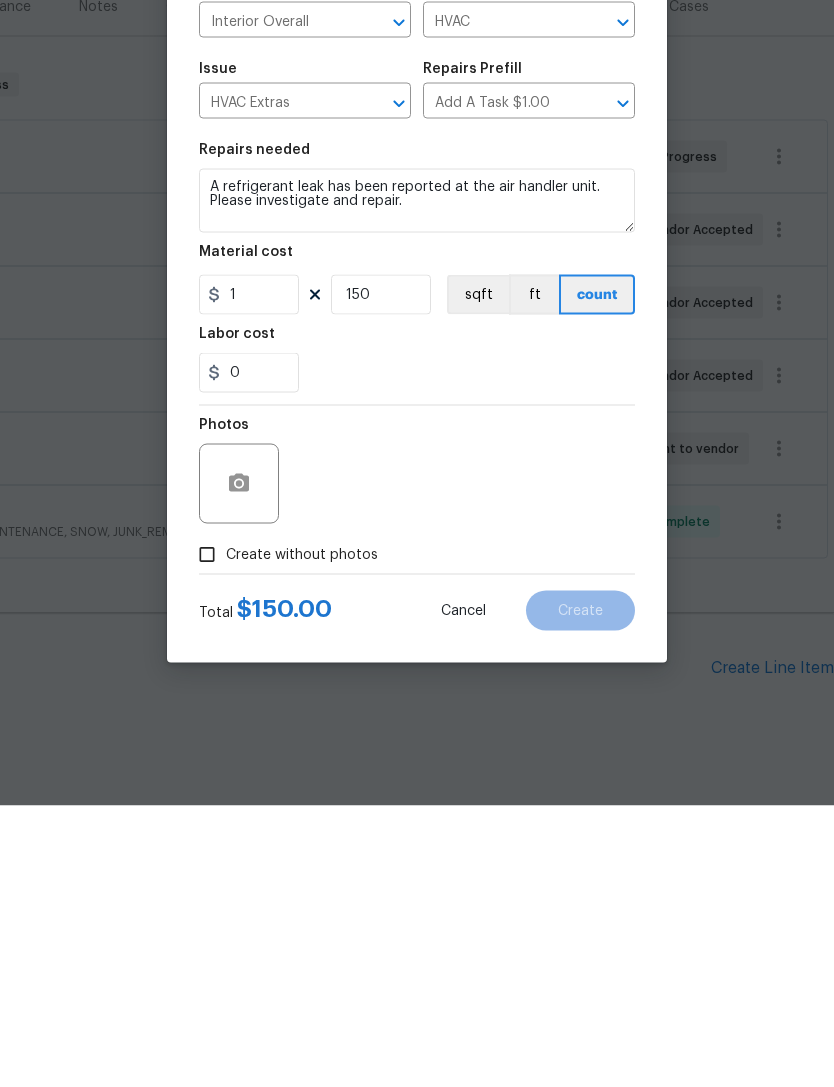 click on "Create without photos" at bounding box center (207, 836) 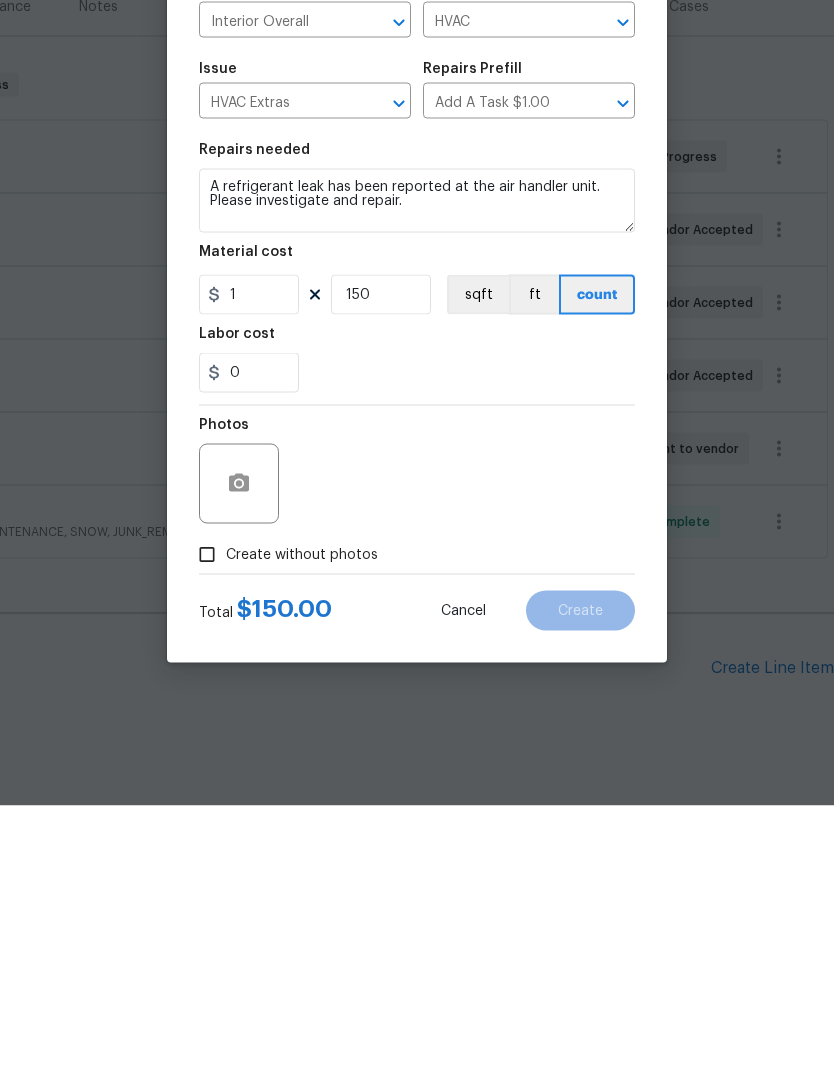 checkbox on "true" 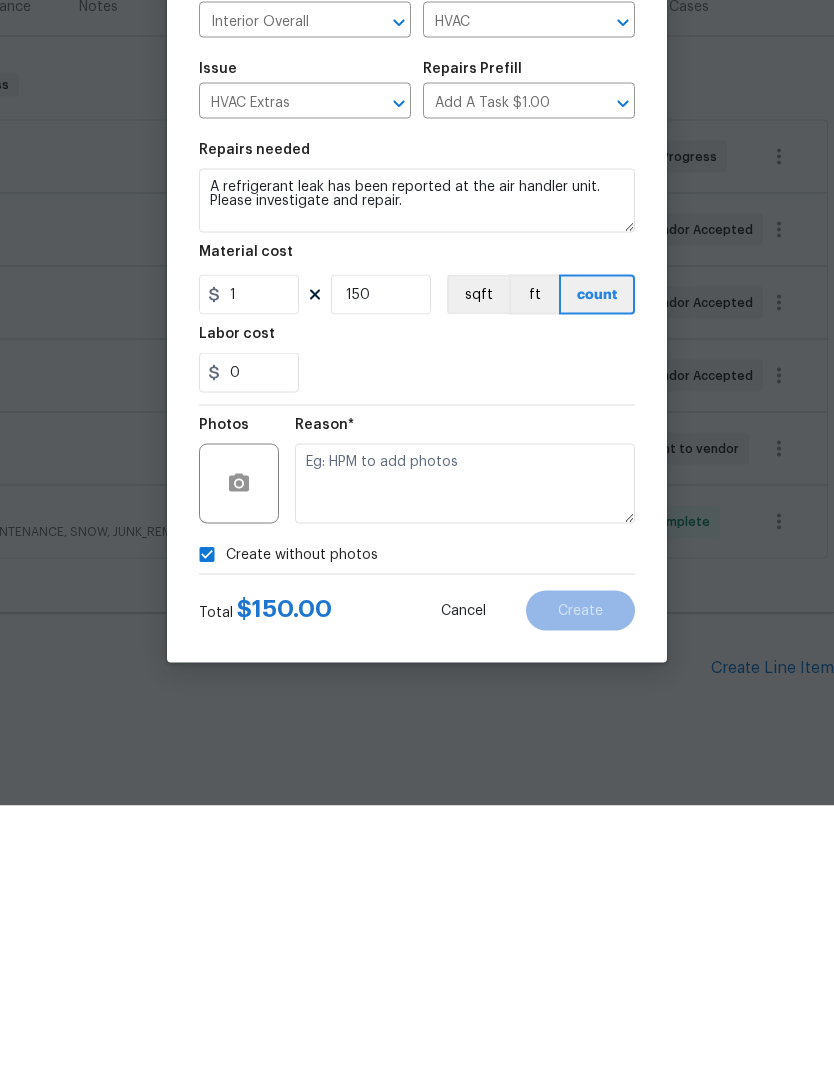 scroll, scrollTop: 64, scrollLeft: 0, axis: vertical 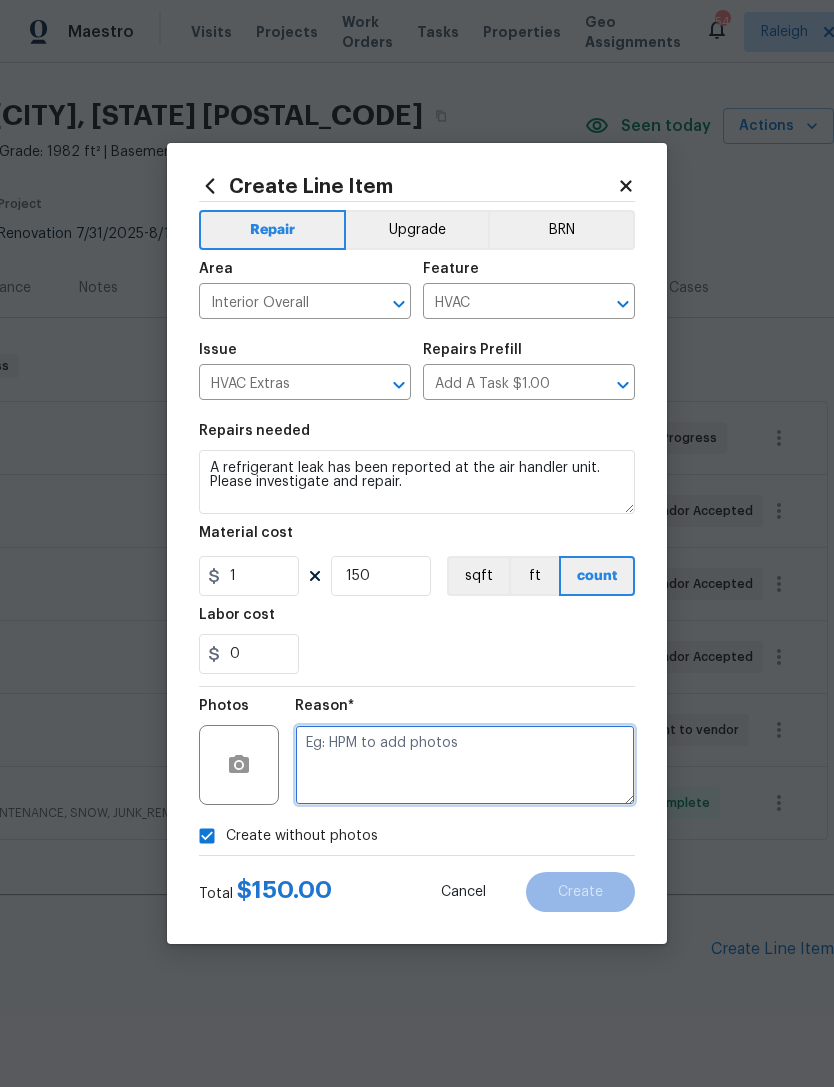 click at bounding box center [465, 765] 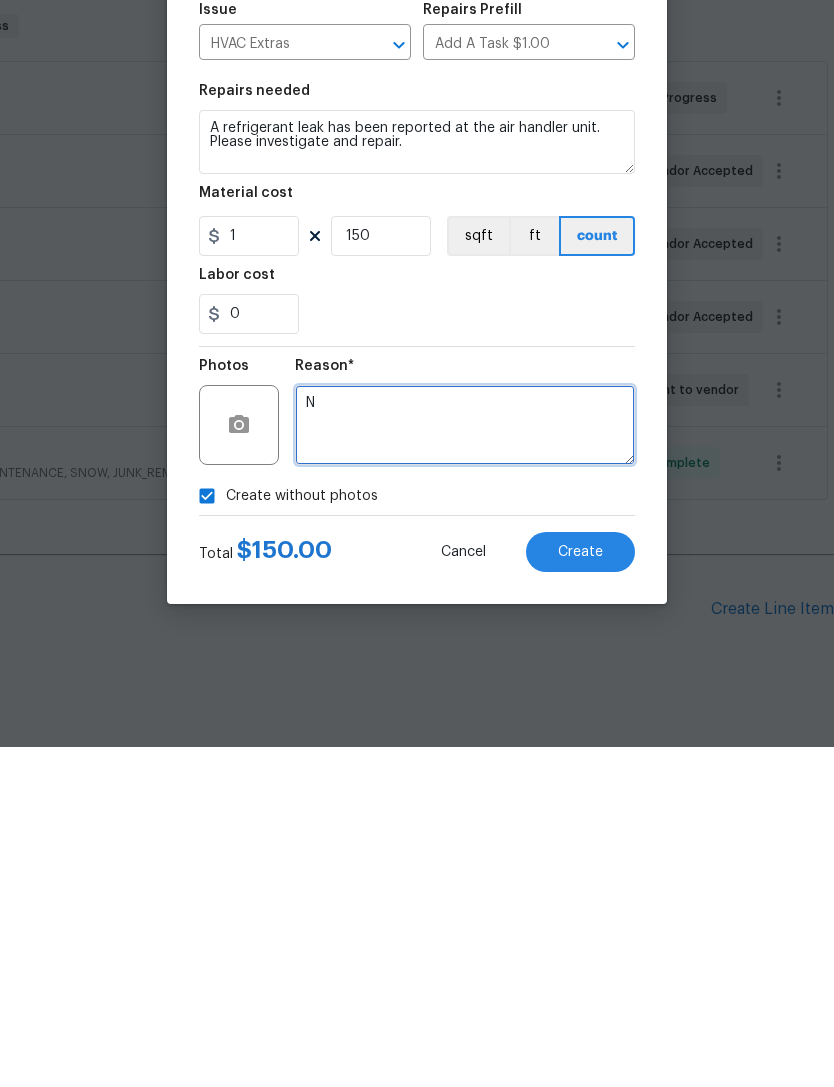 type on "N" 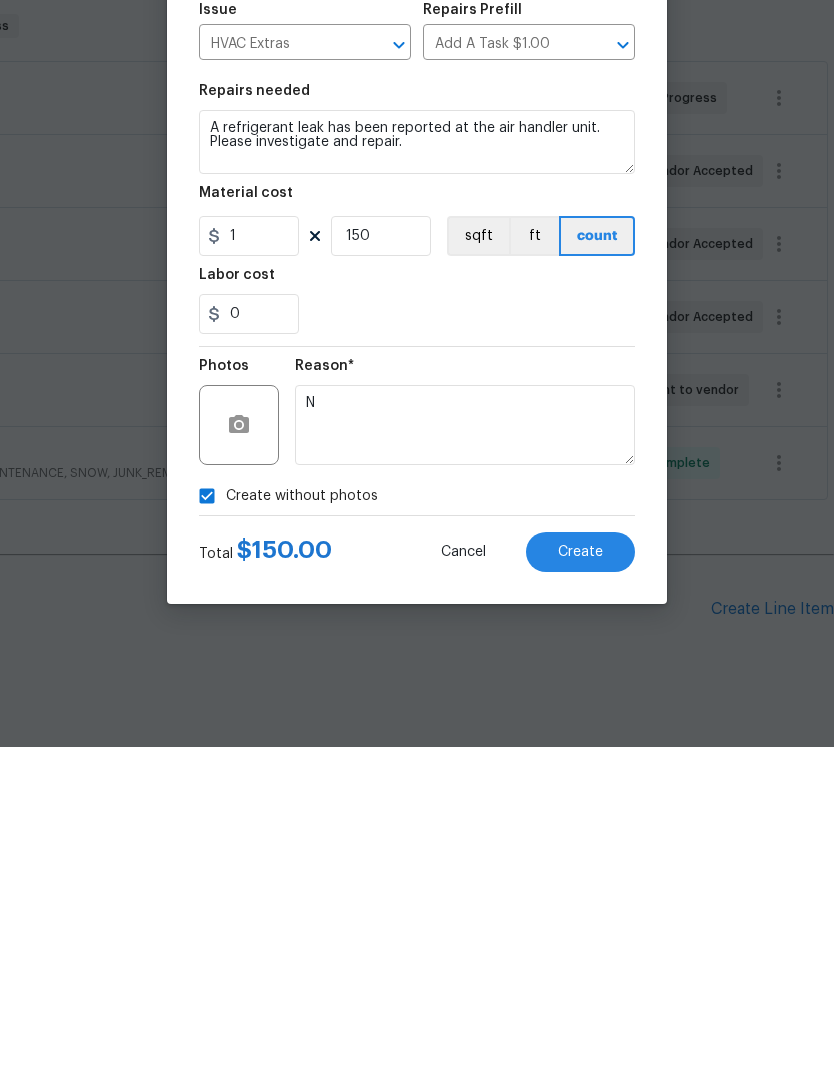 click on "Create" at bounding box center [580, 892] 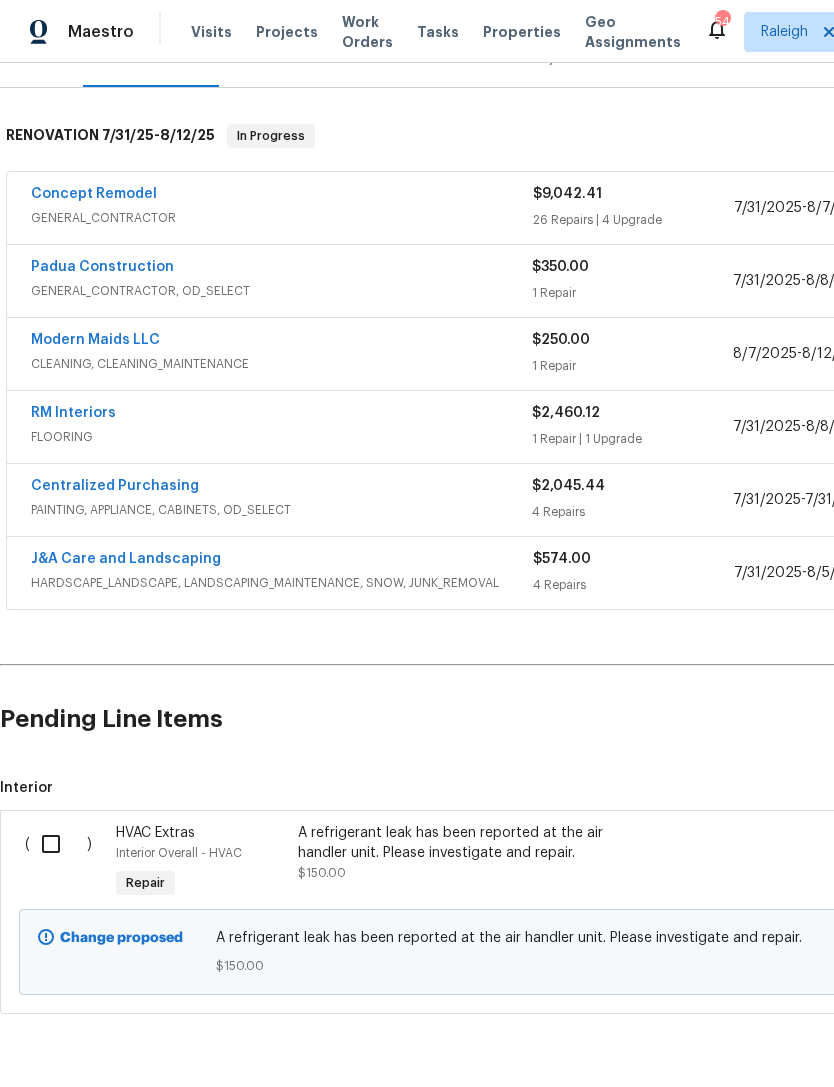 scroll, scrollTop: 274, scrollLeft: 0, axis: vertical 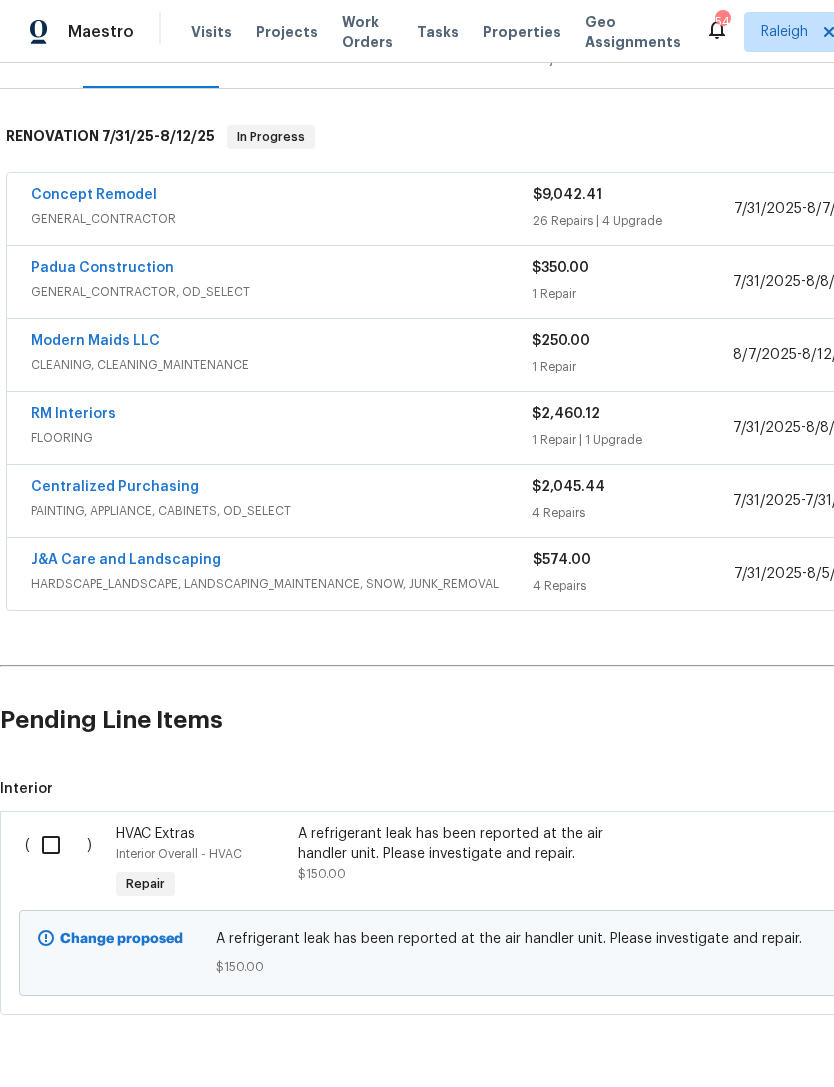 click at bounding box center [58, 845] 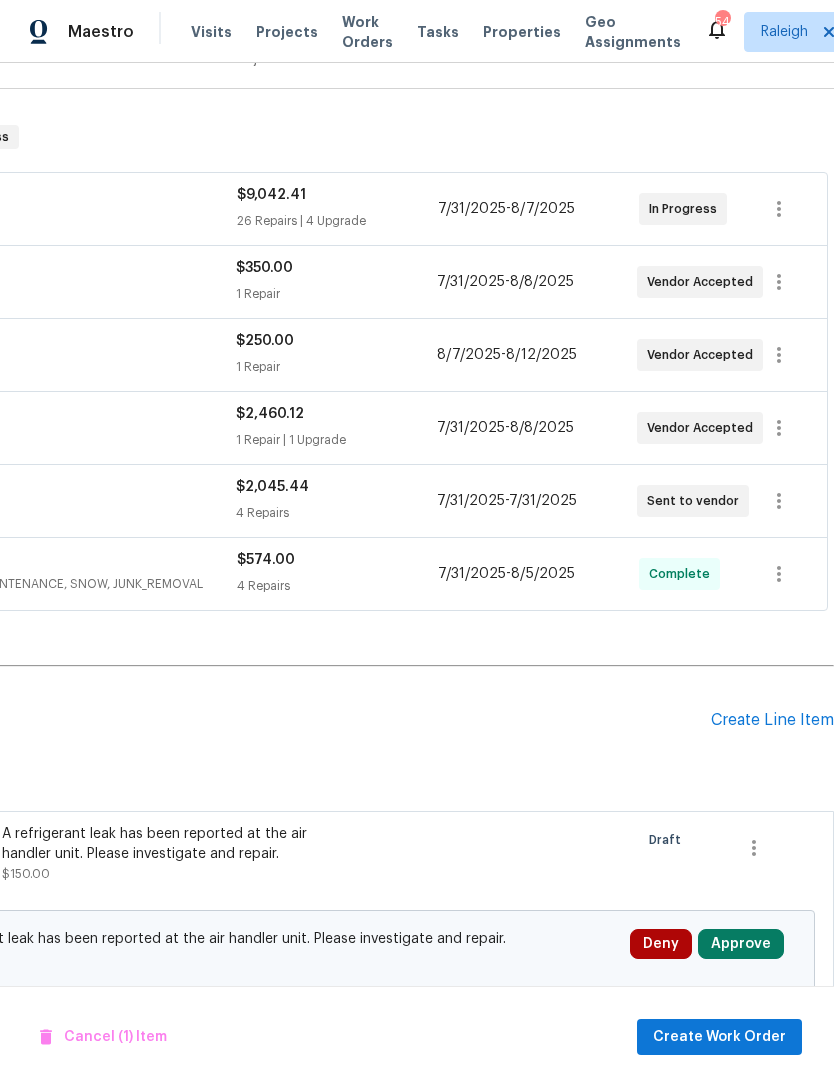 scroll, scrollTop: 274, scrollLeft: 296, axis: both 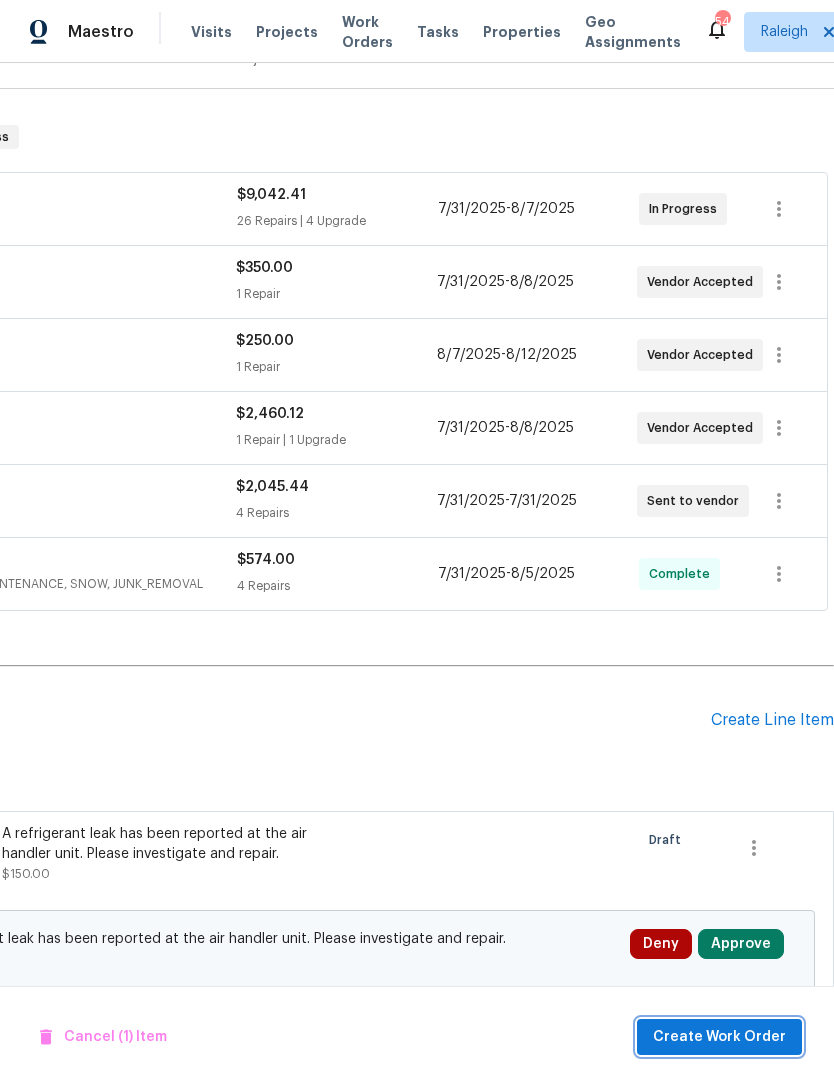 click on "Create Work Order" at bounding box center [719, 1037] 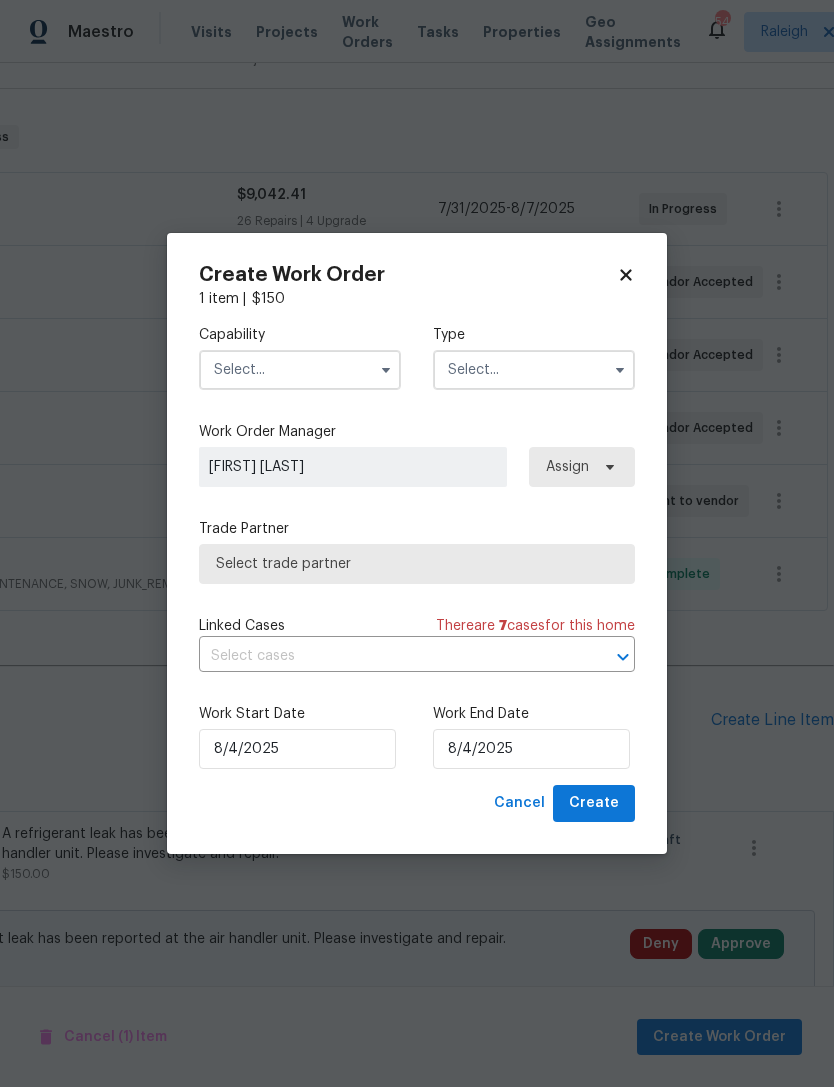 click at bounding box center (300, 370) 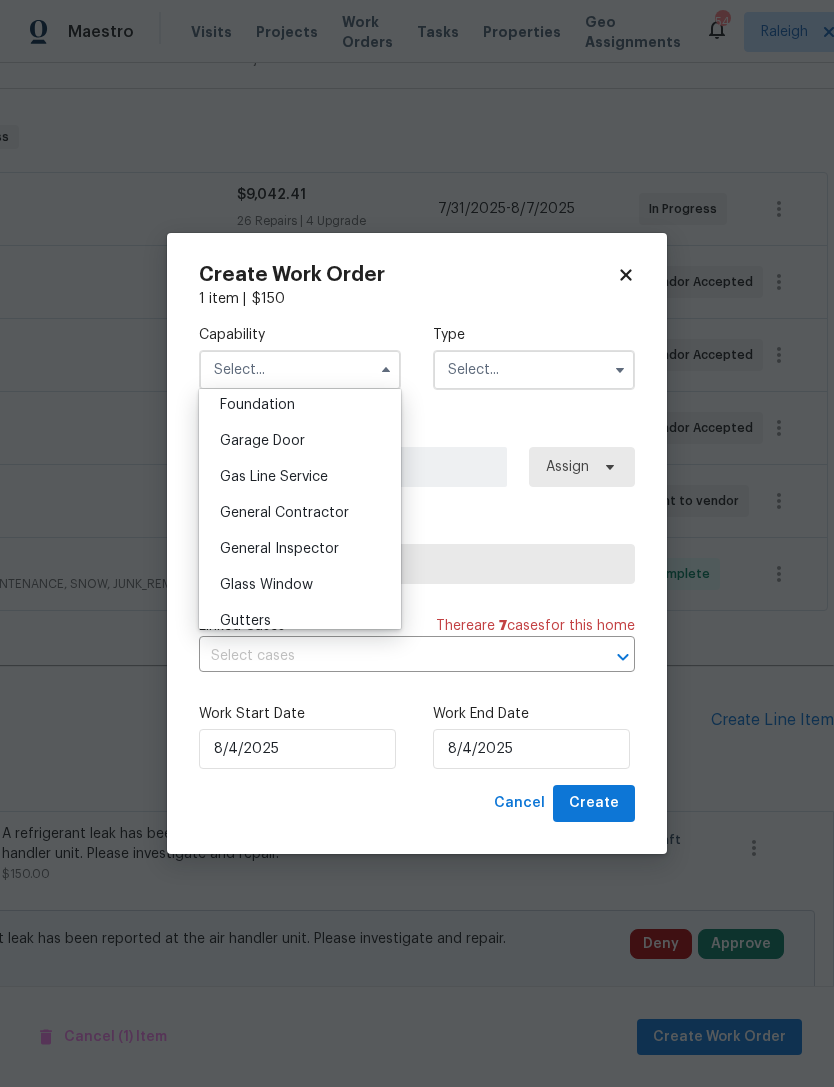 scroll, scrollTop: 862, scrollLeft: 0, axis: vertical 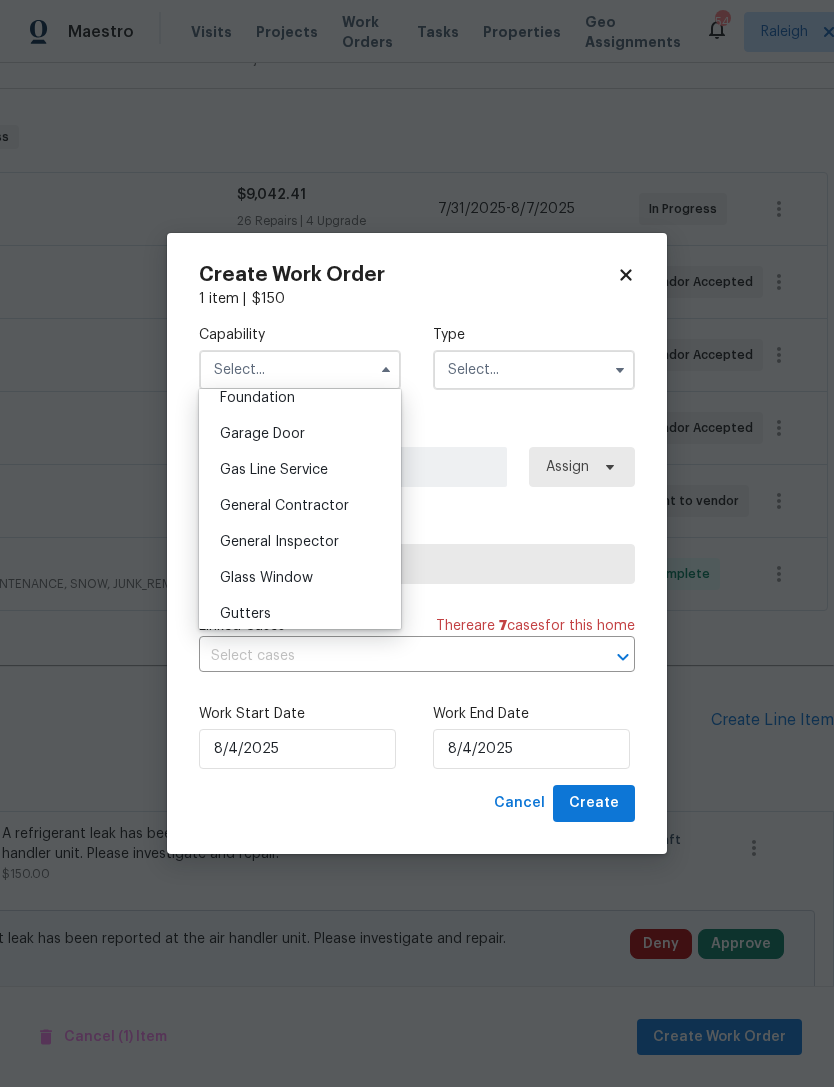 click on "General Contractor" at bounding box center (284, 506) 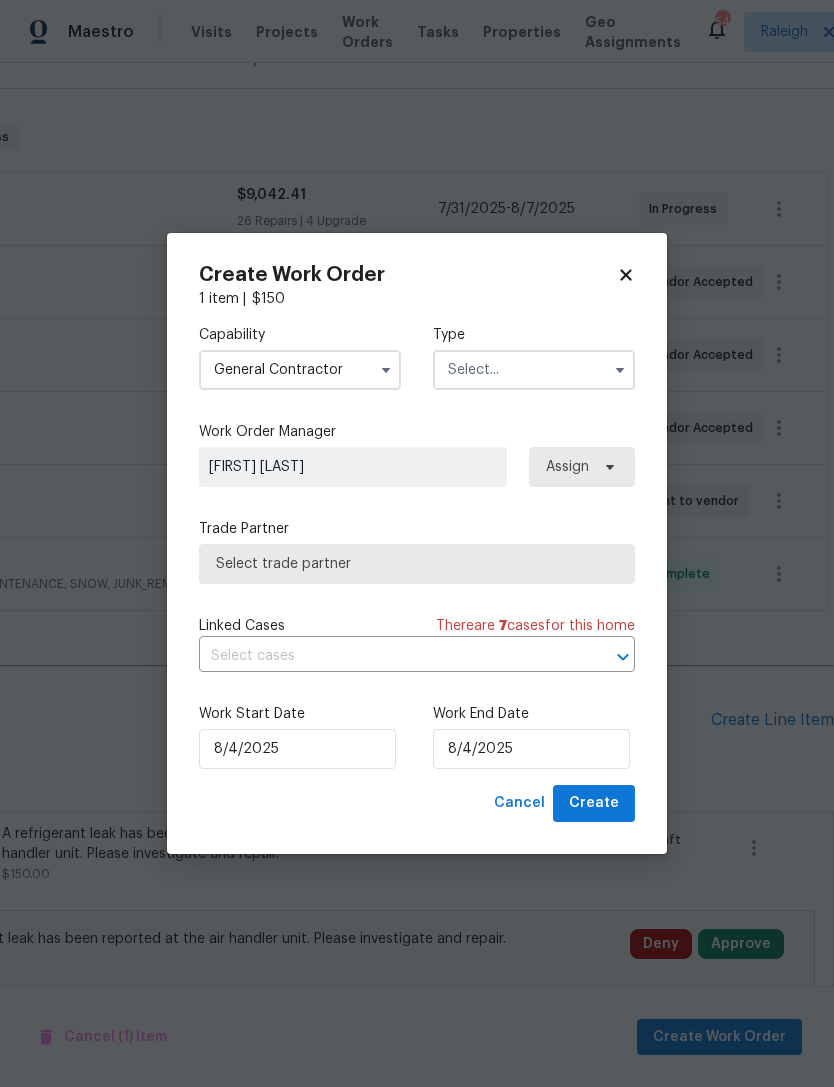click at bounding box center (534, 370) 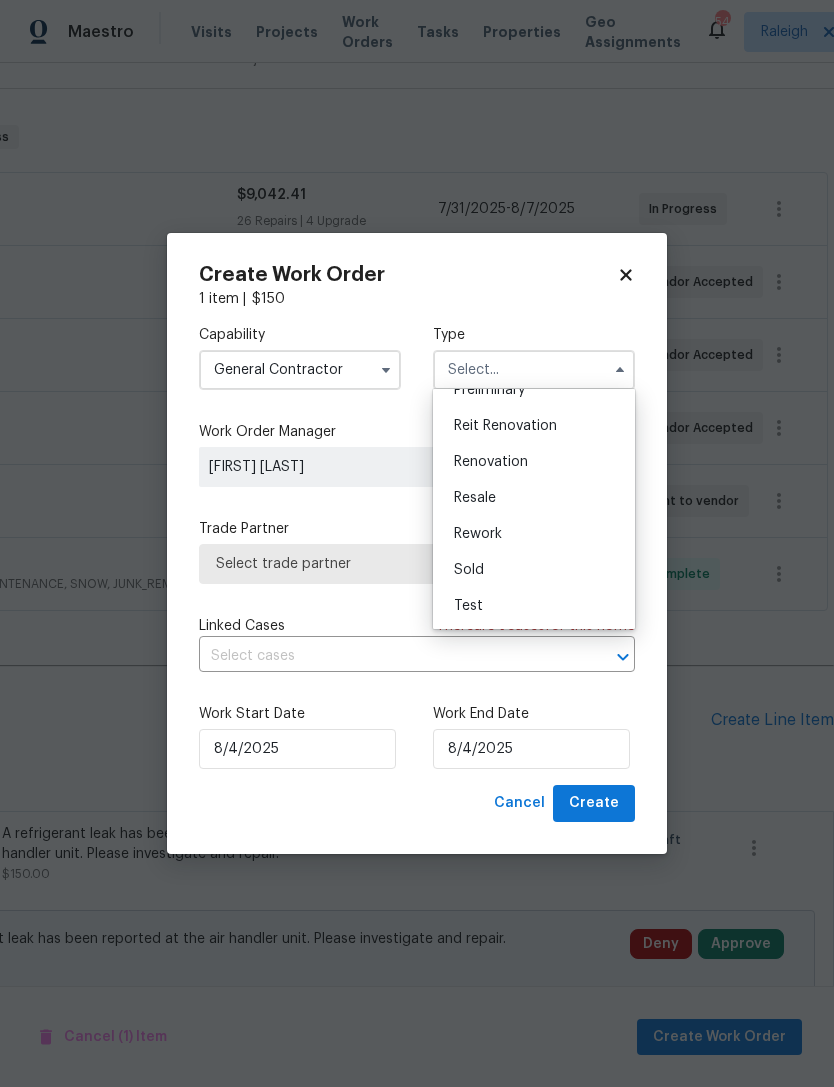 scroll, scrollTop: 454, scrollLeft: 0, axis: vertical 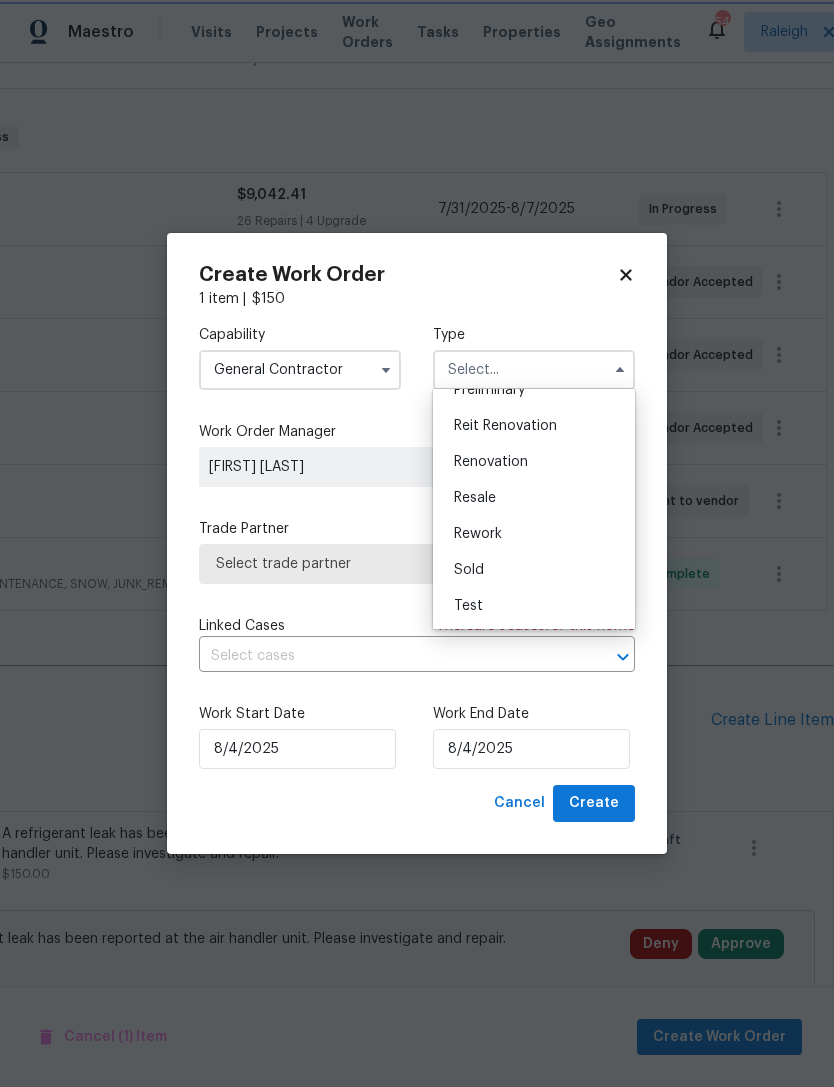 type on "Renovation" 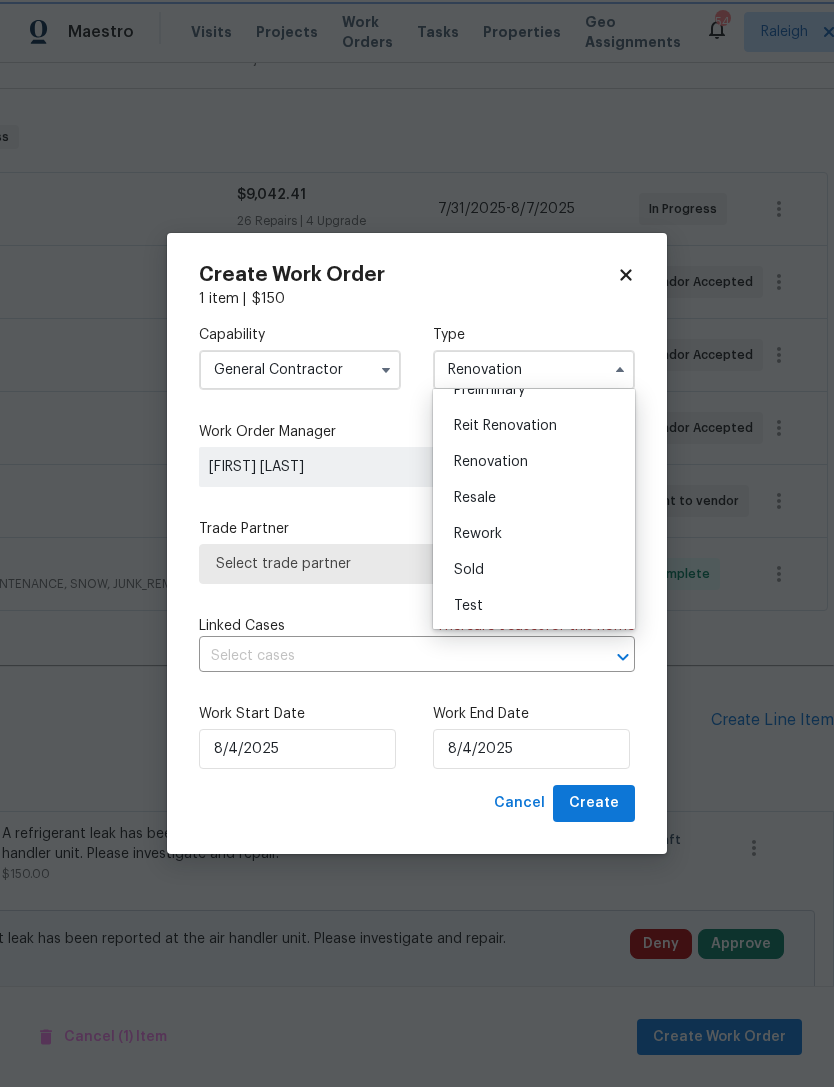 scroll, scrollTop: 0, scrollLeft: 0, axis: both 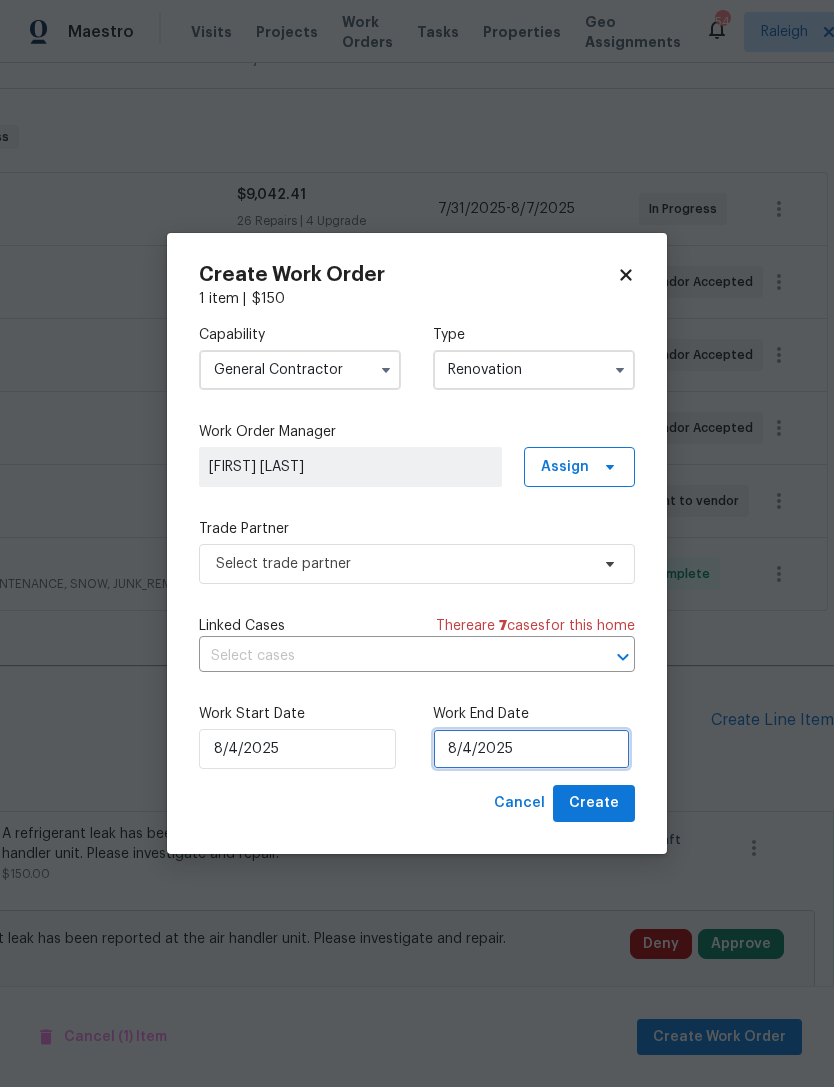 click on "8/4/2025" at bounding box center (531, 749) 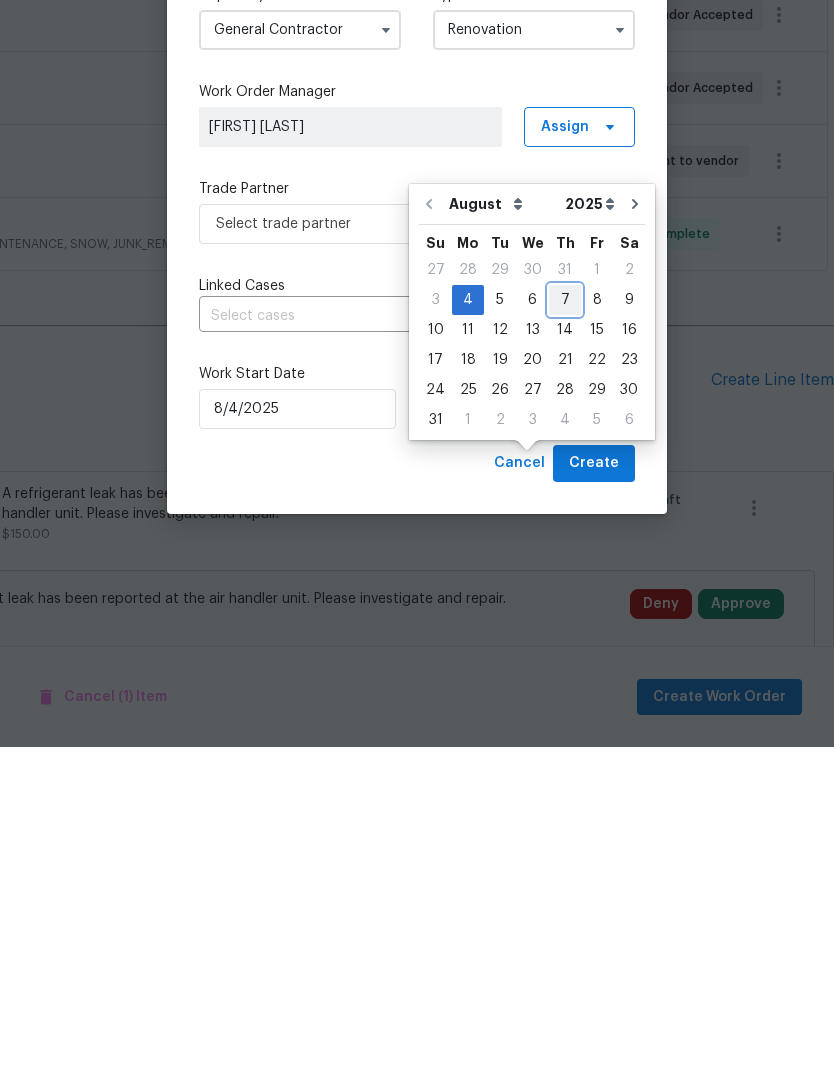 click on "7" at bounding box center (565, 640) 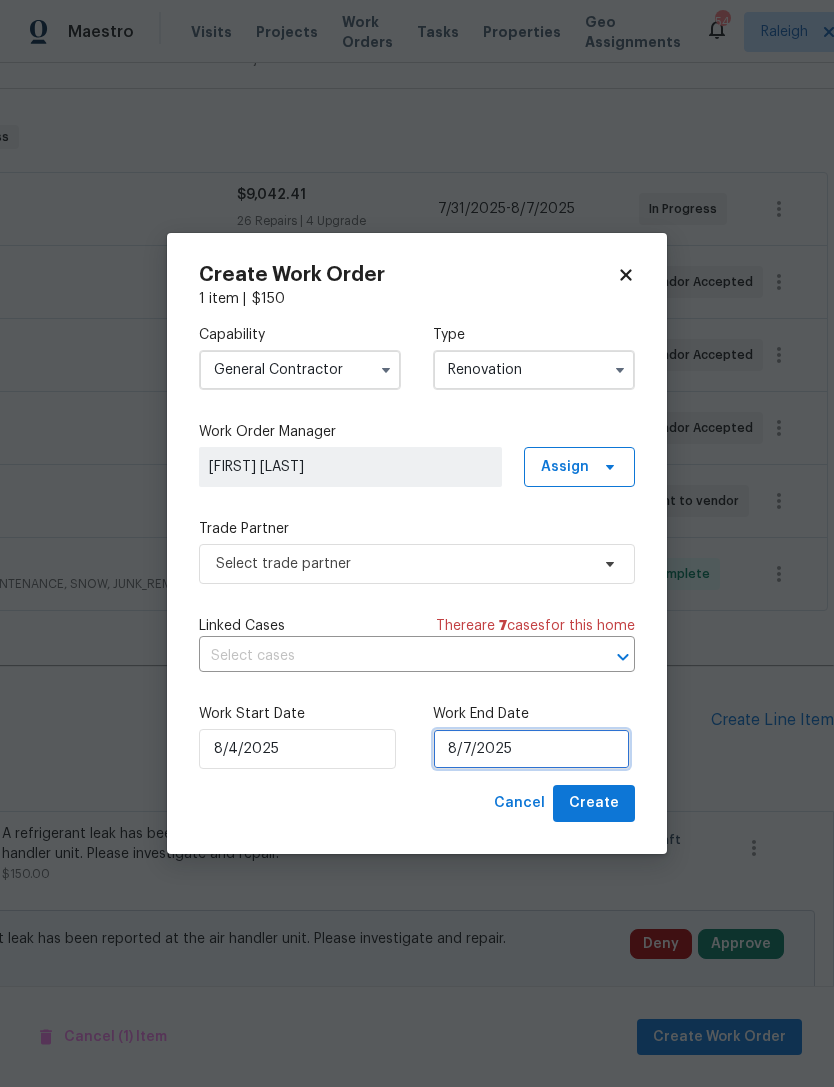 click on "8/7/2025" at bounding box center [531, 749] 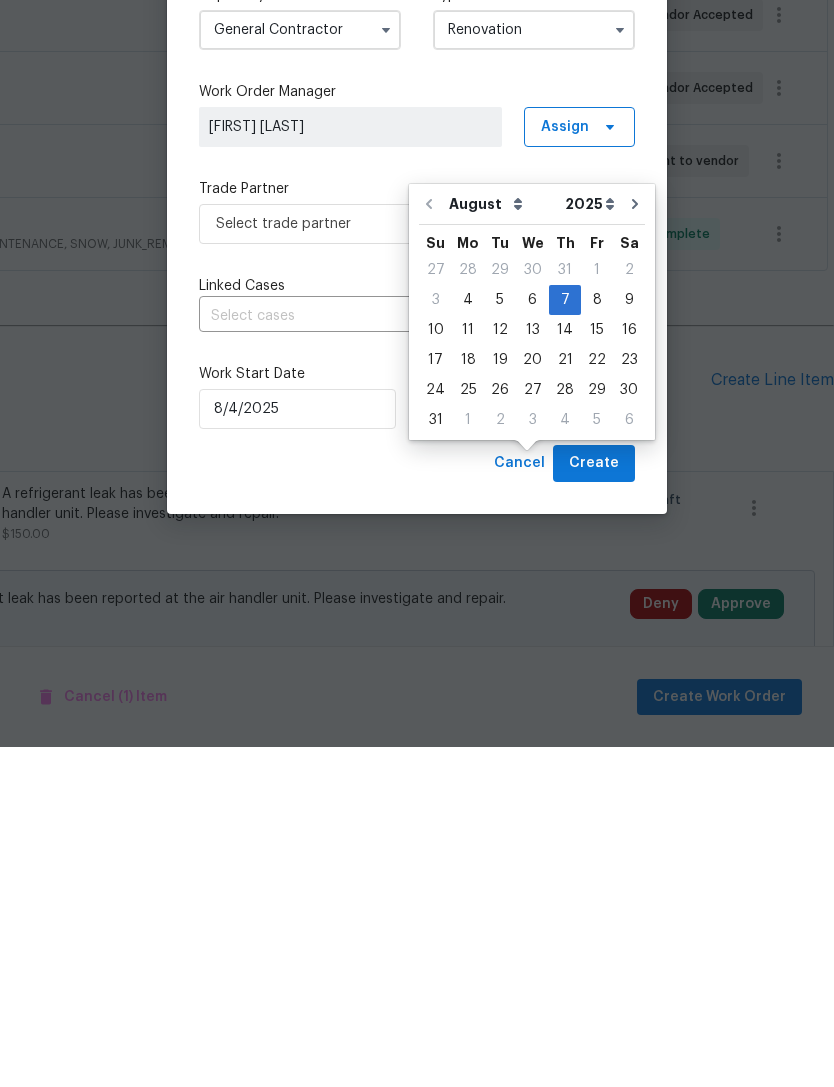 click on "Cancel Create" at bounding box center [417, 803] 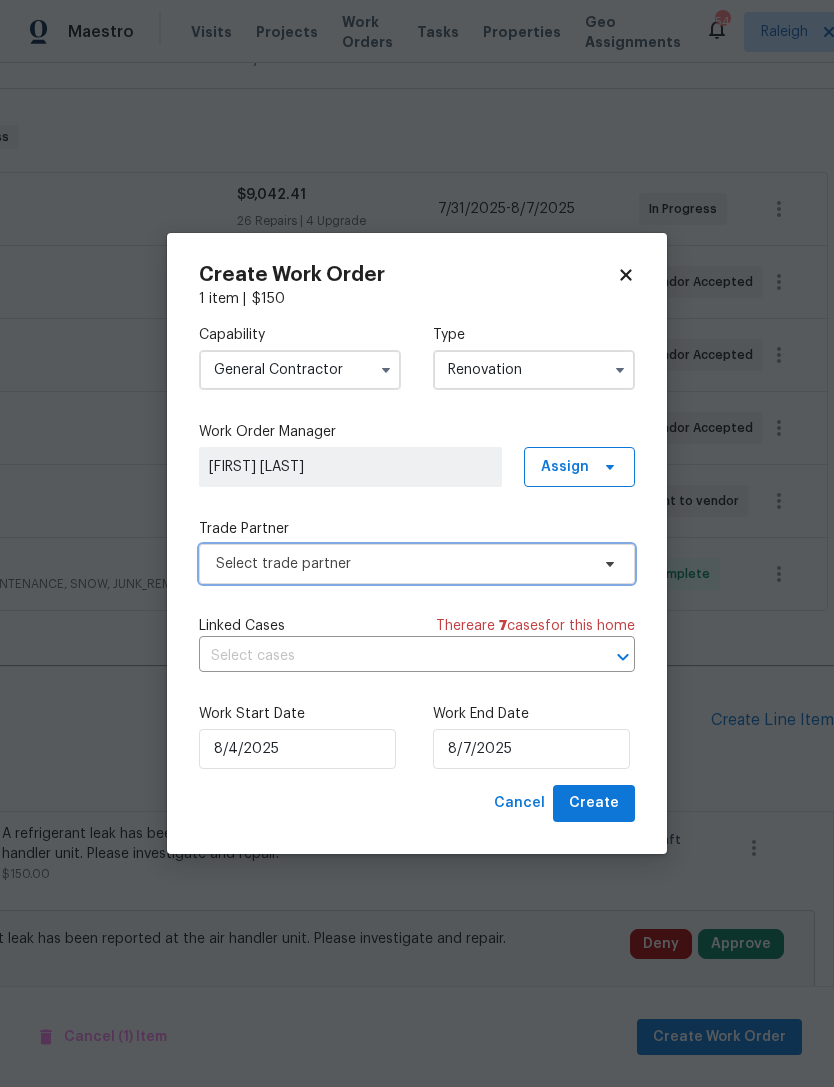 click on "Select trade partner" at bounding box center (402, 564) 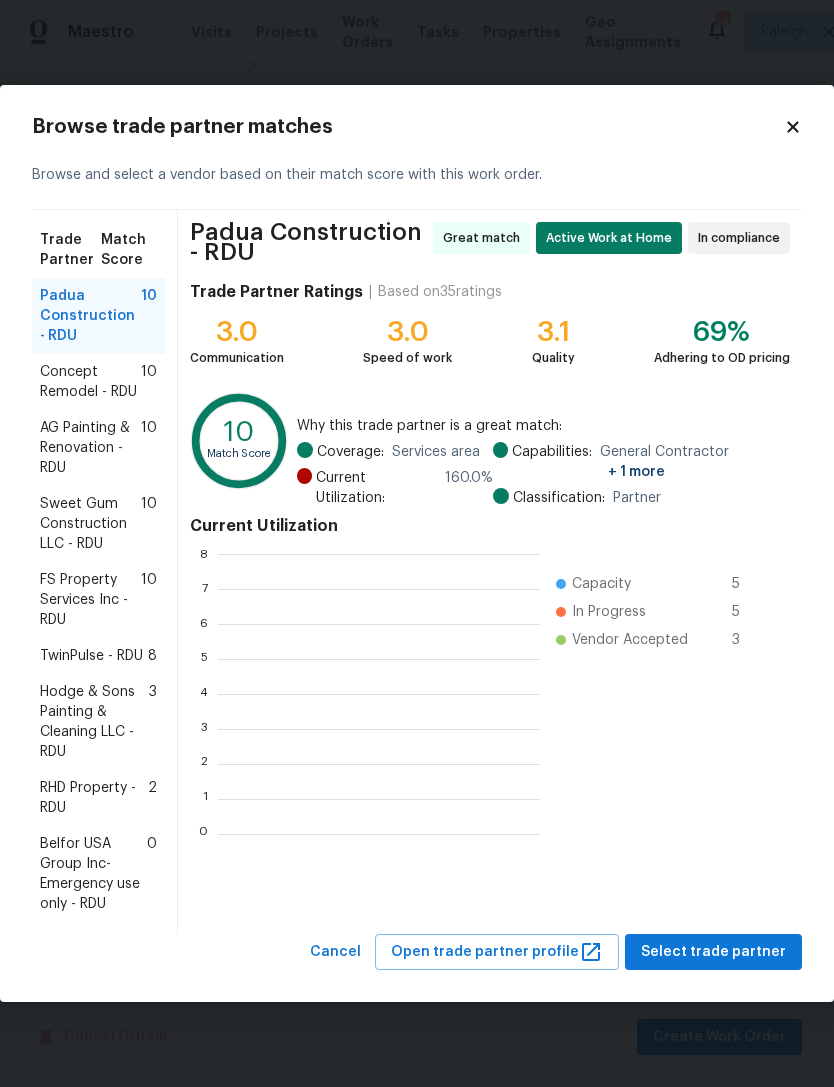 scroll, scrollTop: 2, scrollLeft: 2, axis: both 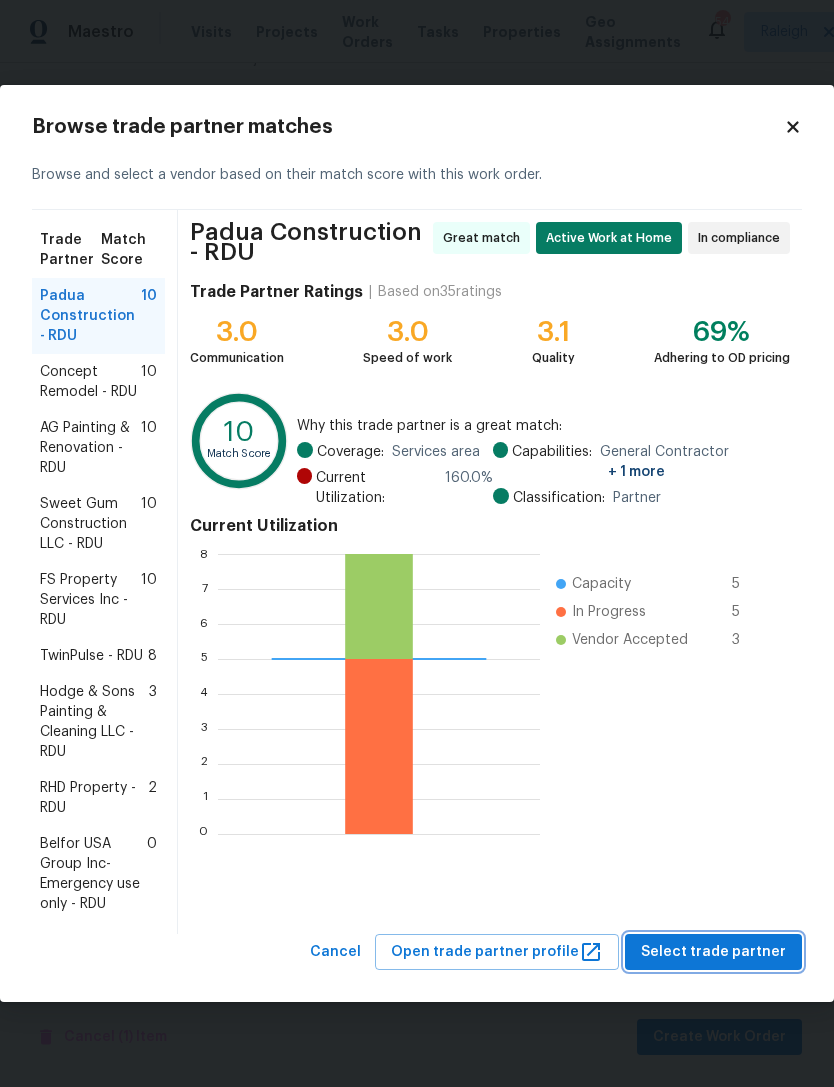 click on "Select trade partner" at bounding box center (713, 952) 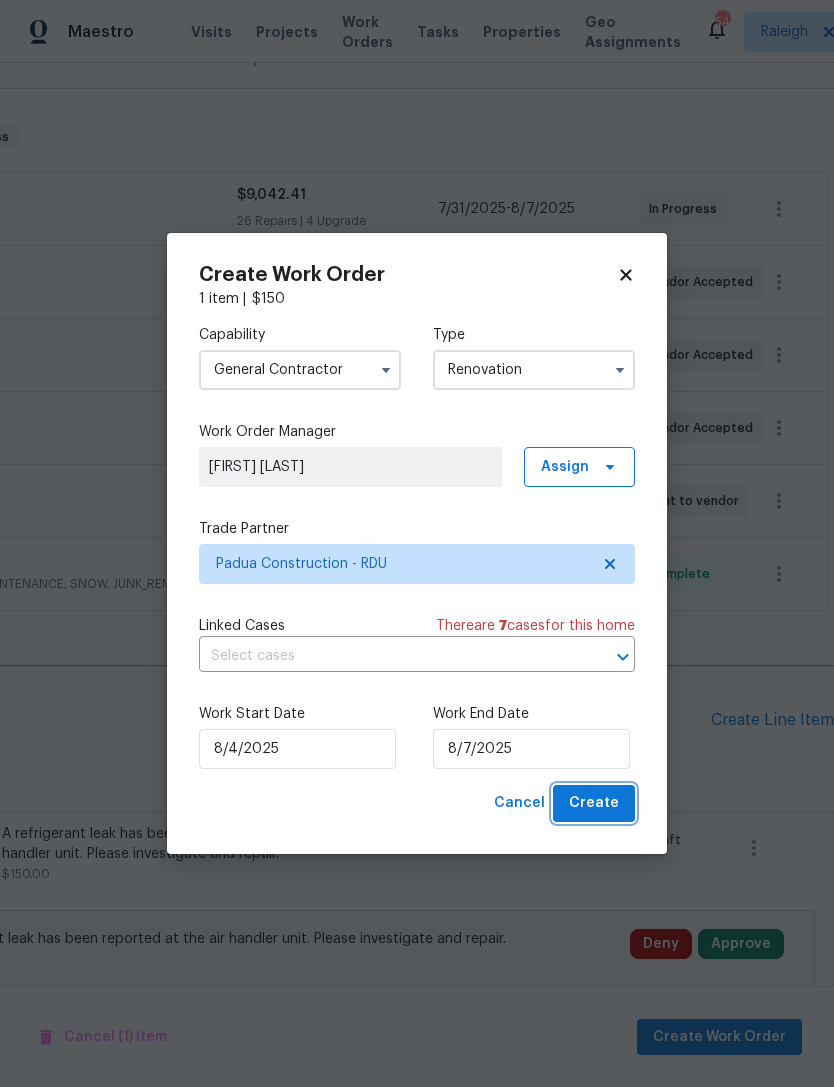 click on "Create" at bounding box center (594, 803) 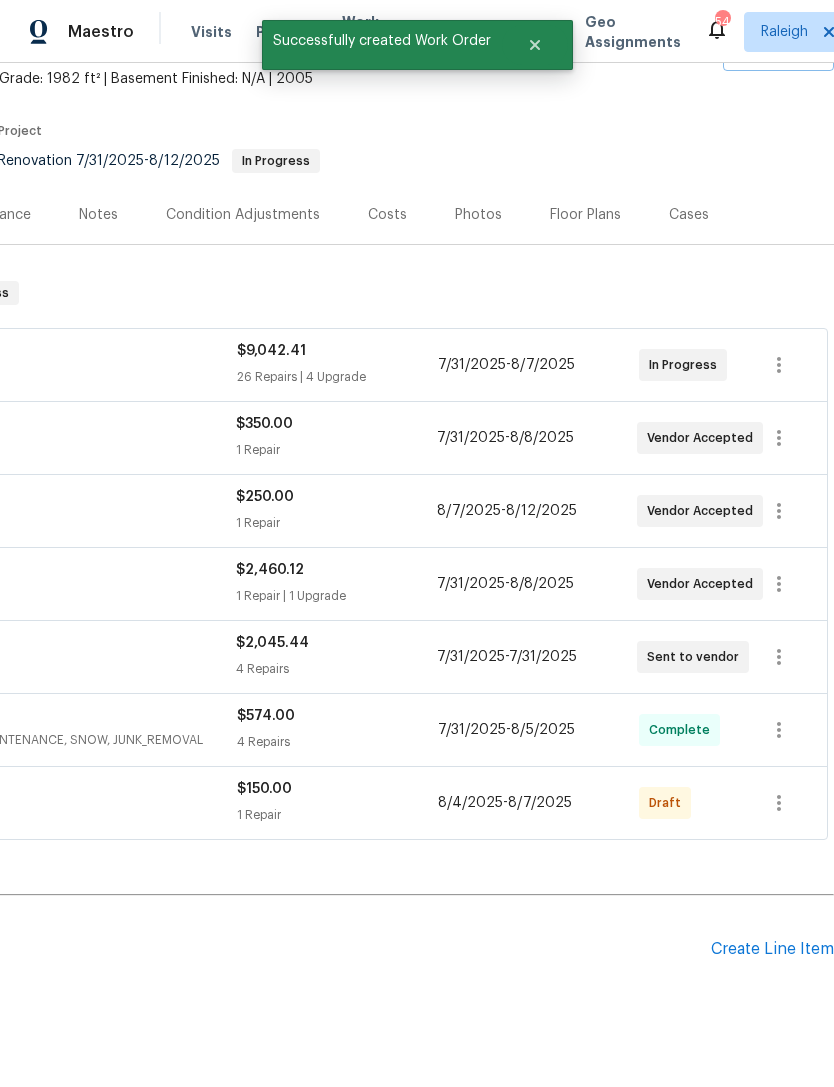 scroll, scrollTop: 118, scrollLeft: 296, axis: both 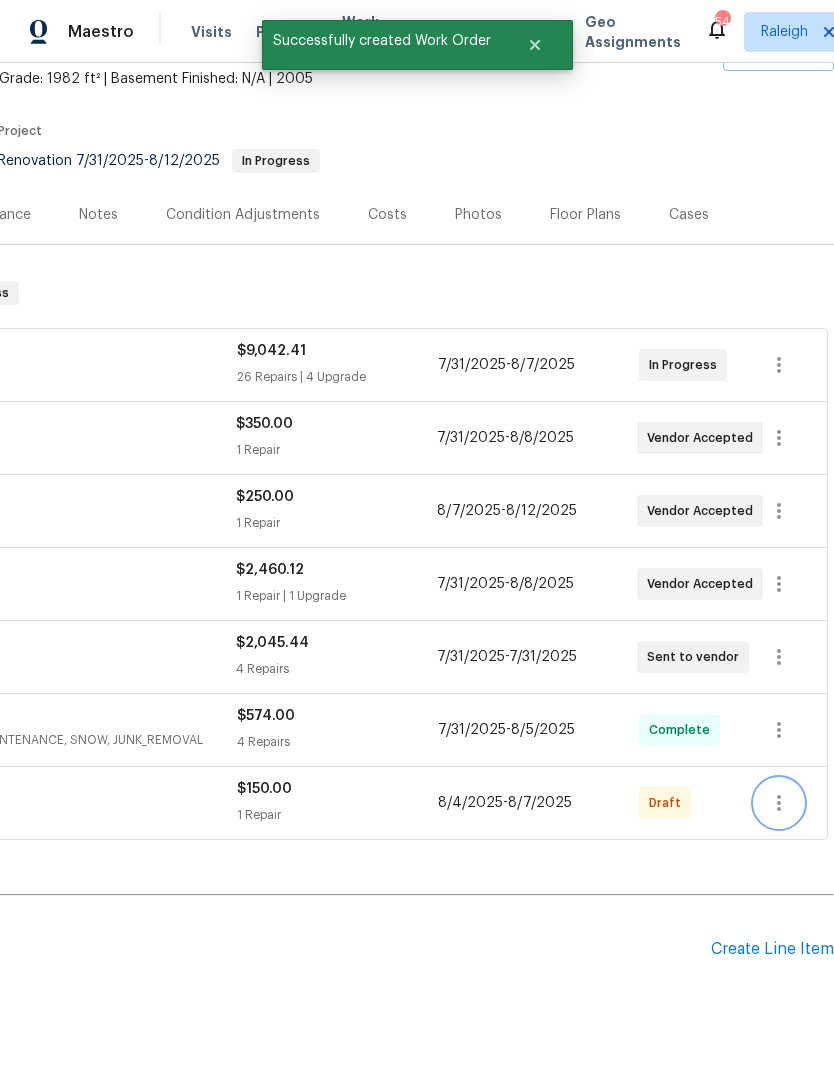 click 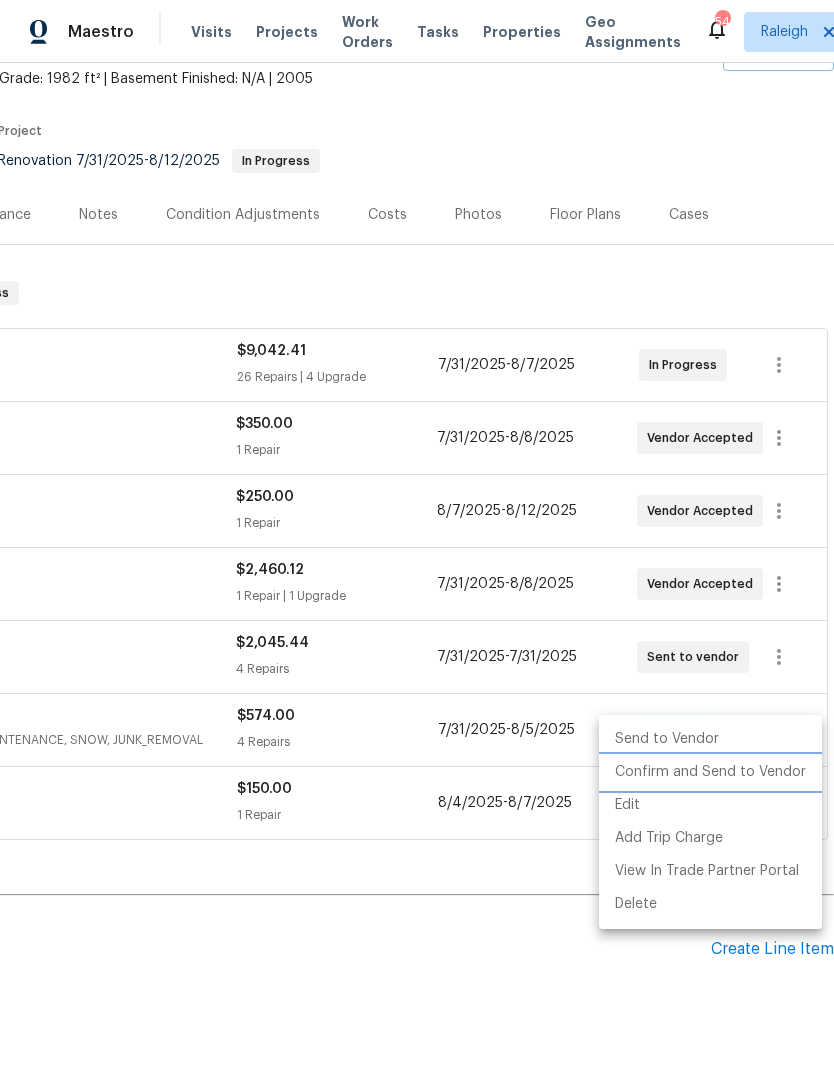 click on "Confirm and Send to Vendor" at bounding box center (710, 772) 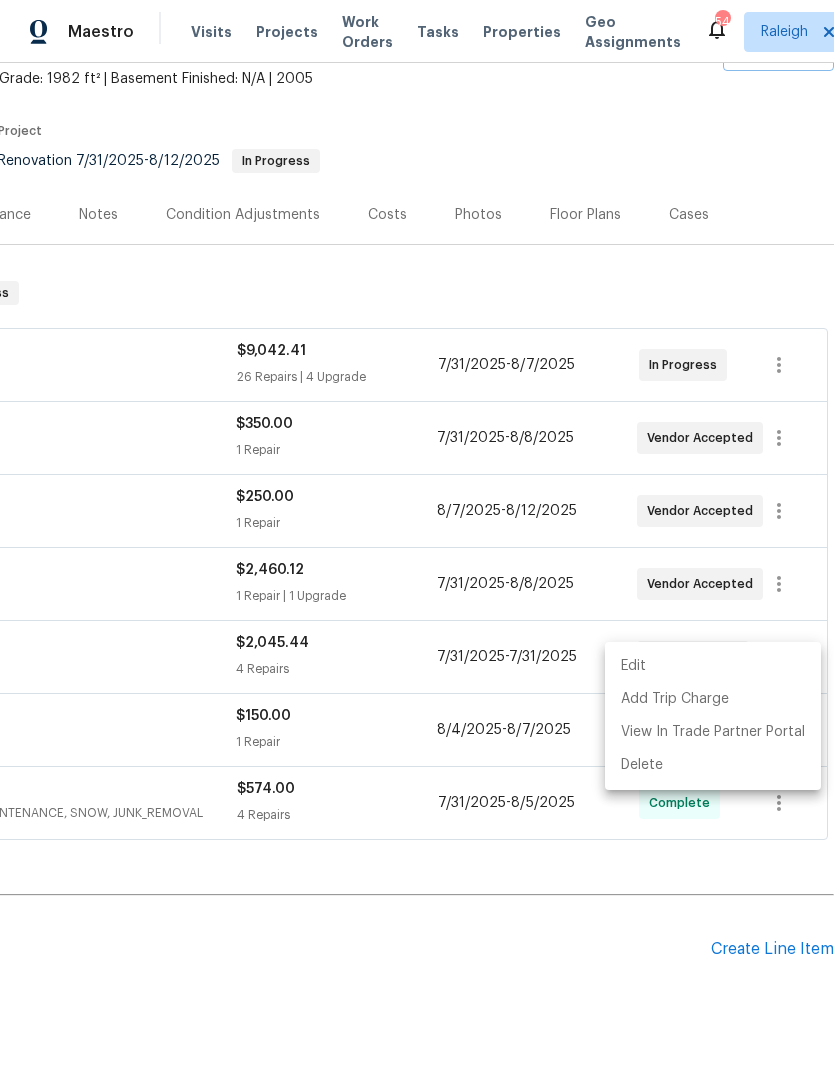 click at bounding box center [417, 543] 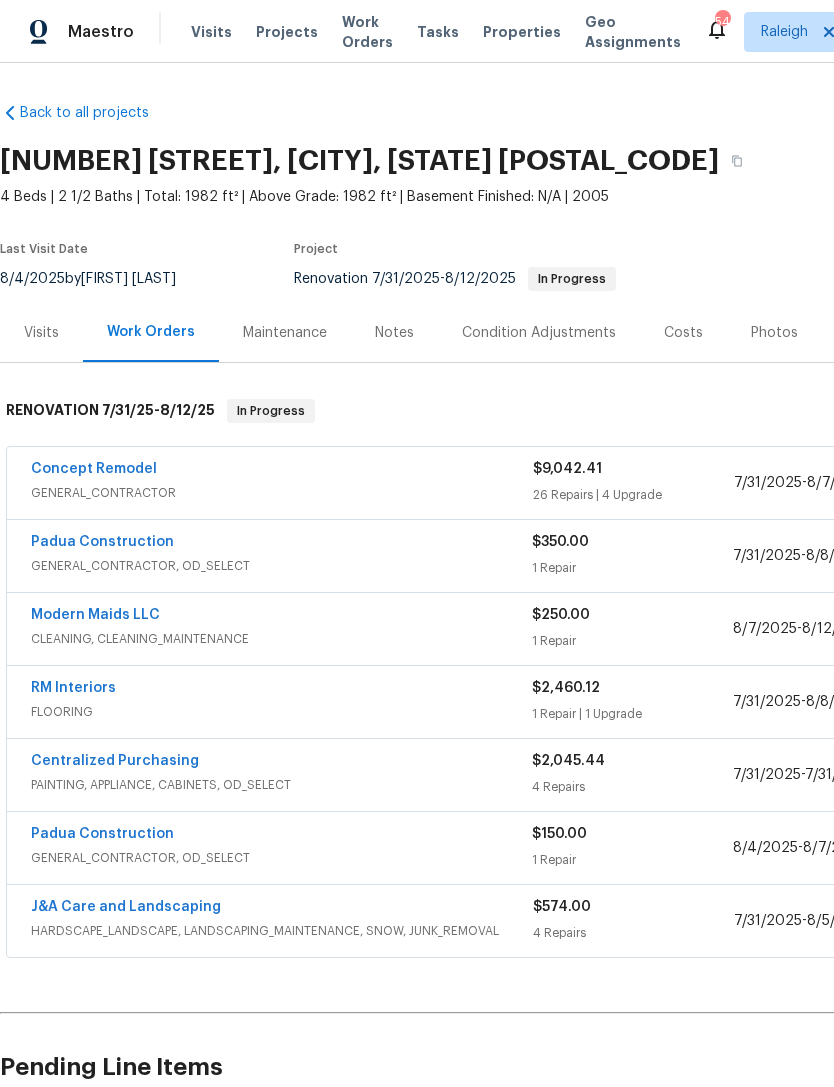 scroll, scrollTop: 0, scrollLeft: 0, axis: both 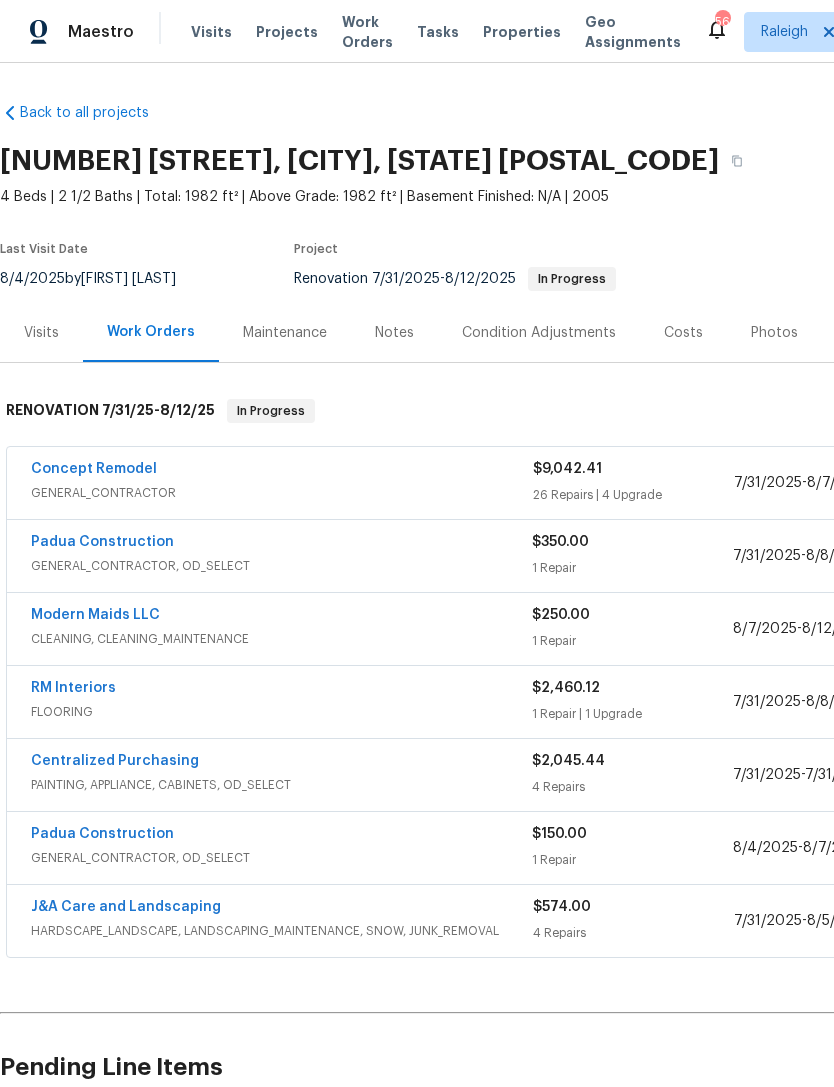 click on "Padua Construction" at bounding box center (102, 834) 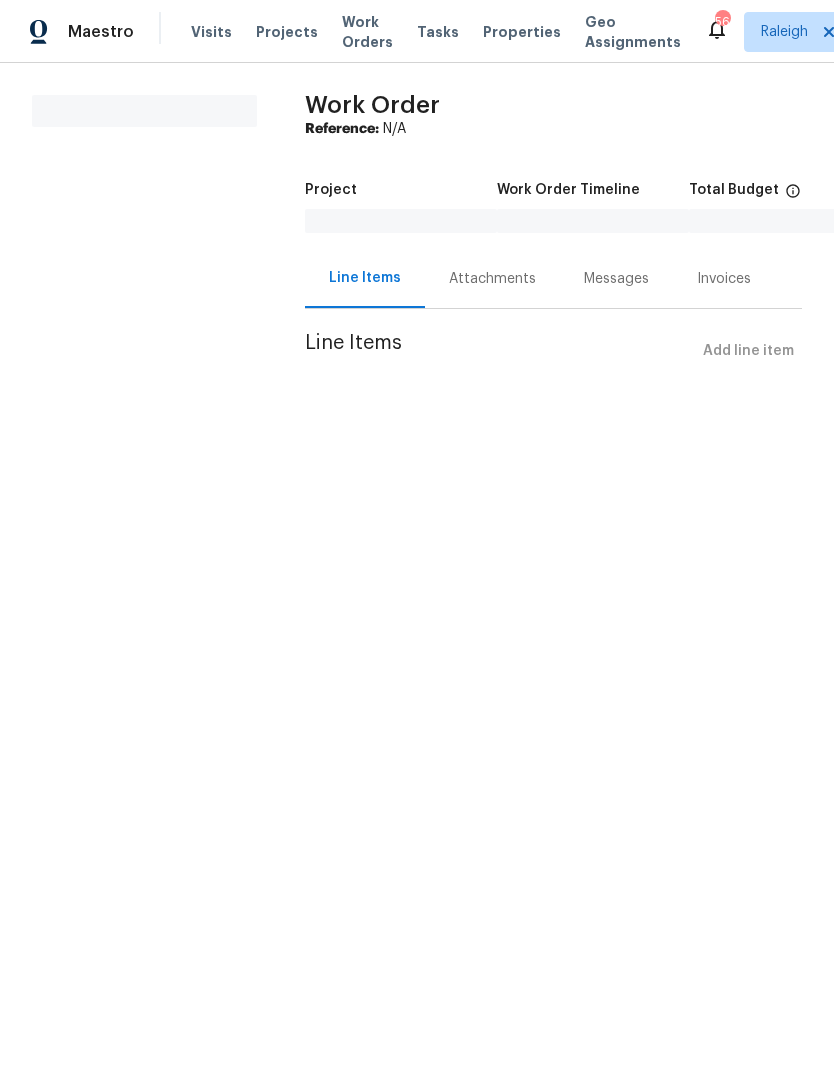 scroll, scrollTop: 0, scrollLeft: 0, axis: both 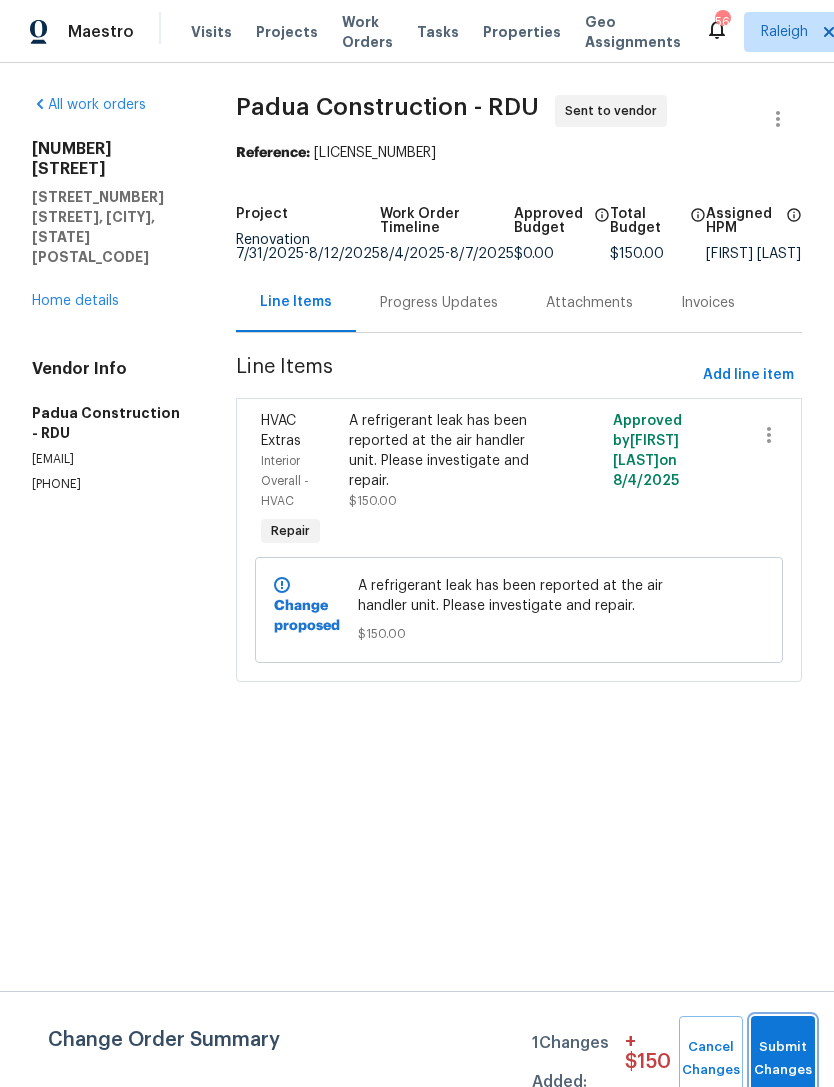 click on "Submit Changes" at bounding box center (783, 1059) 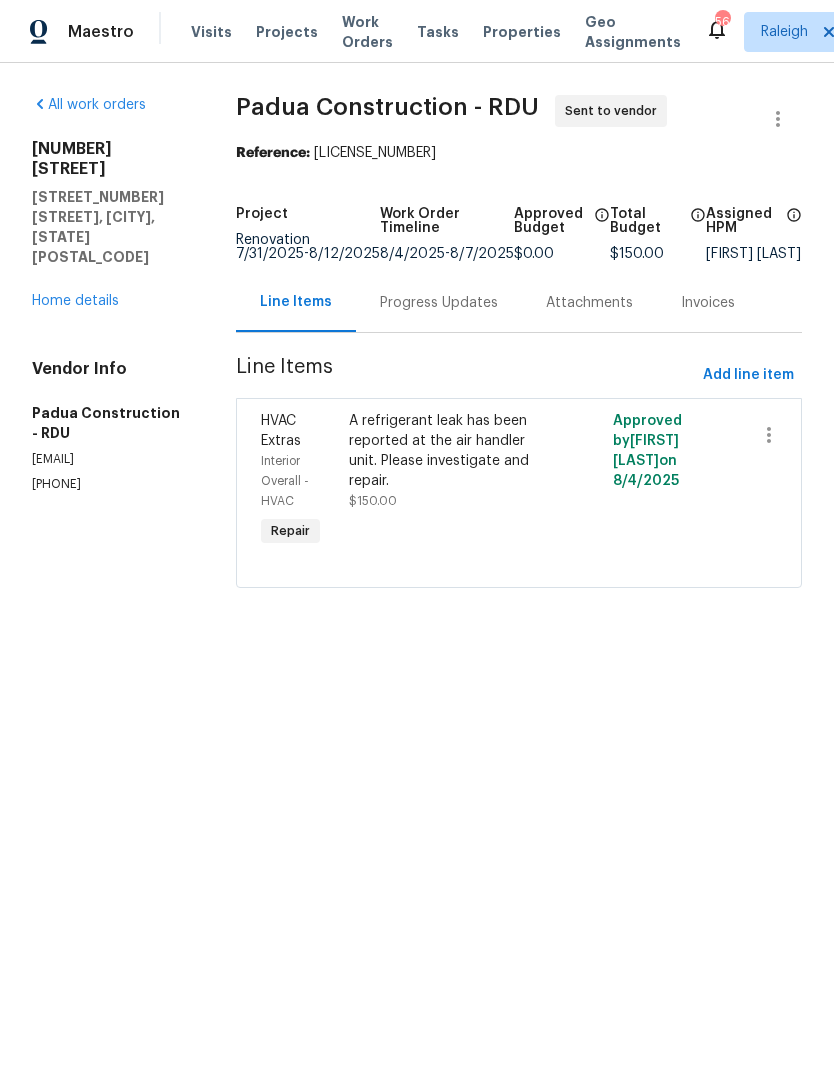 click on "A refrigerant leak has been reported at the air handler unit. Please investigate and repair." at bounding box center [453, 451] 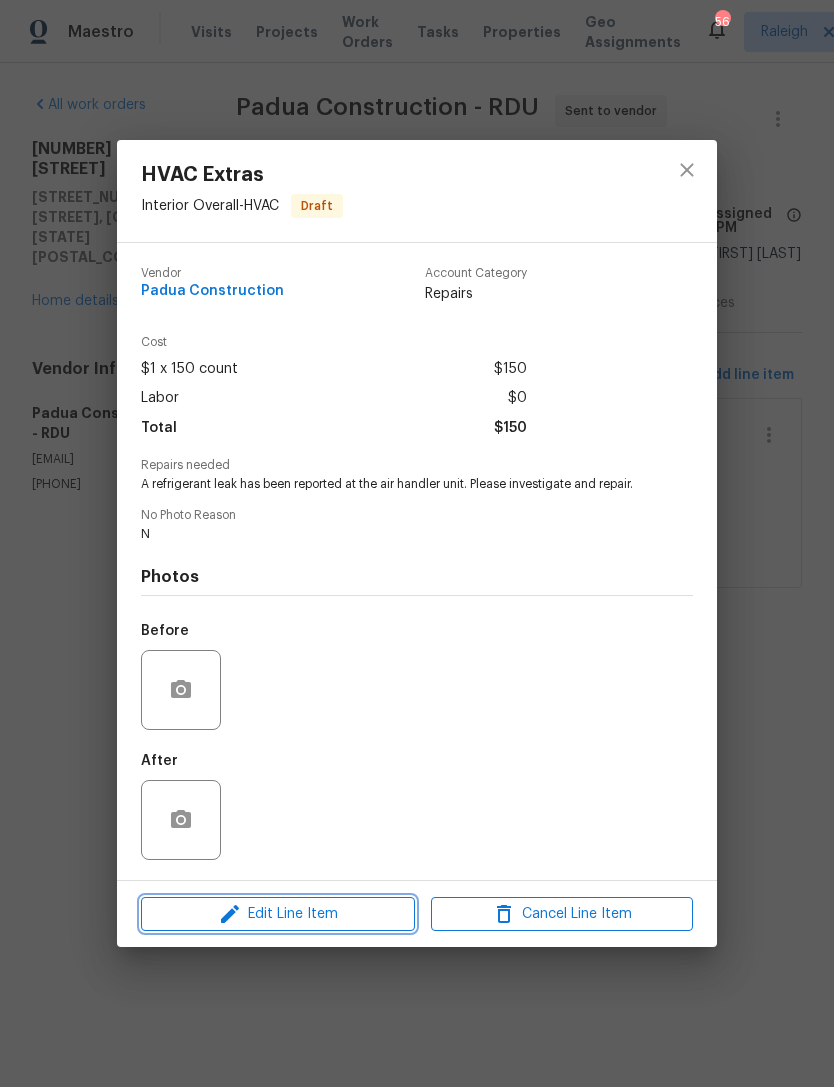 click on "Edit Line Item" at bounding box center [278, 914] 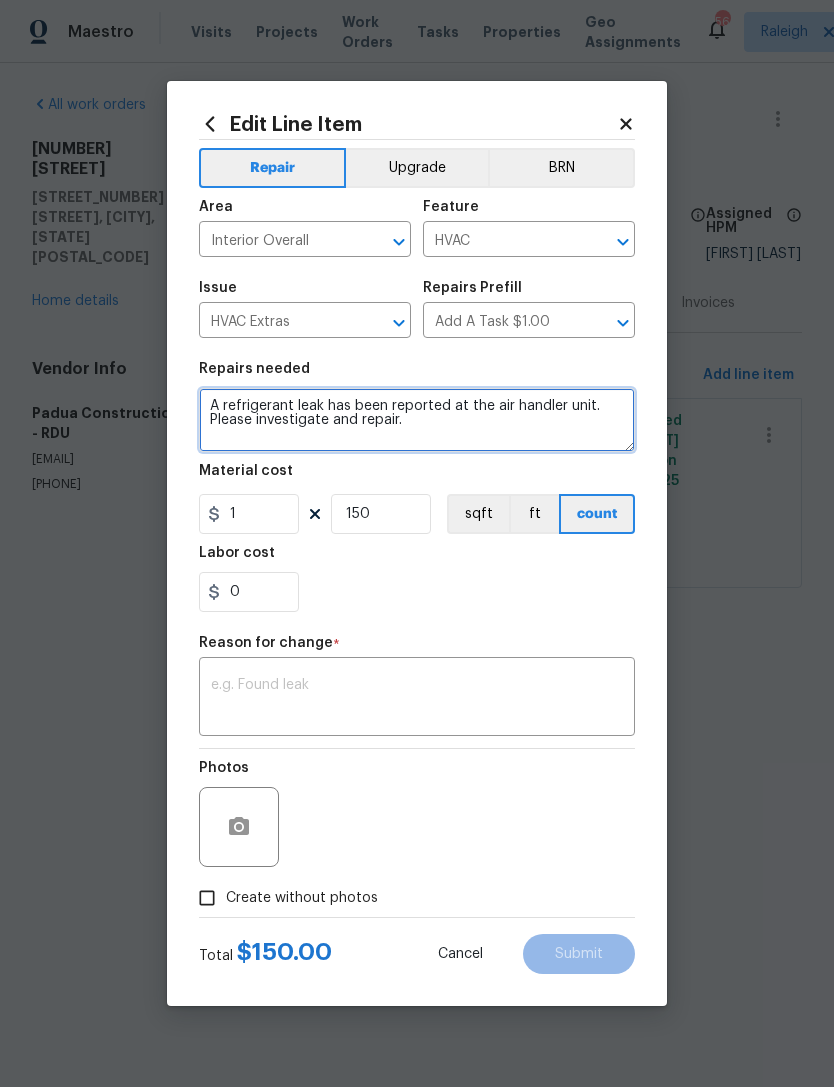click on "A refrigerant leak has been reported at the air handler unit. Please investigate and repair." at bounding box center (417, 420) 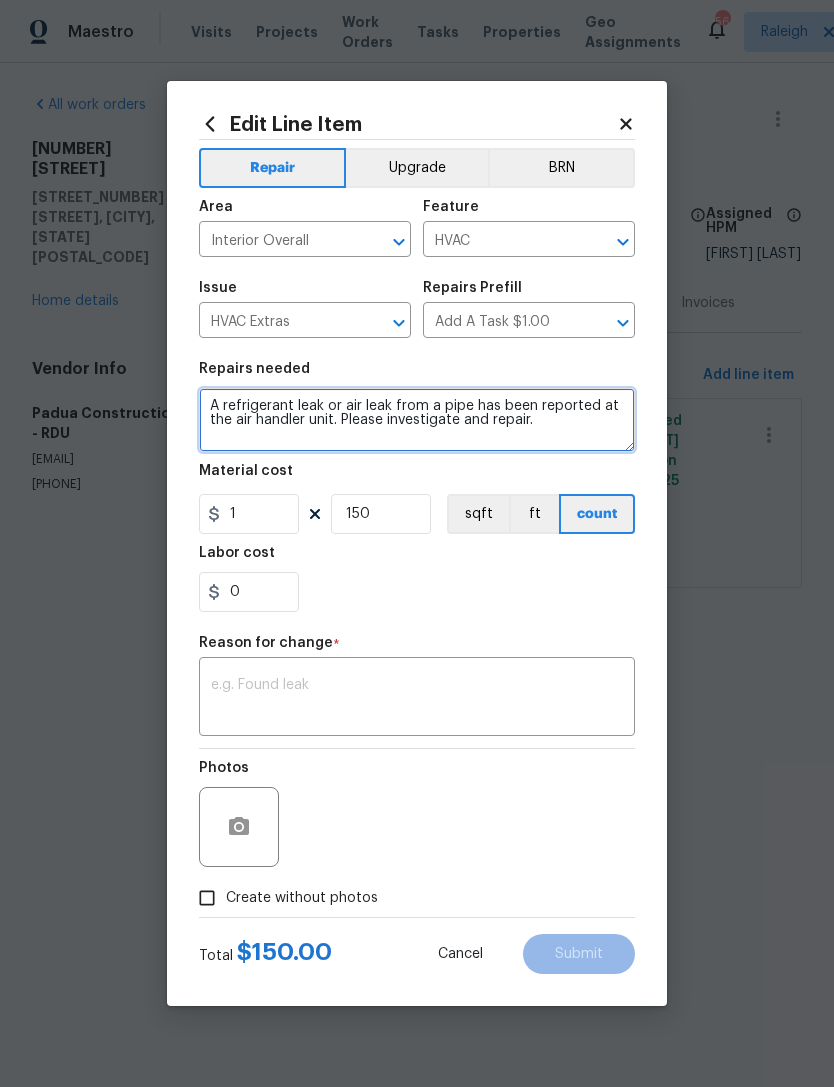 type on "A refrigerant leak or air leak from a pipe has been reported at the air handler unit. Please investigate and repair." 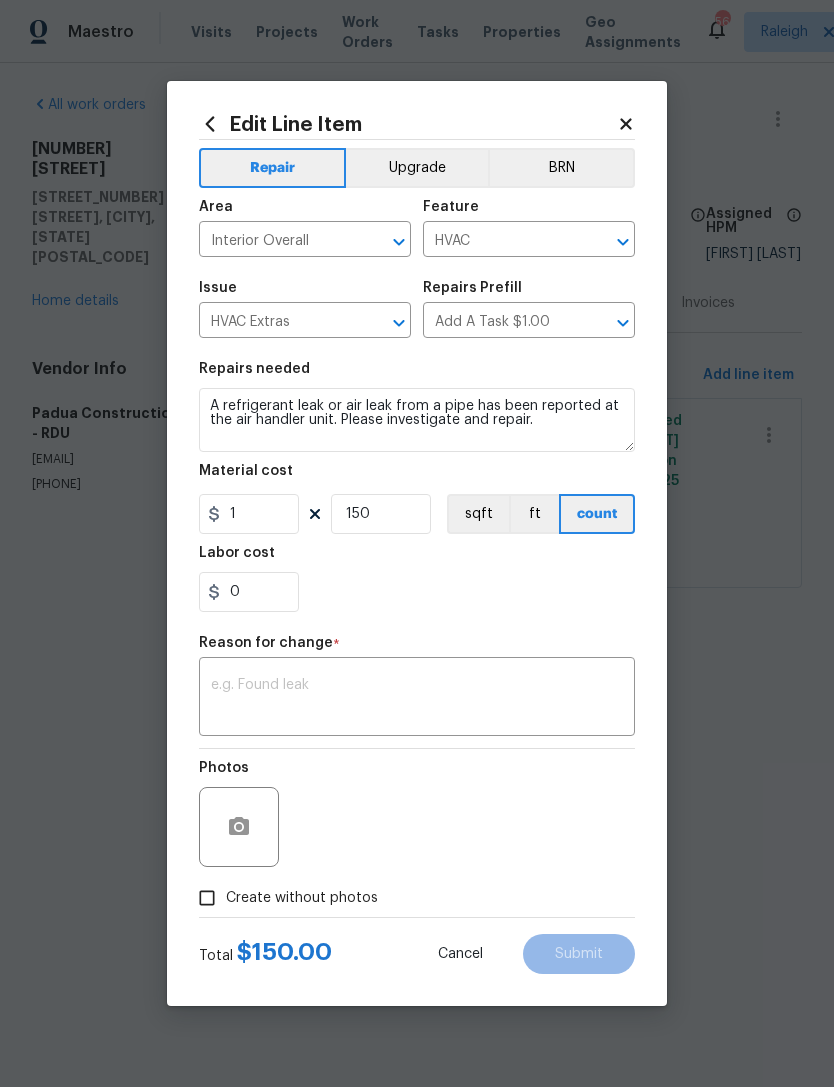 click on "0" at bounding box center [417, 592] 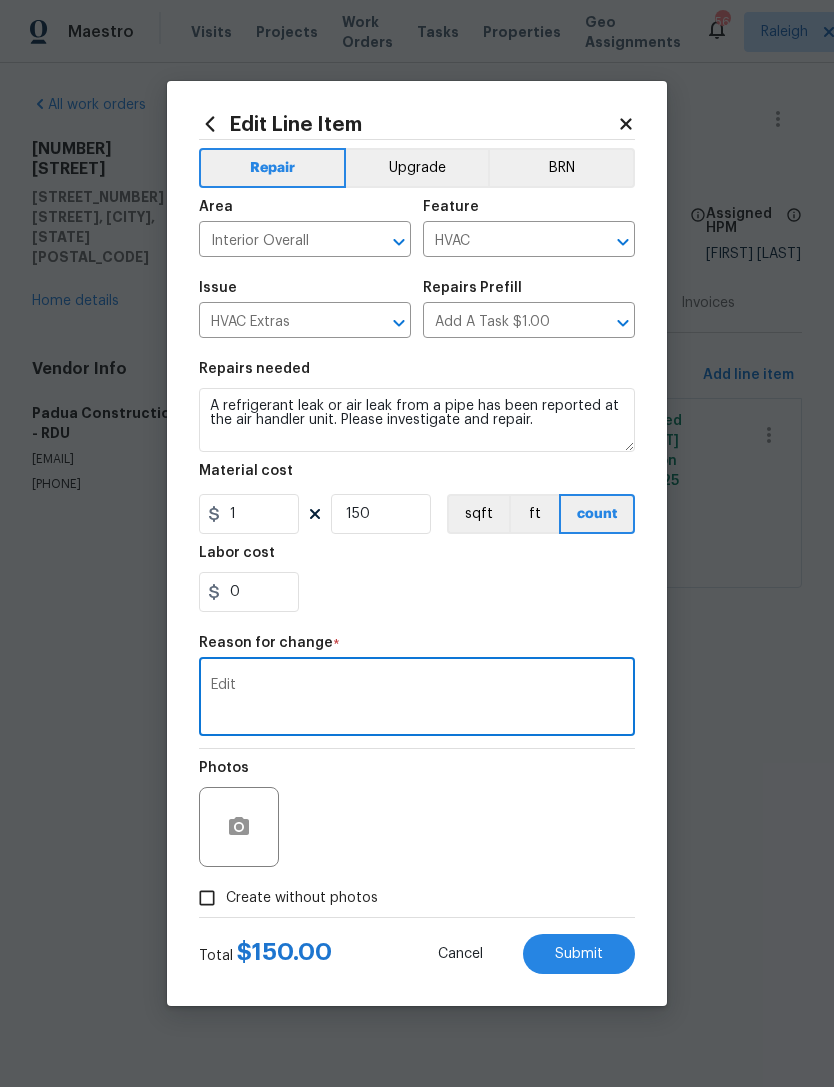 type on "Edit" 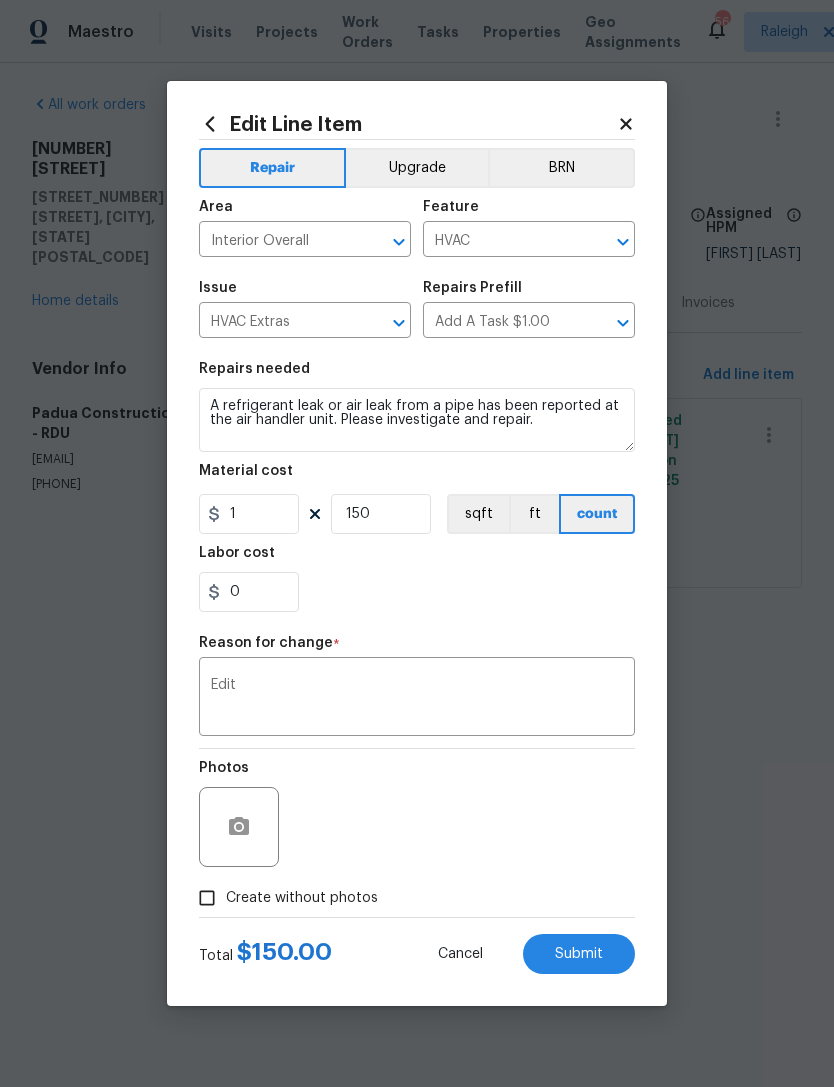 click on "Create without photos" at bounding box center [207, 898] 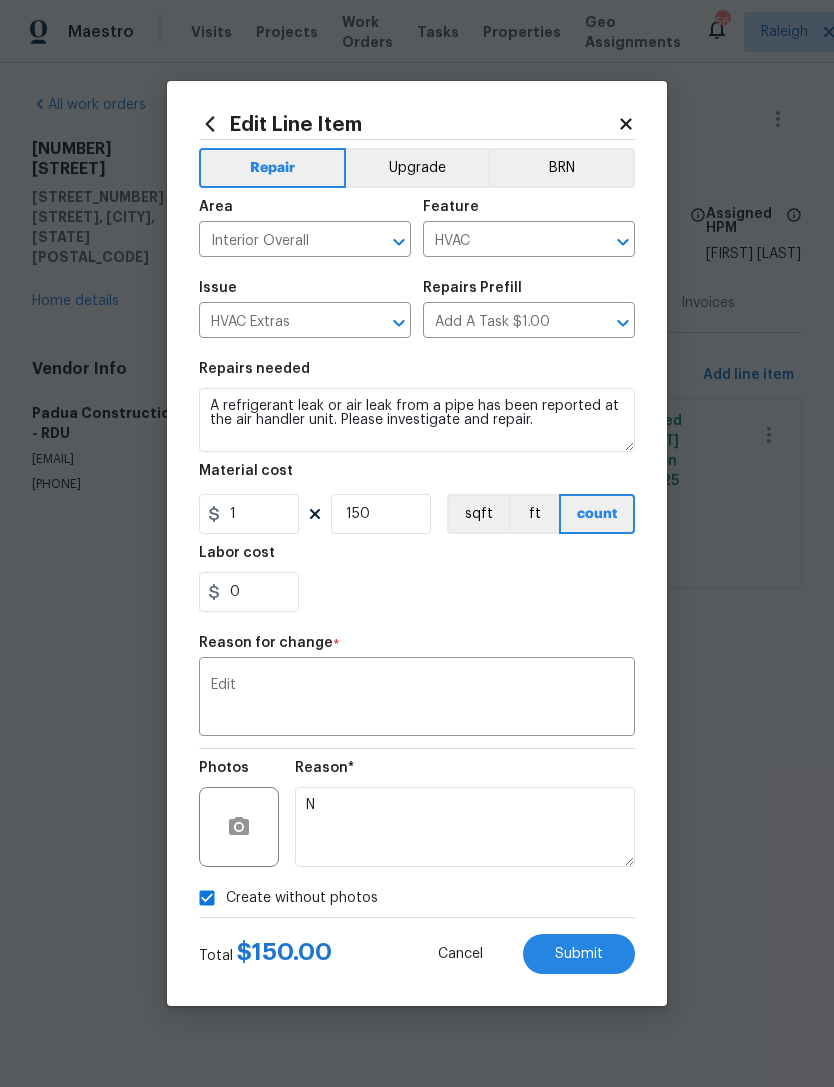 click on "Submit" at bounding box center [579, 954] 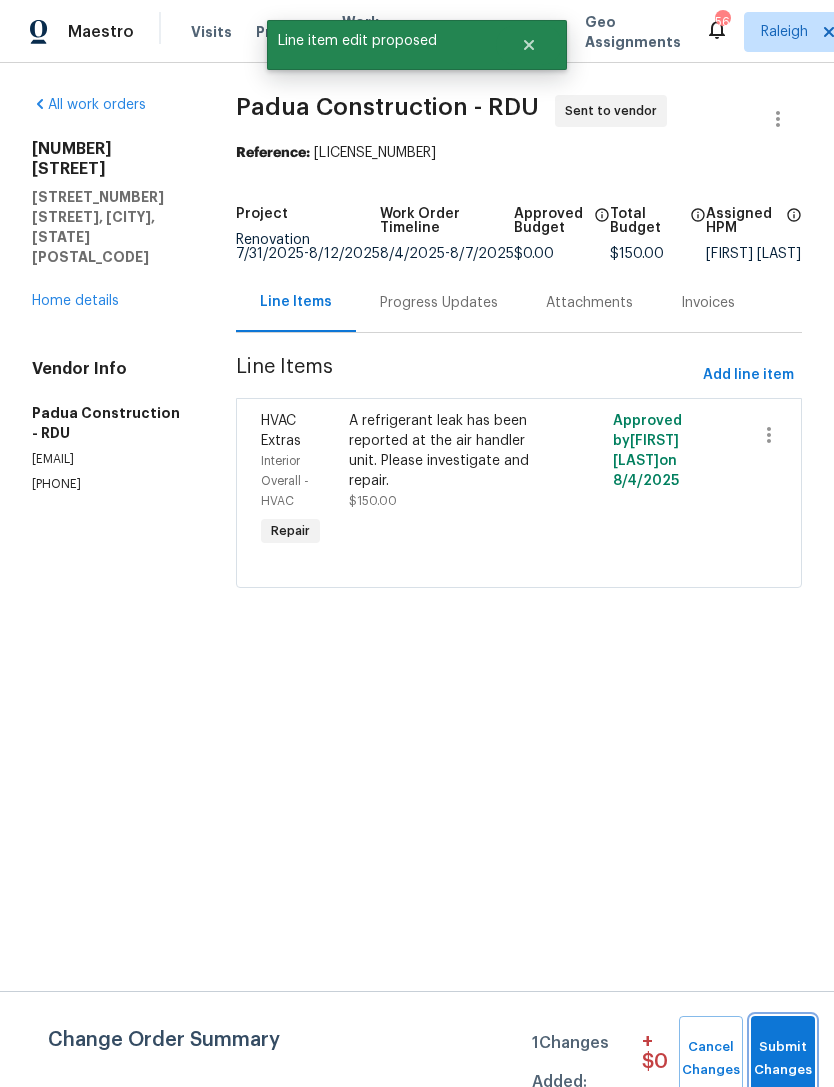 click on "Submit Changes" at bounding box center (783, 1059) 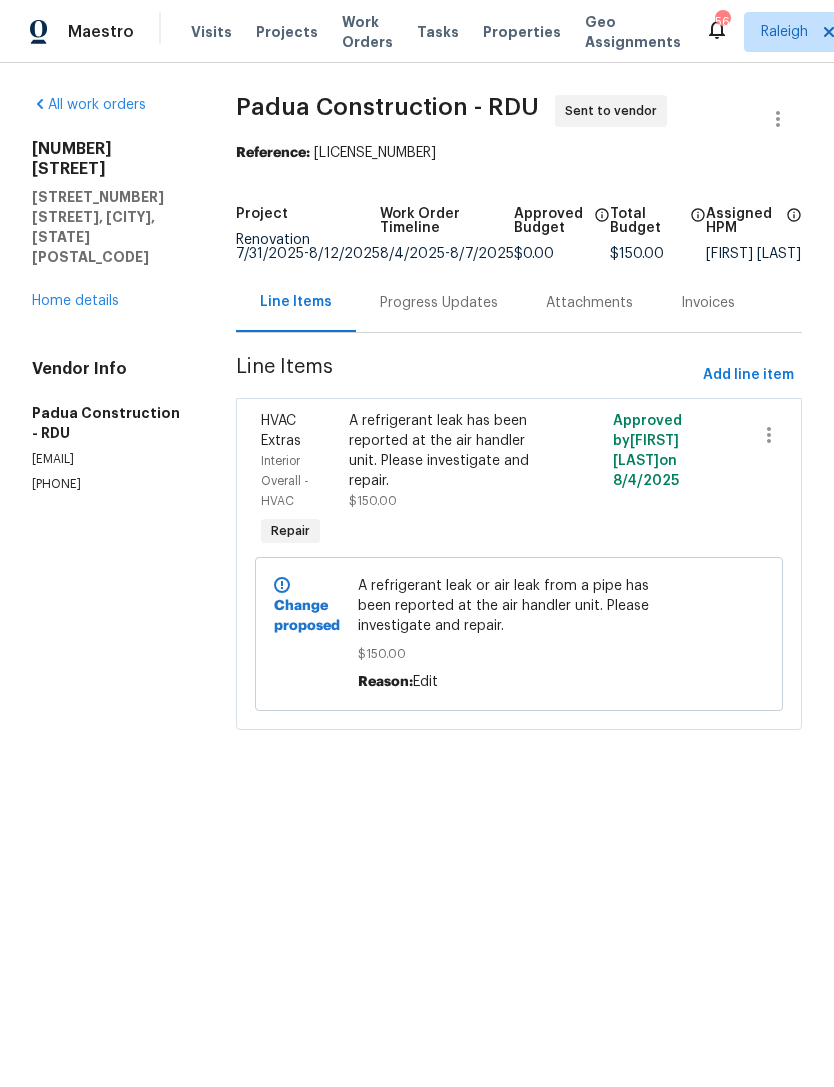 click on "Home details" at bounding box center (75, 301) 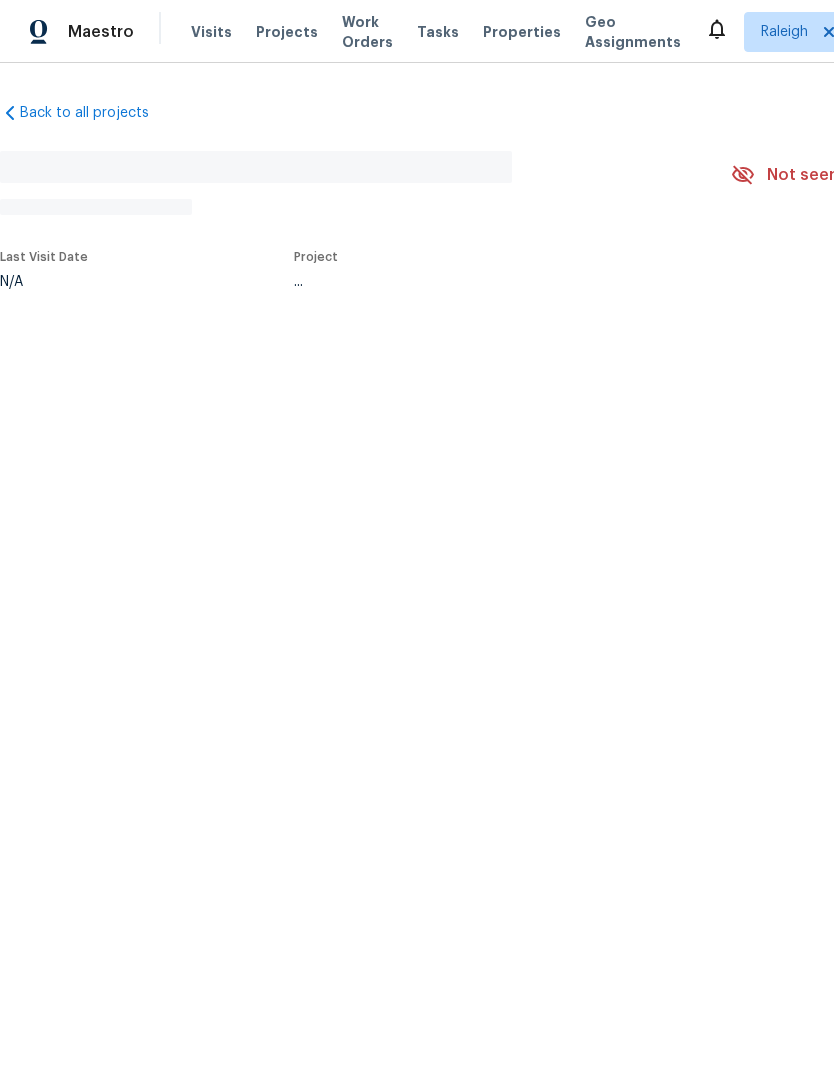 scroll, scrollTop: 0, scrollLeft: 0, axis: both 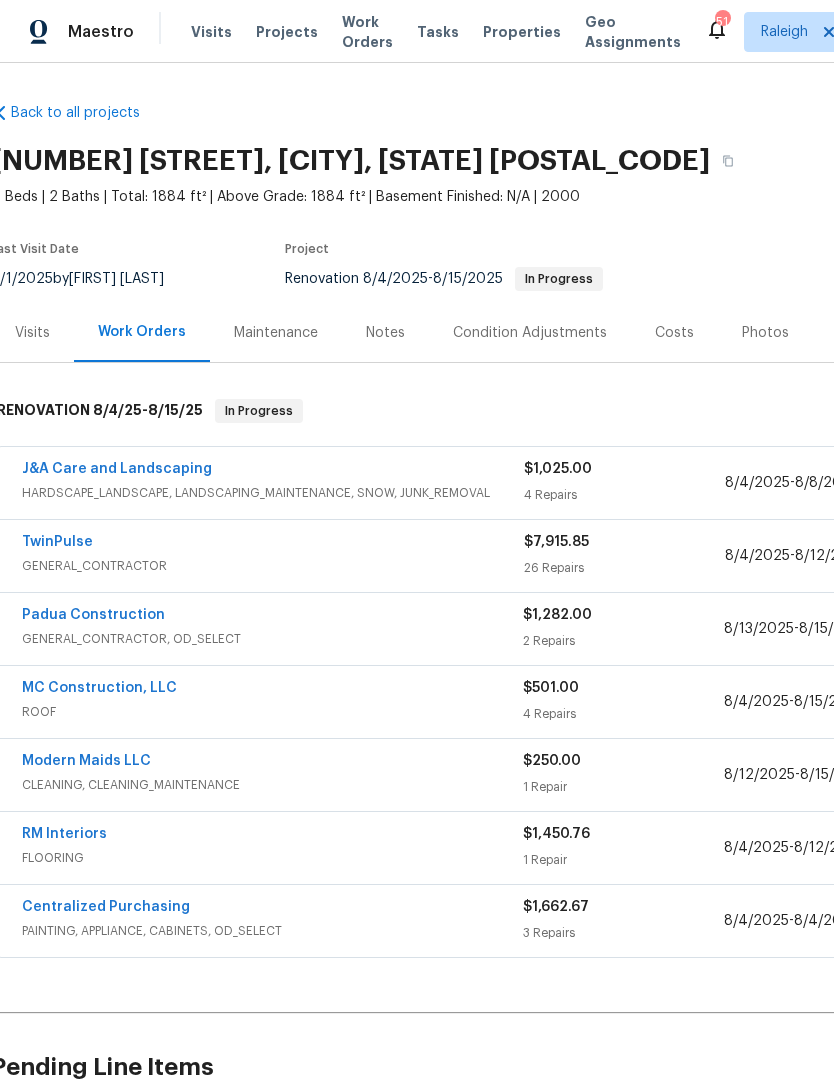 click on "TwinPulse" at bounding box center (57, 542) 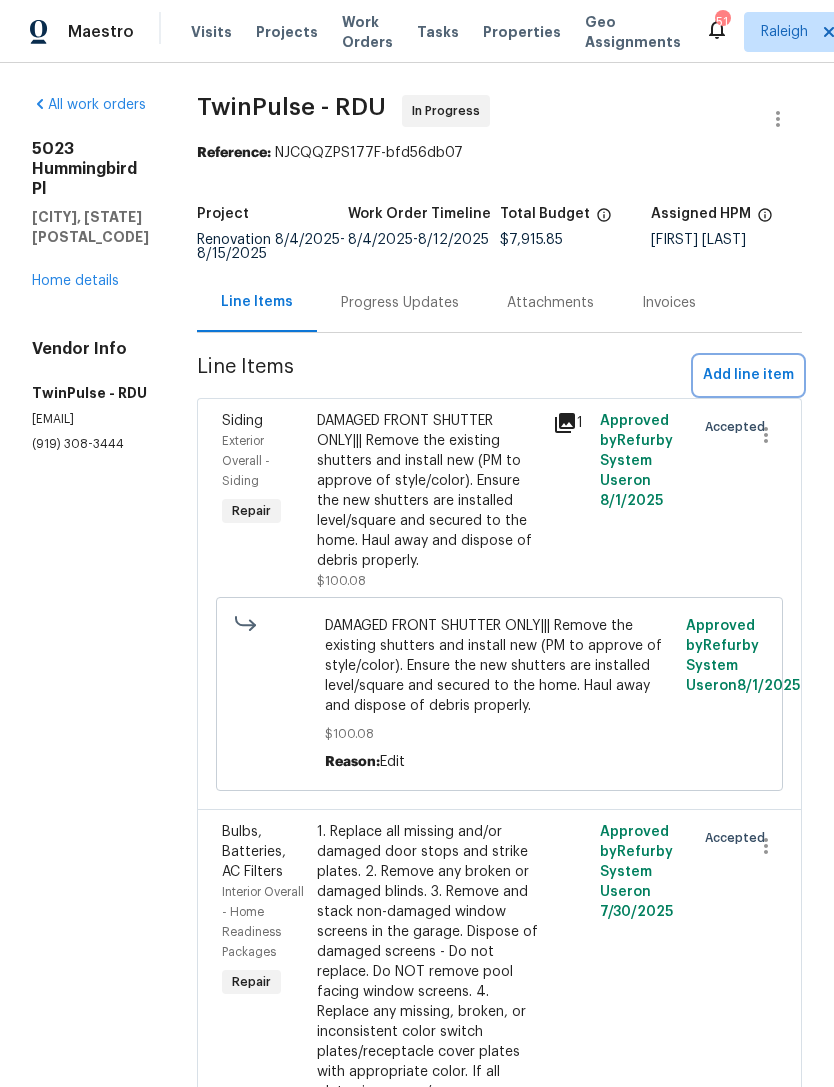 click on "Add line item" at bounding box center (748, 375) 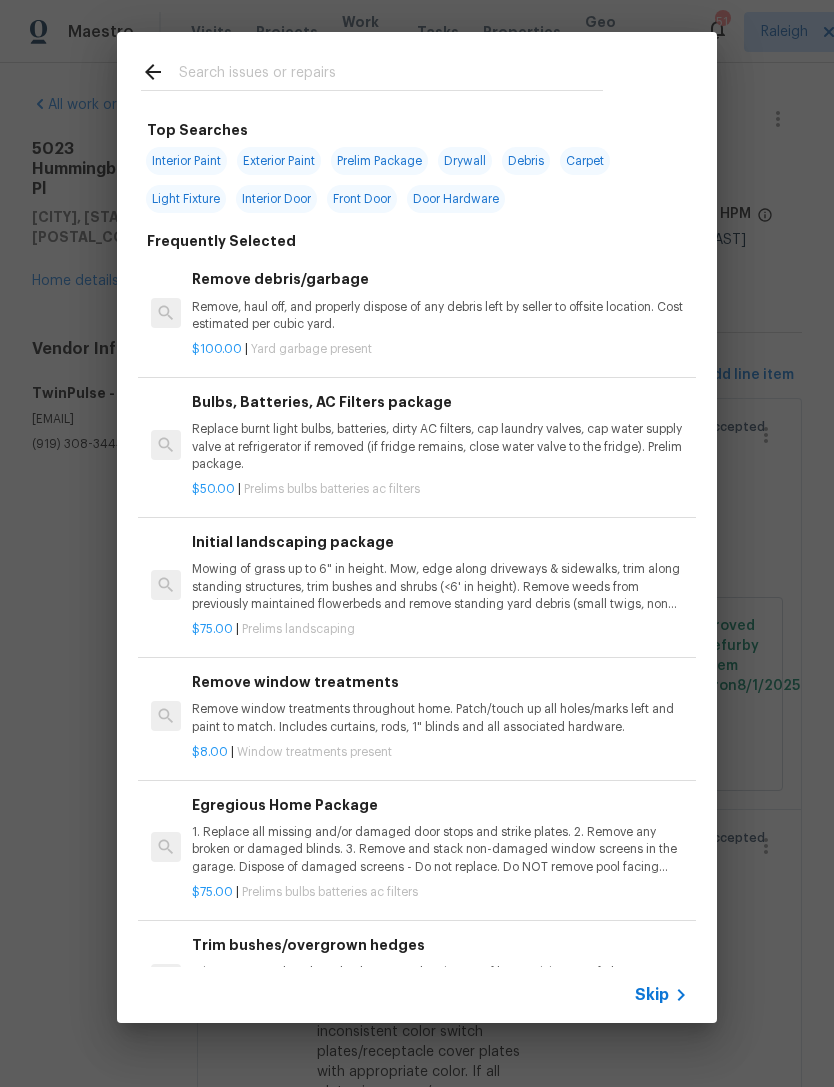 click on "Door Hardware" at bounding box center [456, 199] 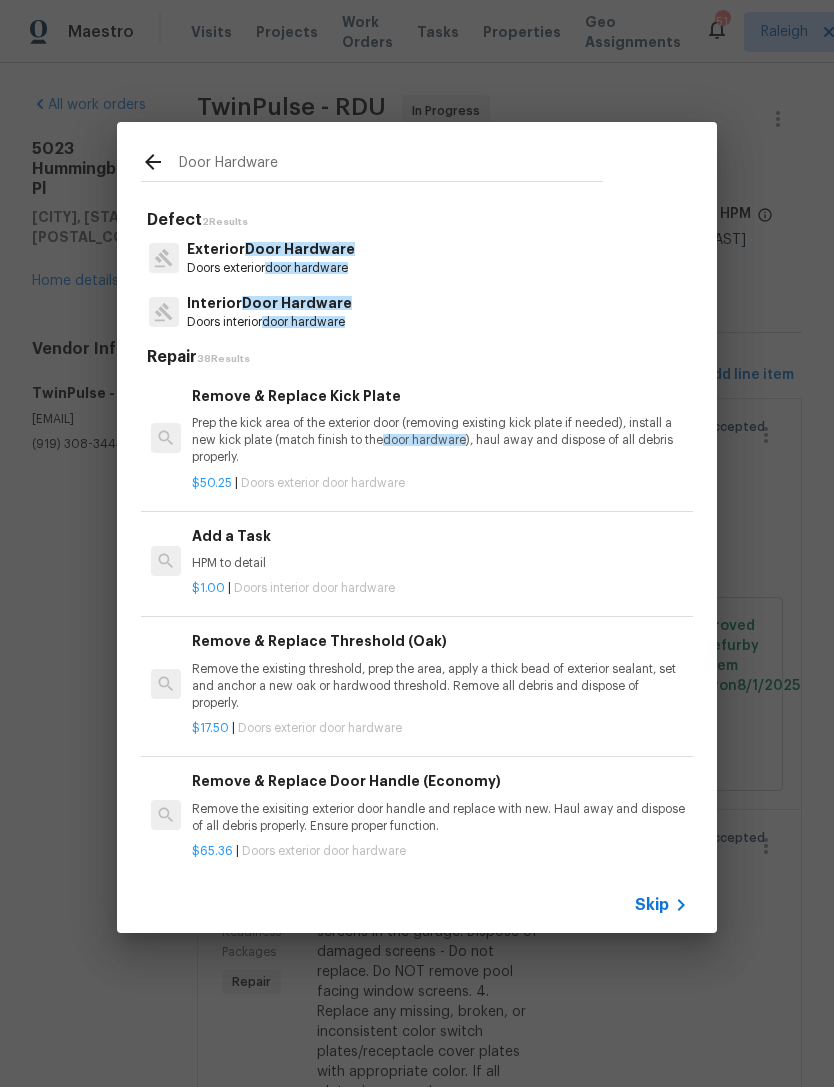 click on "Door Hardware" at bounding box center [300, 249] 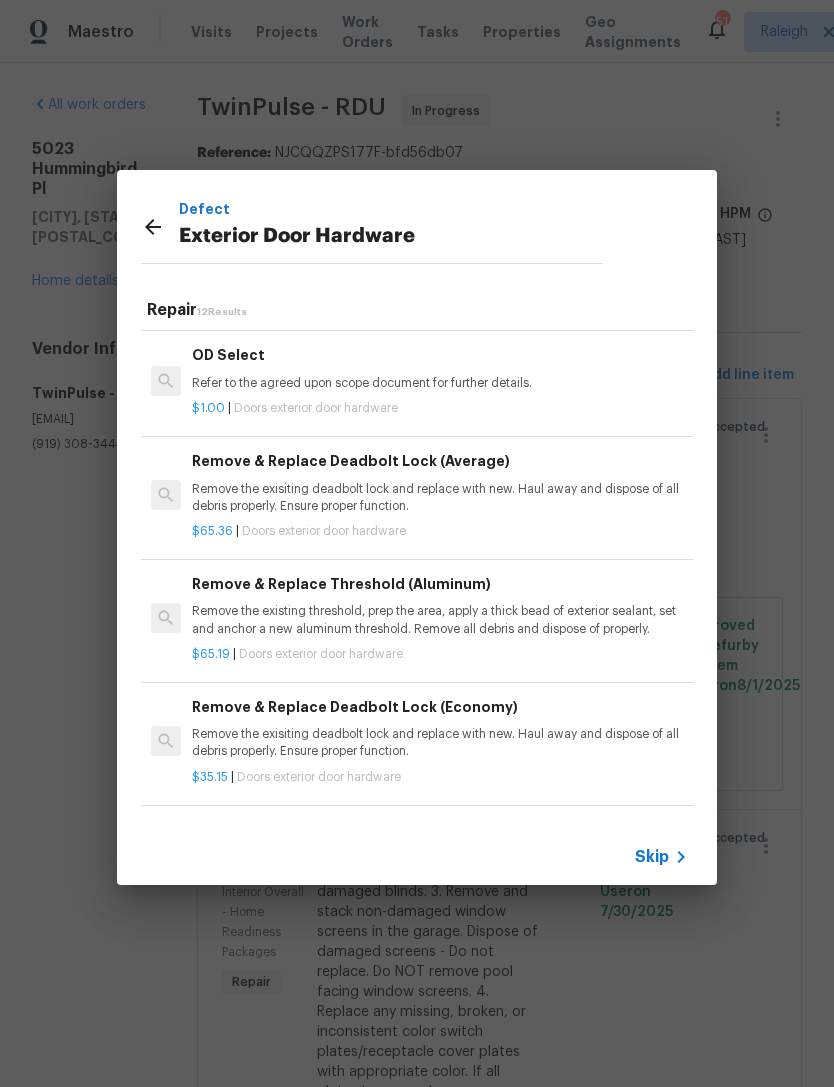 scroll, scrollTop: 642, scrollLeft: 0, axis: vertical 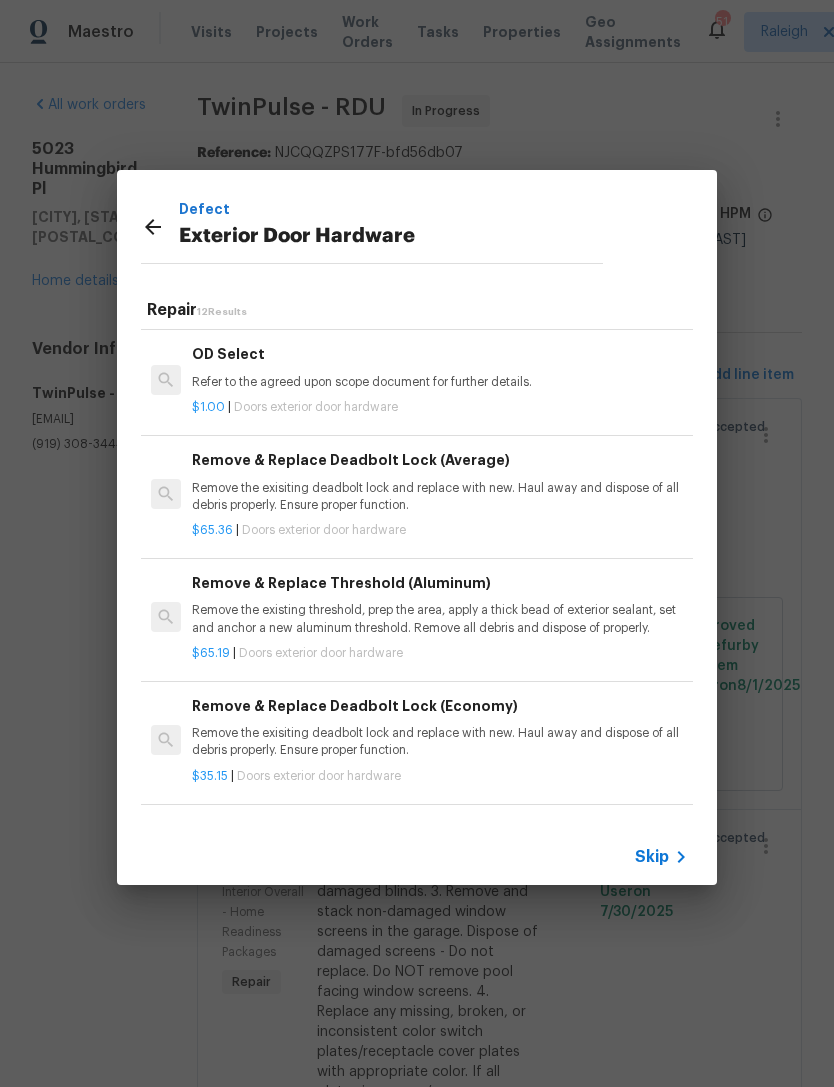 click on "Remove the exisiting deadbolt lock and replace with new. Haul away and dispose of all debris properly. Ensure proper function." at bounding box center (440, 497) 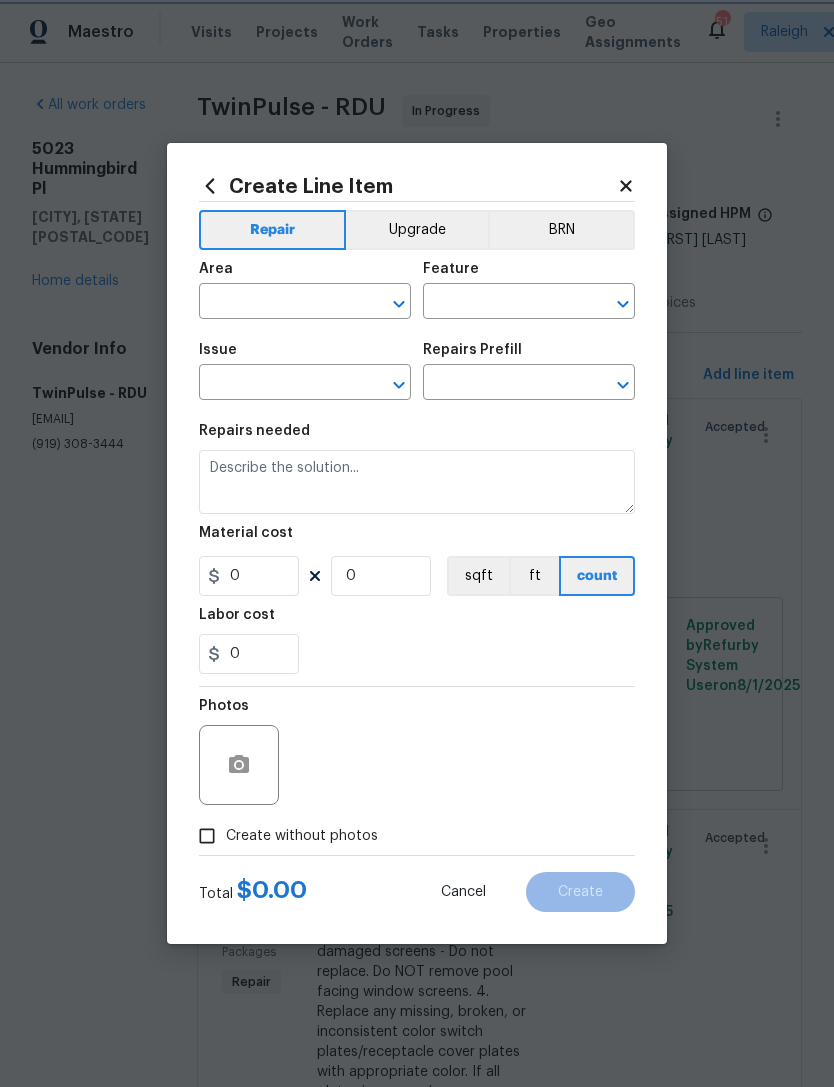 type on "Interior Door" 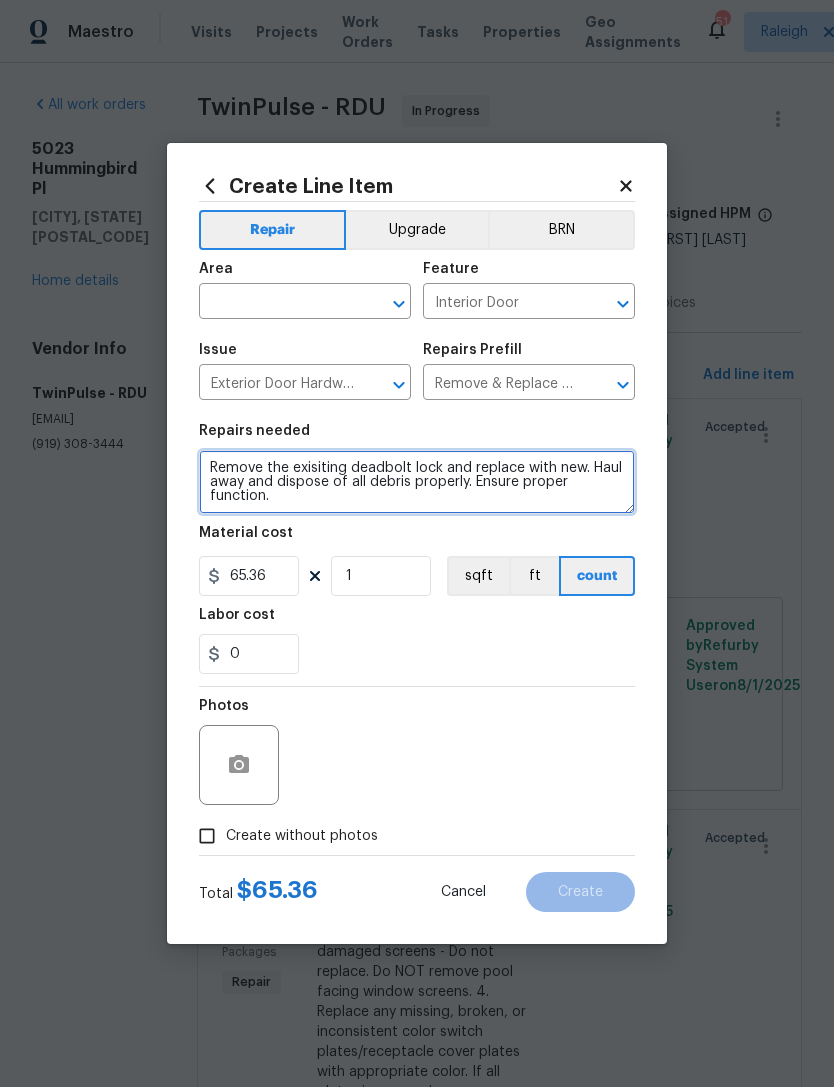 paste on "Exterior doors ——-
Remove the existing deadbolt locks and exterior doorknobs" 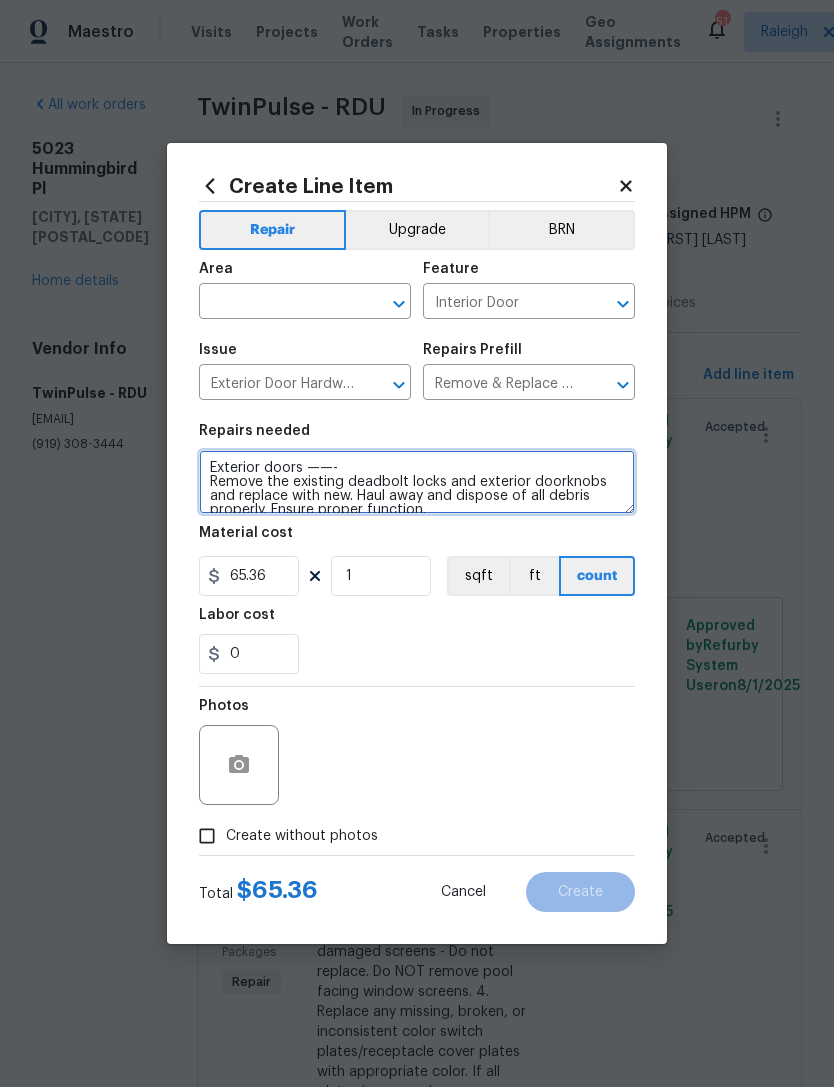 scroll, scrollTop: 4, scrollLeft: 0, axis: vertical 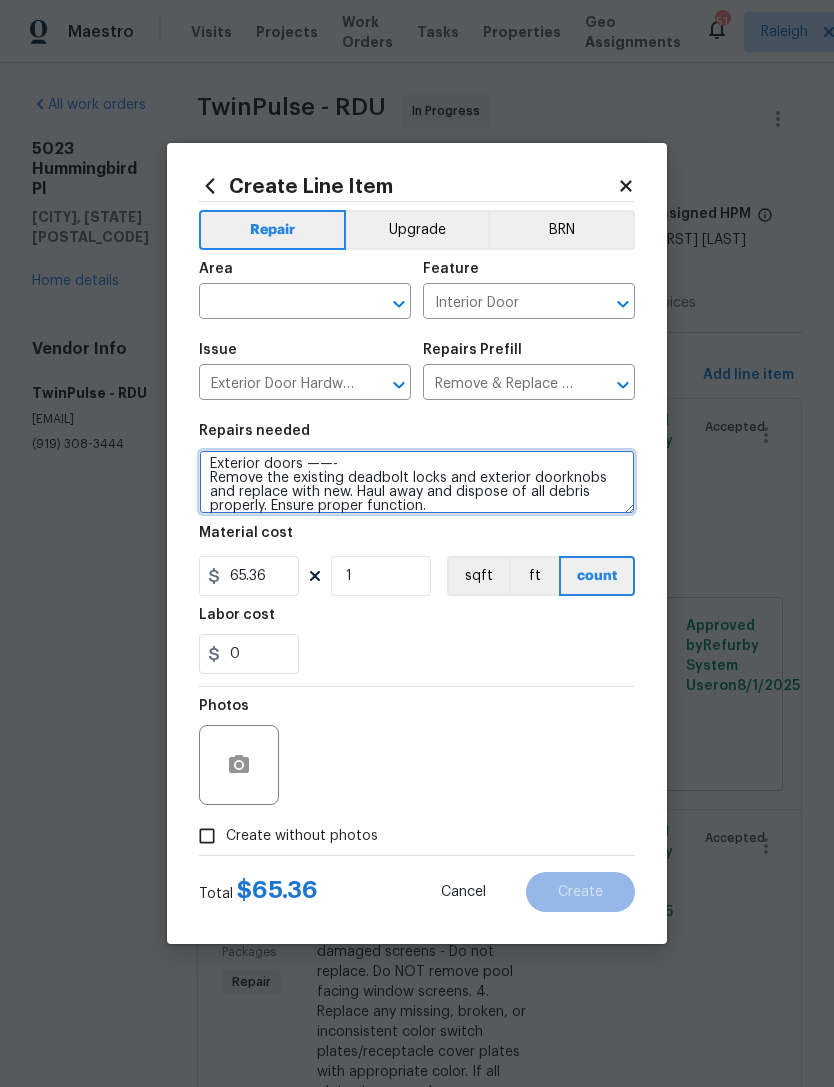 type on "Exterior doors ——-
Remove the existing deadbolt locks and exterior doorknobs and replace with new. Haul away and dispose of all debris properly. Ensure proper function." 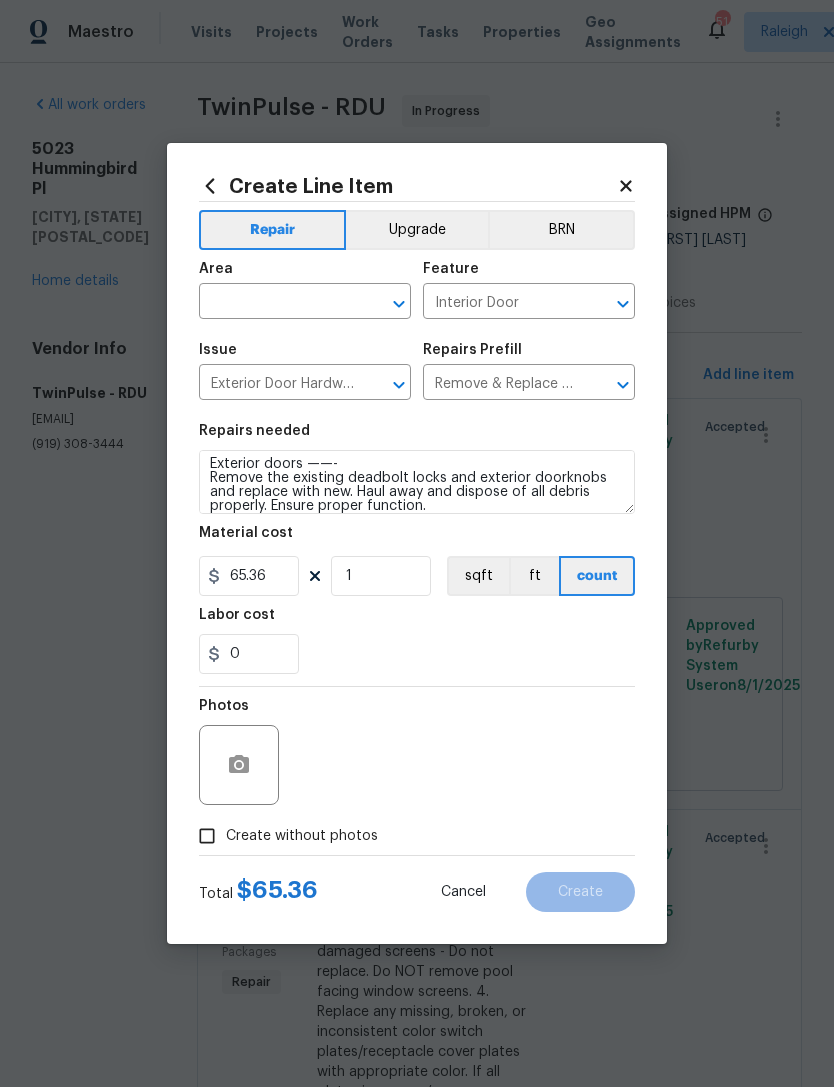 click at bounding box center [277, 303] 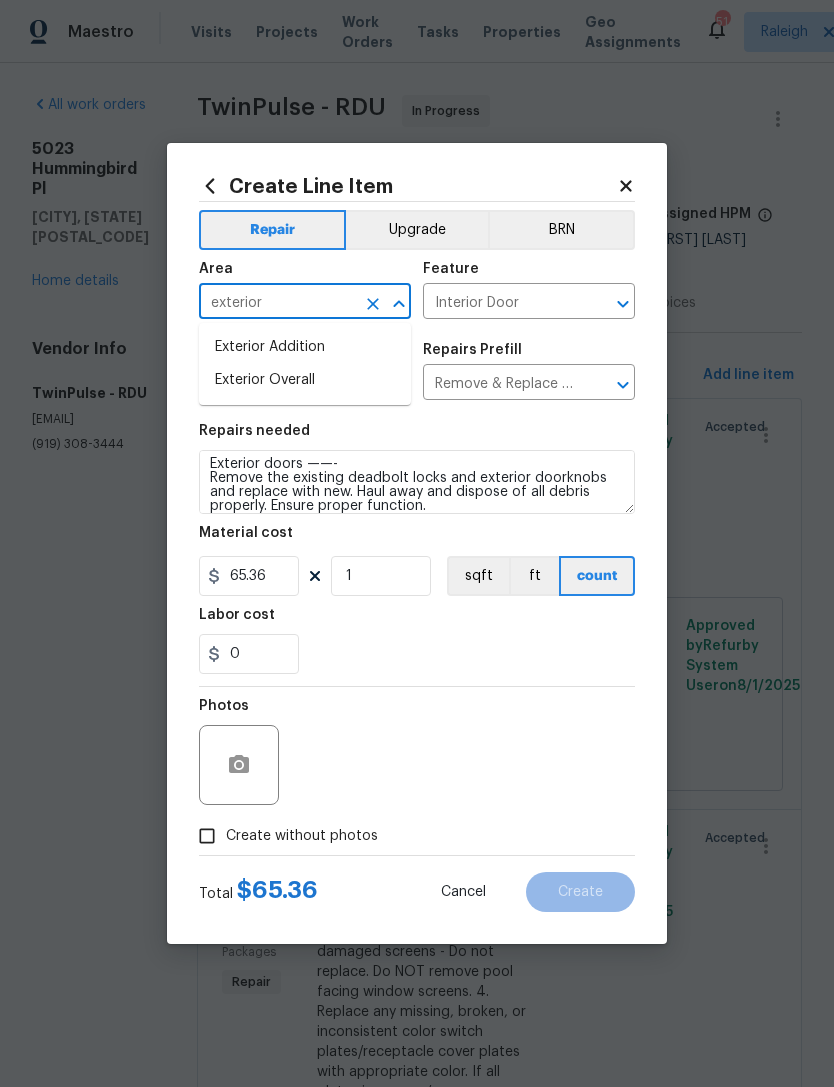 click on "Exterior Overall" at bounding box center [305, 380] 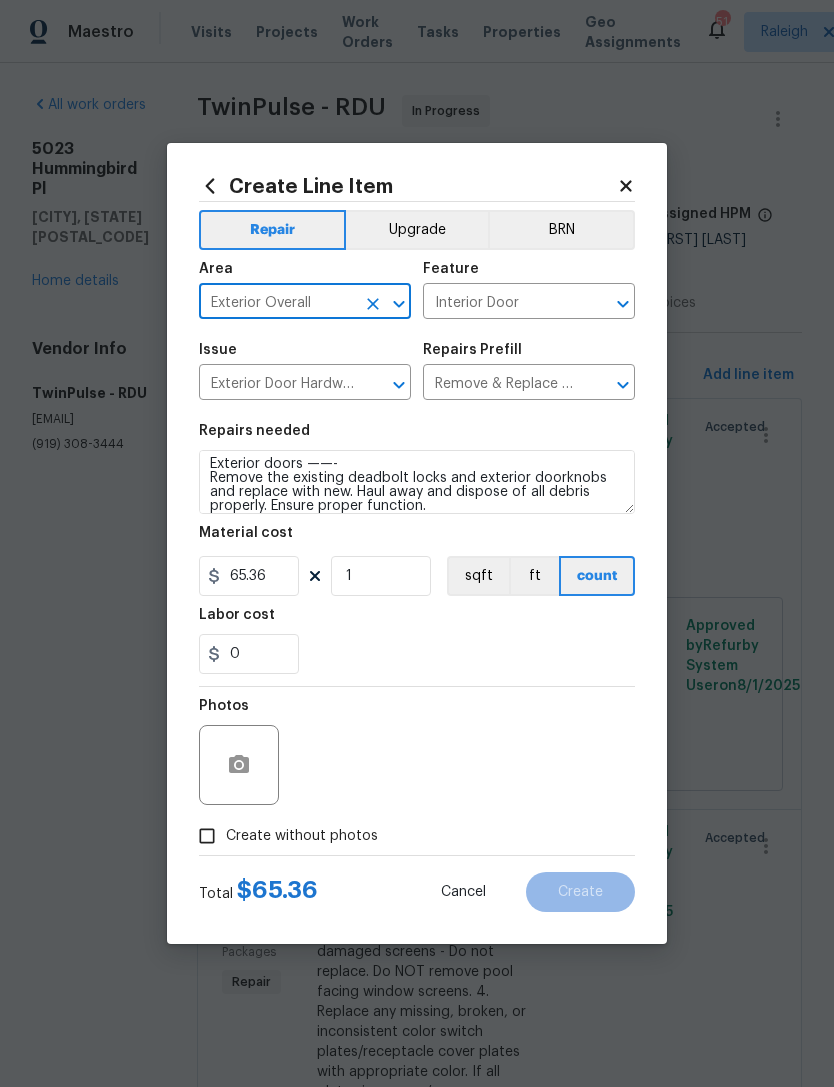 click on "Interior Door" at bounding box center [501, 303] 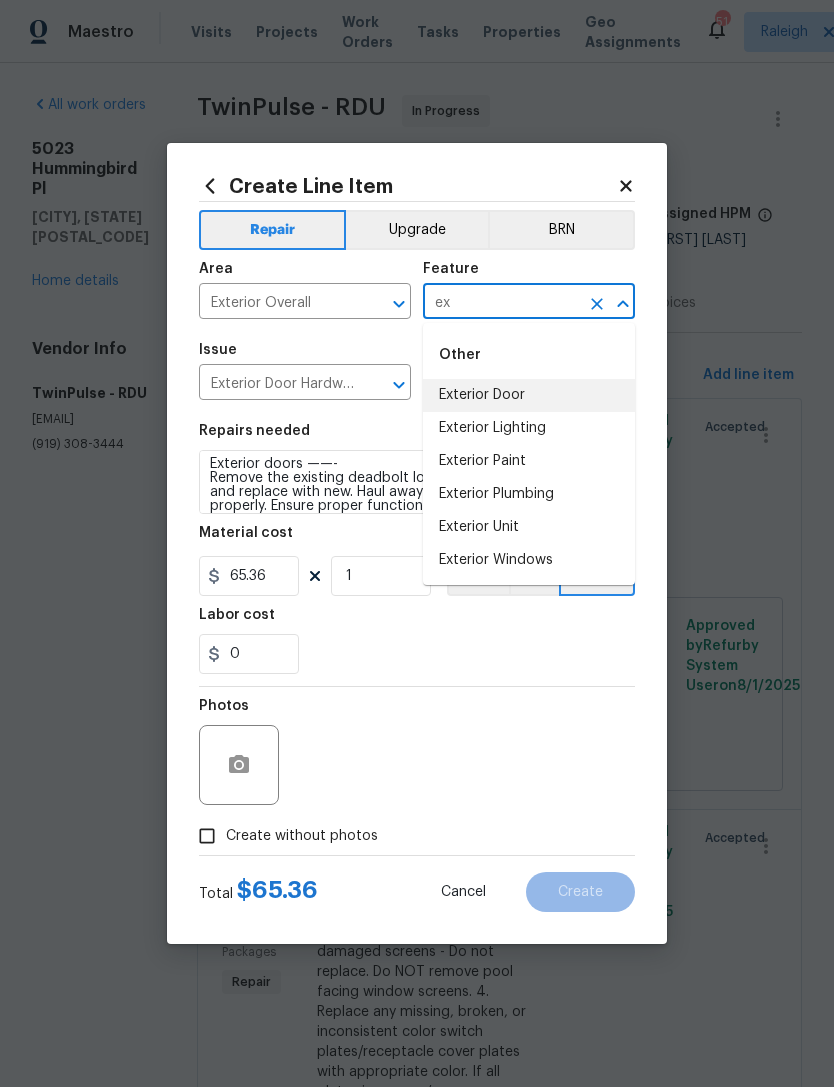 click on "Exterior Door" at bounding box center [529, 395] 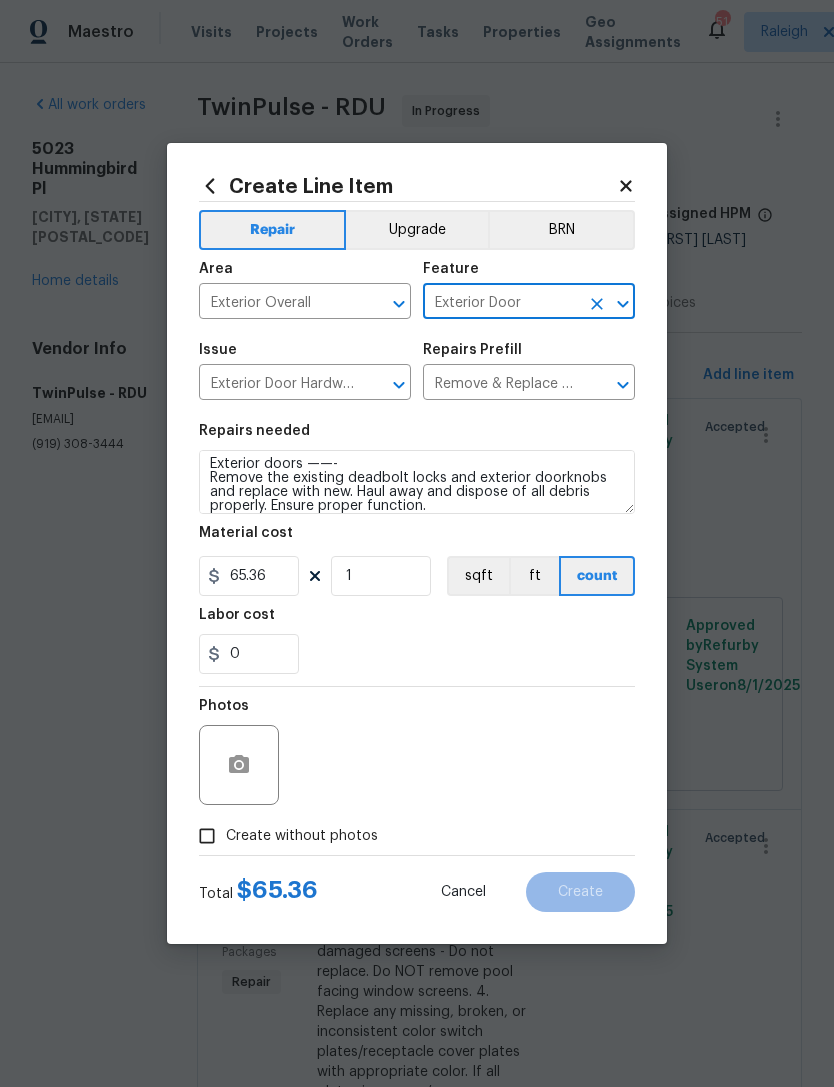click on "Create without photos" at bounding box center [207, 836] 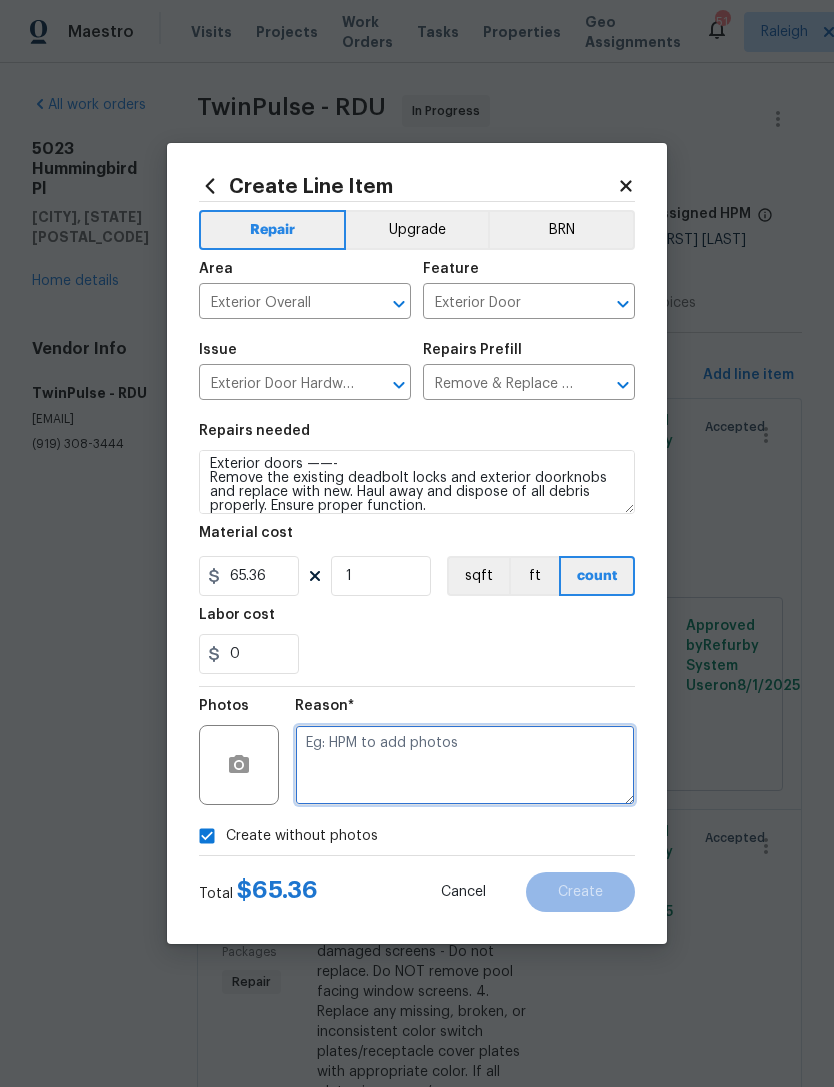 click at bounding box center (465, 765) 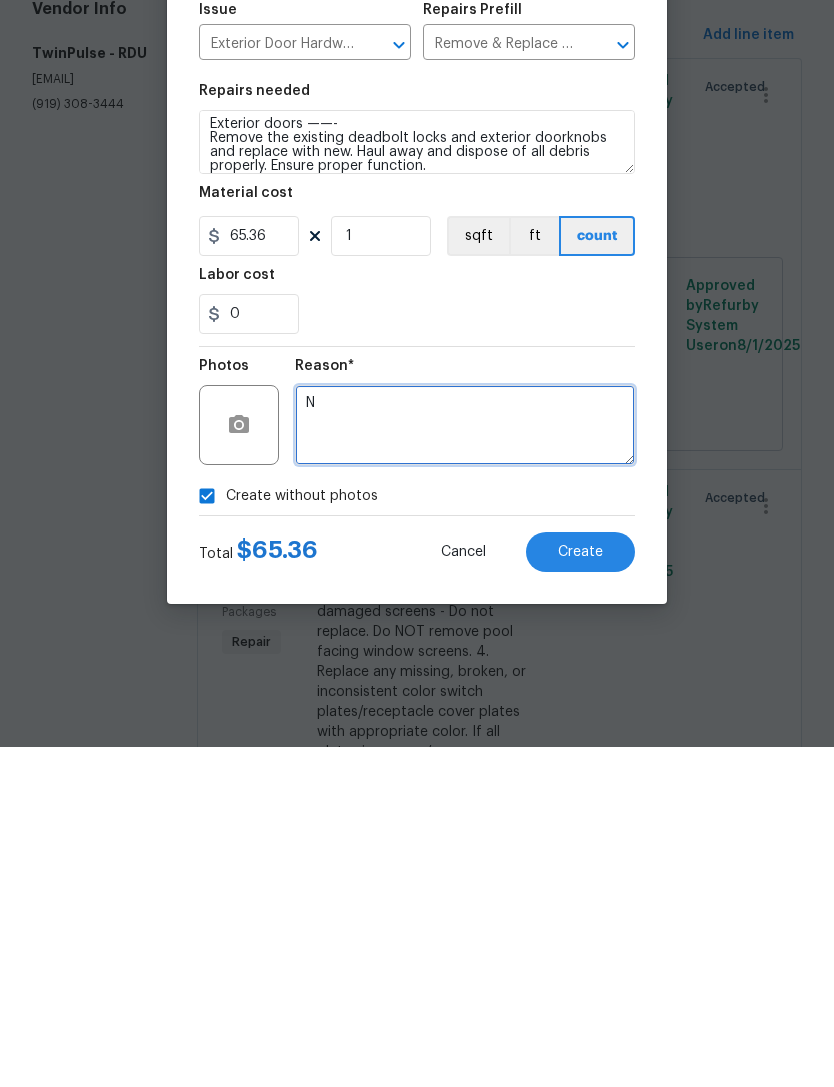 type on "N" 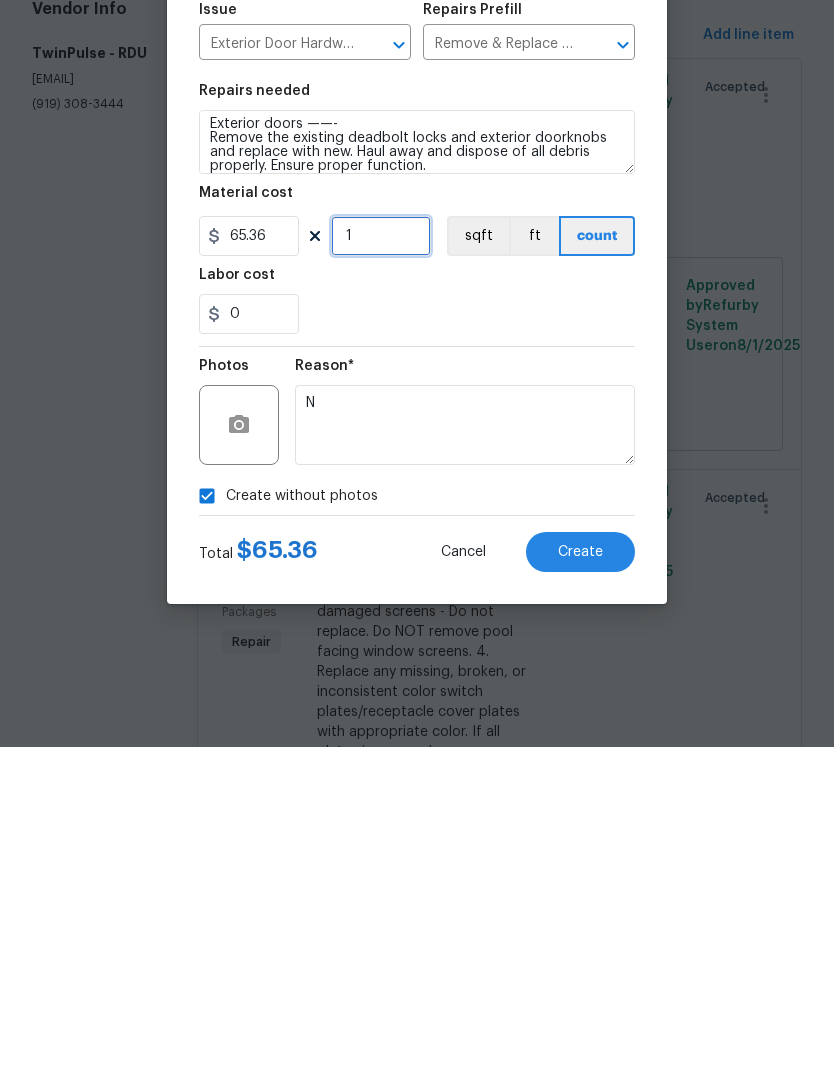 click on "1" at bounding box center (381, 576) 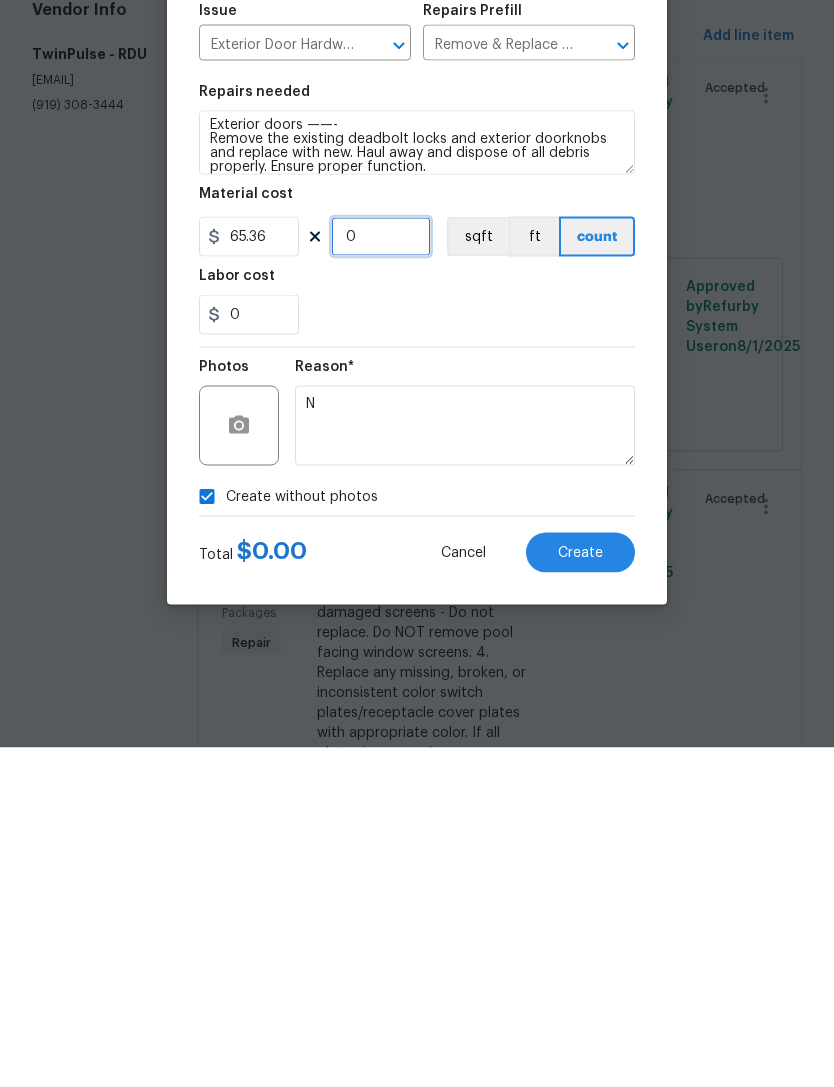 type on "2" 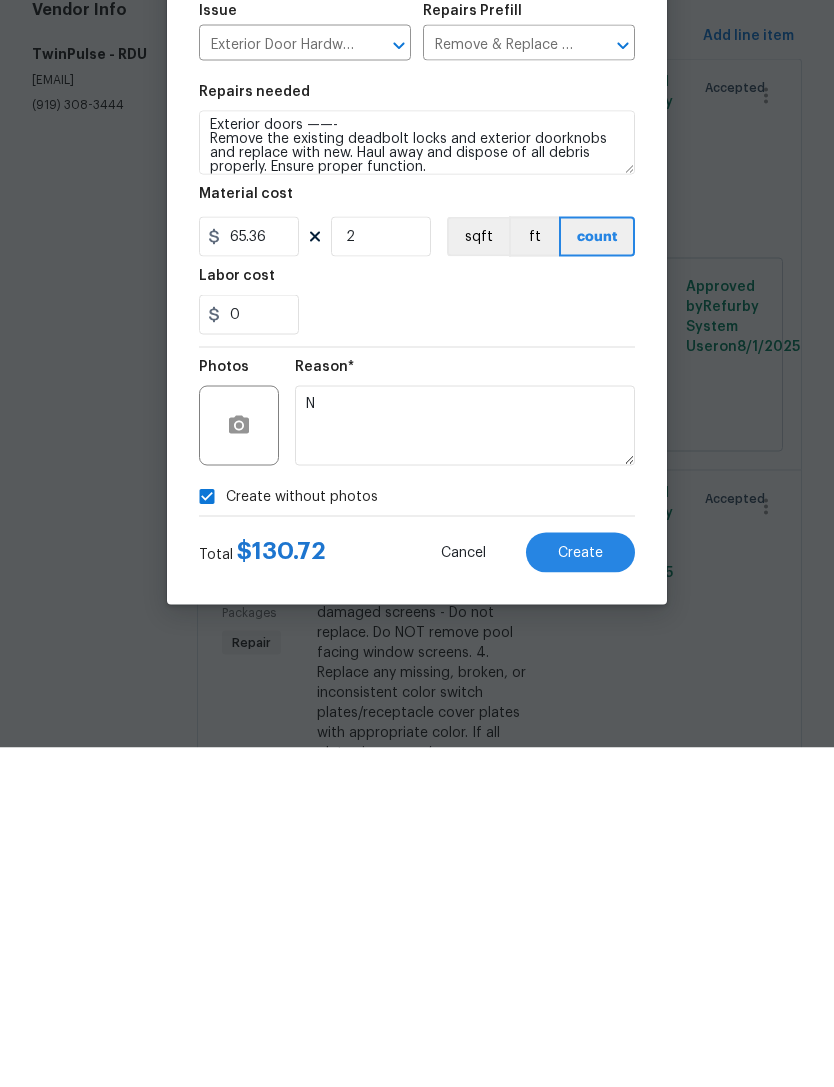 click on "Create" at bounding box center [580, 892] 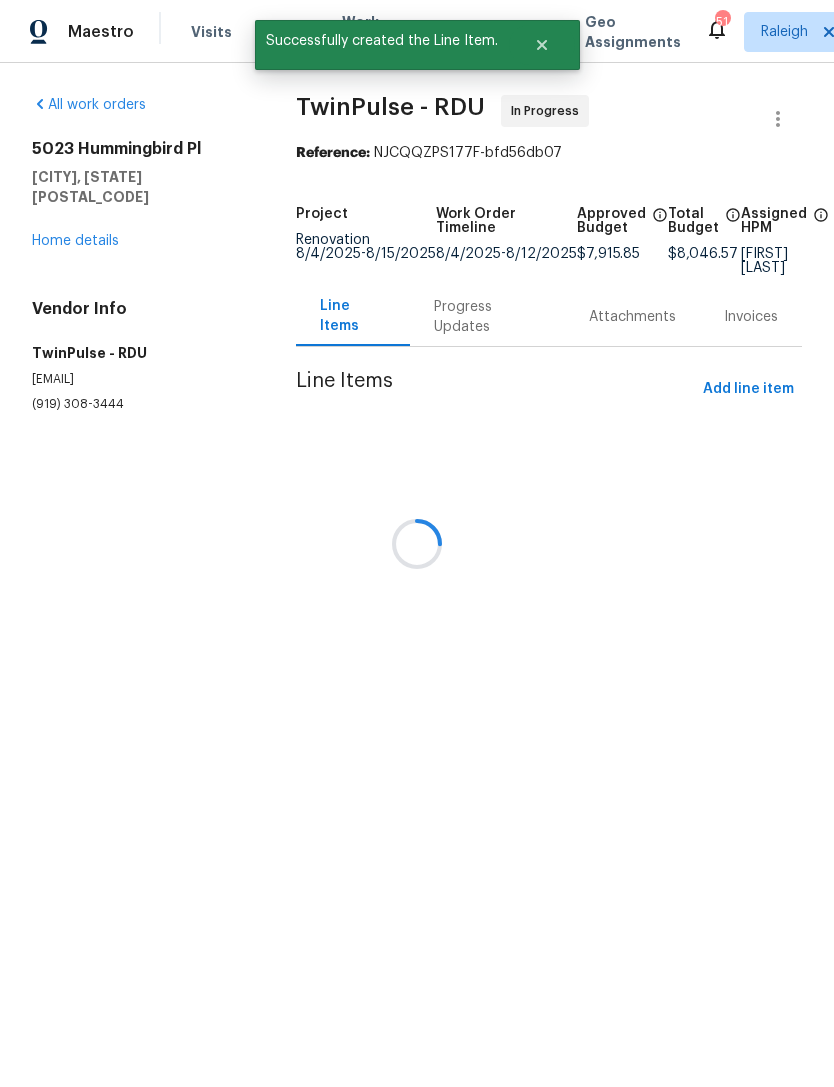 scroll, scrollTop: 0, scrollLeft: 0, axis: both 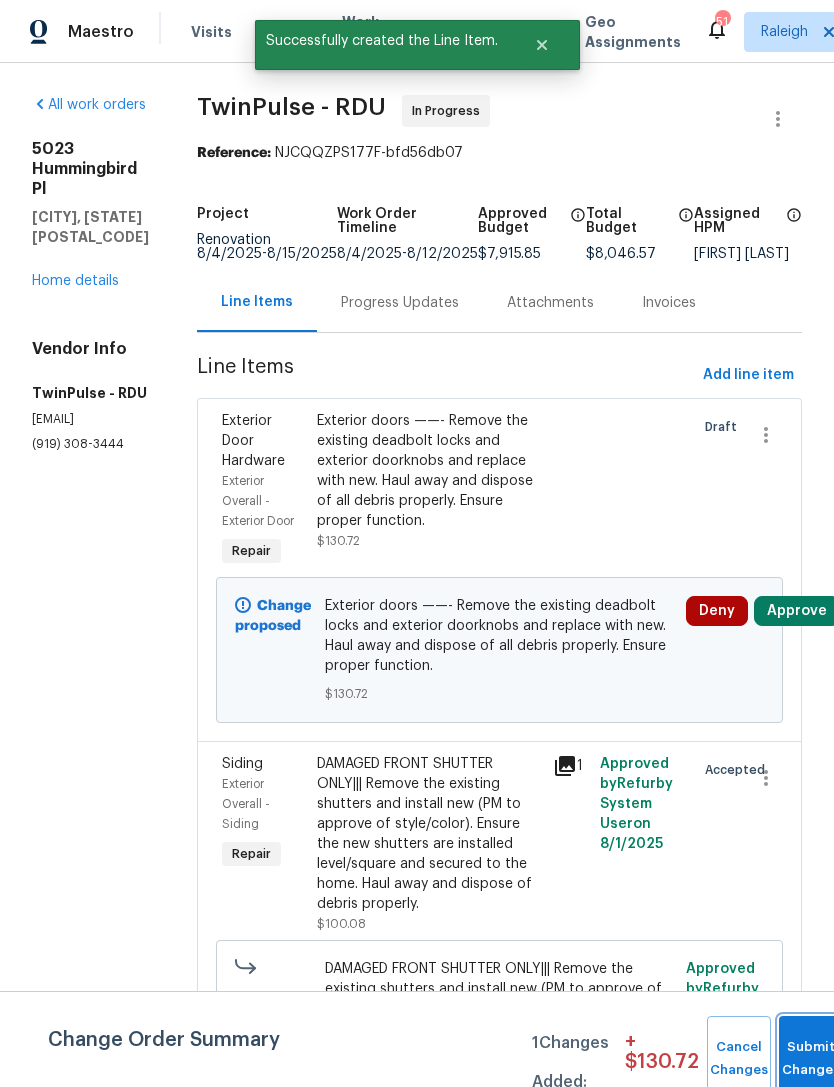 click on "Submit Changes" at bounding box center [811, 1059] 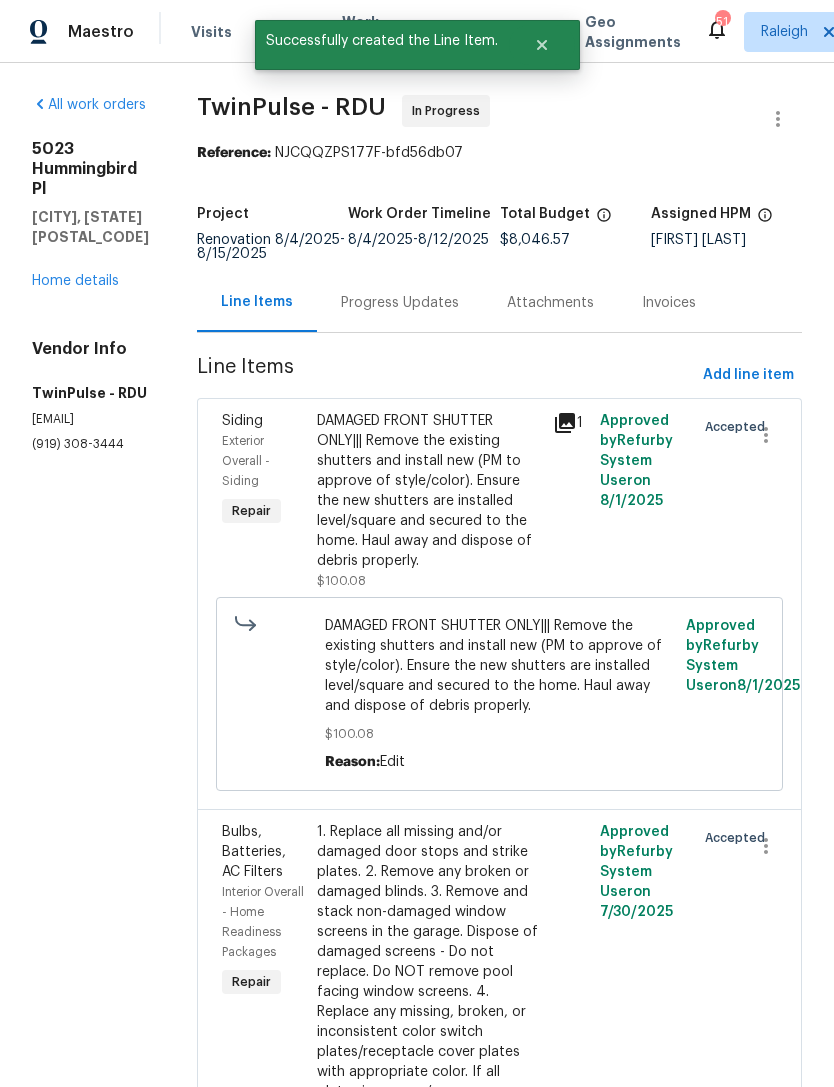 click on "Progress Updates" at bounding box center [400, 302] 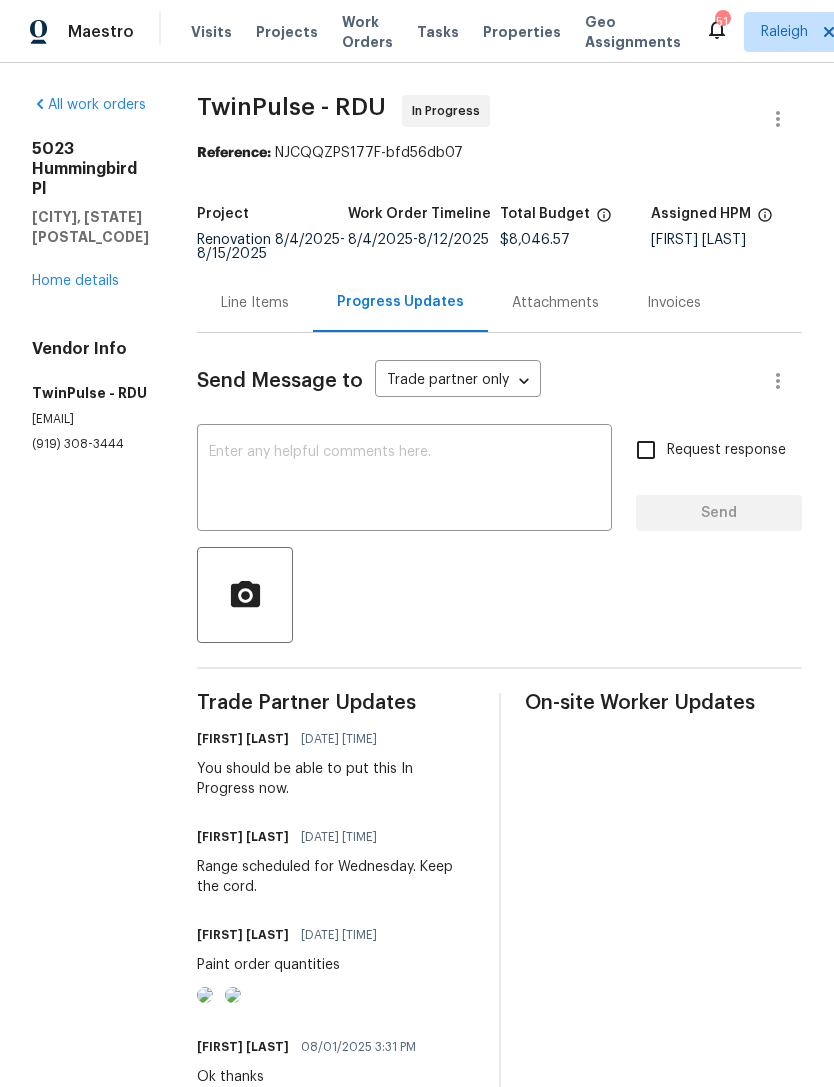 click at bounding box center [404, 480] 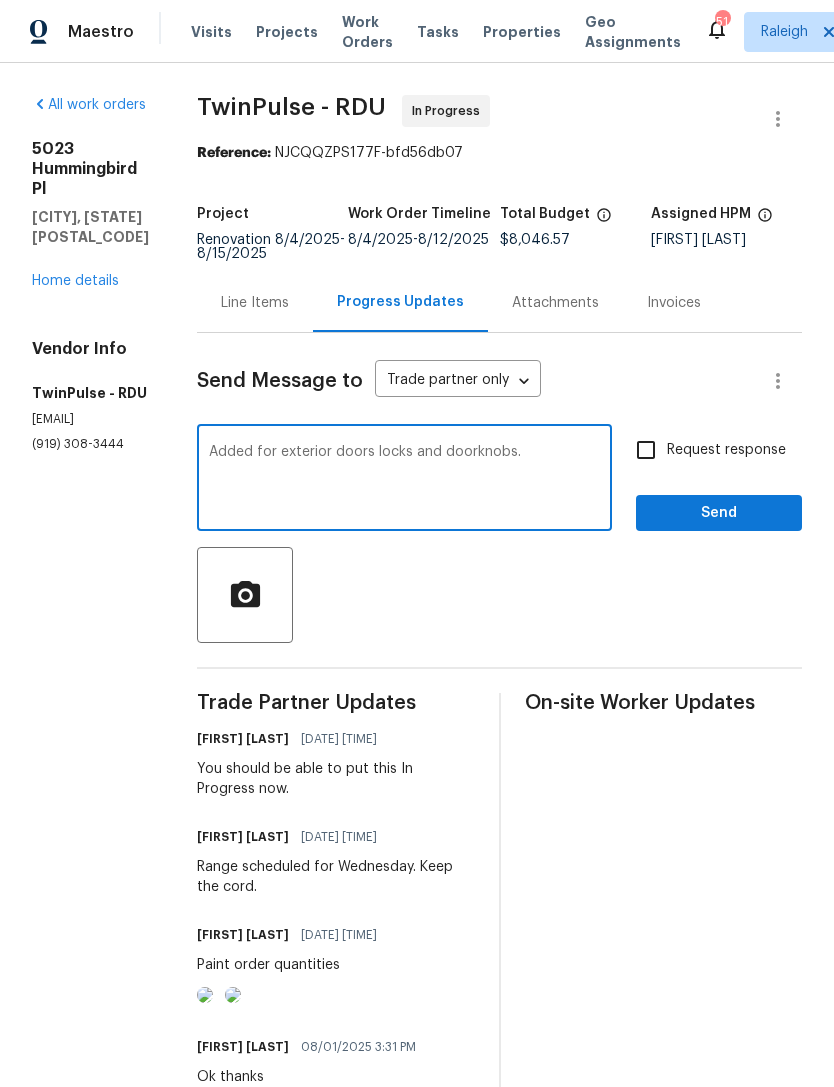 type on "Added for exterior doors locks and doorknobs." 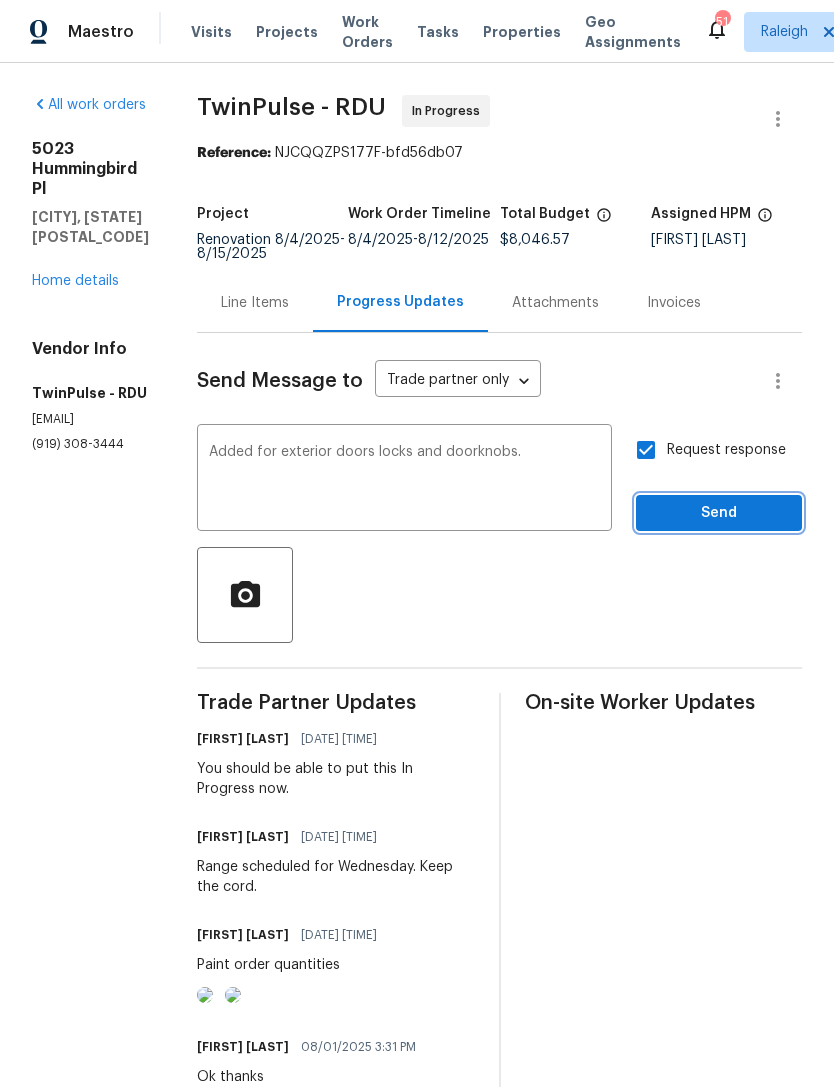 click on "Send" at bounding box center [719, 513] 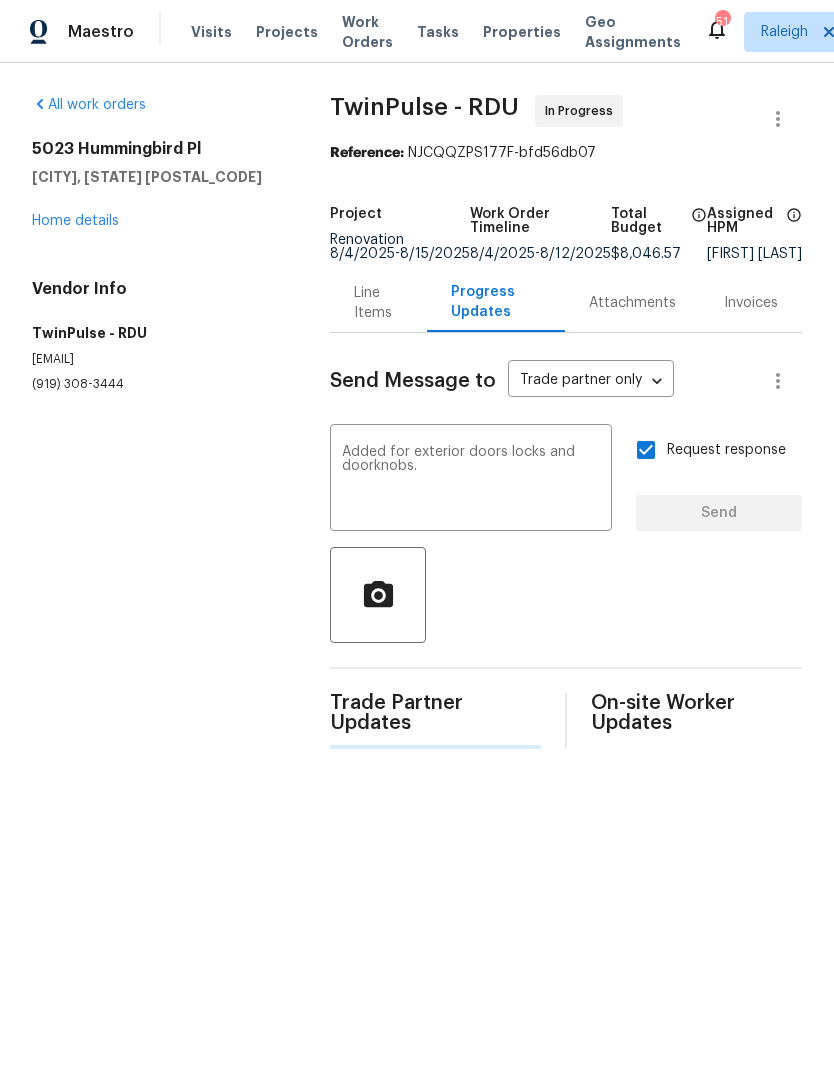 type 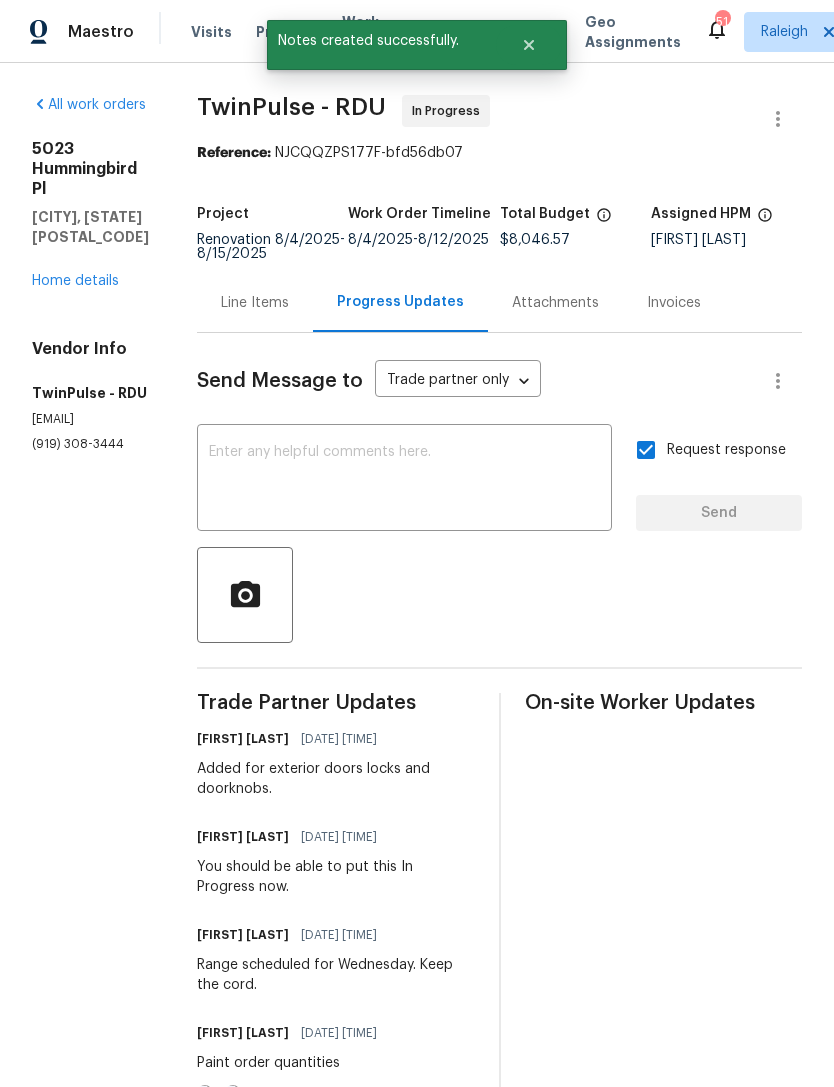 click on "Home details" at bounding box center (75, 281) 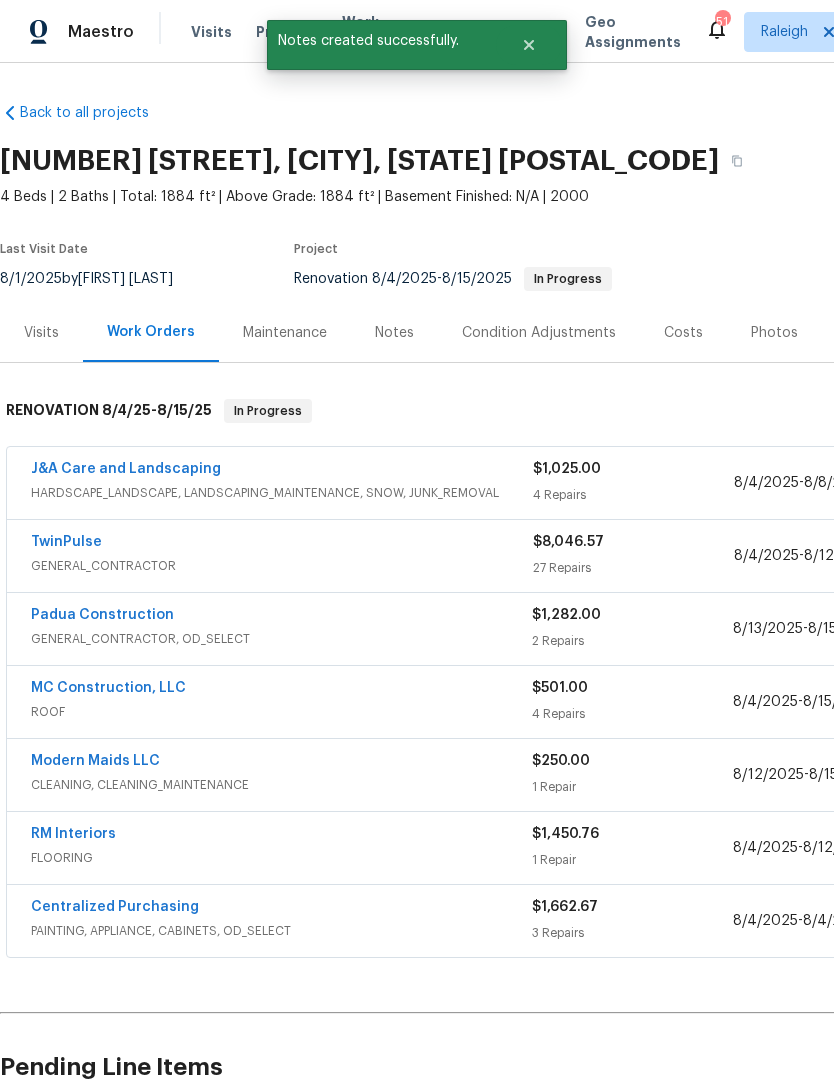 click on "Notes" at bounding box center (394, 333) 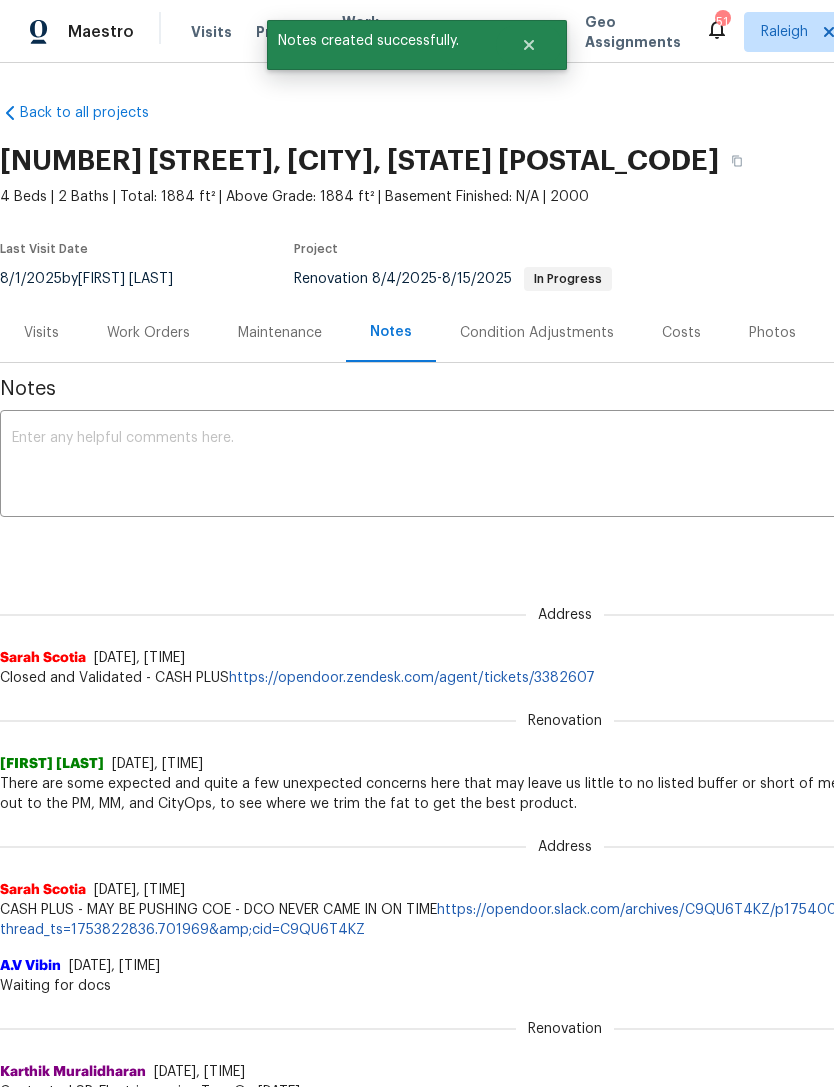 click at bounding box center [565, 466] 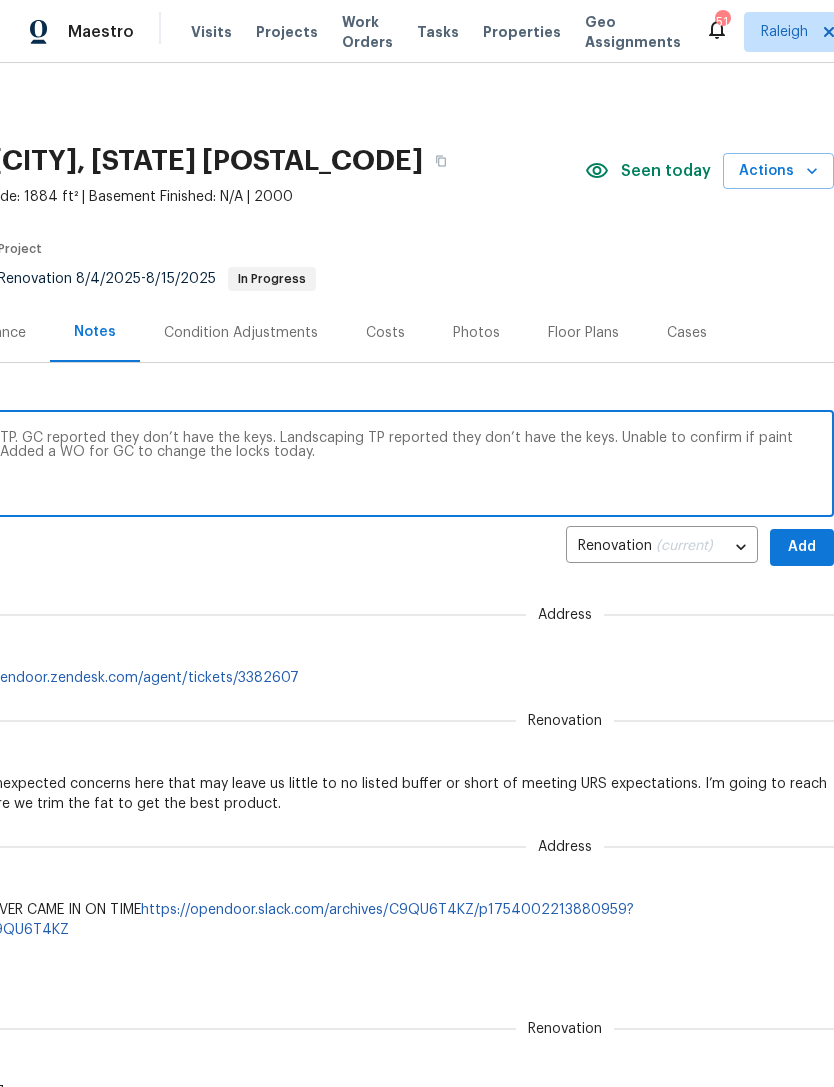 scroll, scrollTop: 0, scrollLeft: 296, axis: horizontal 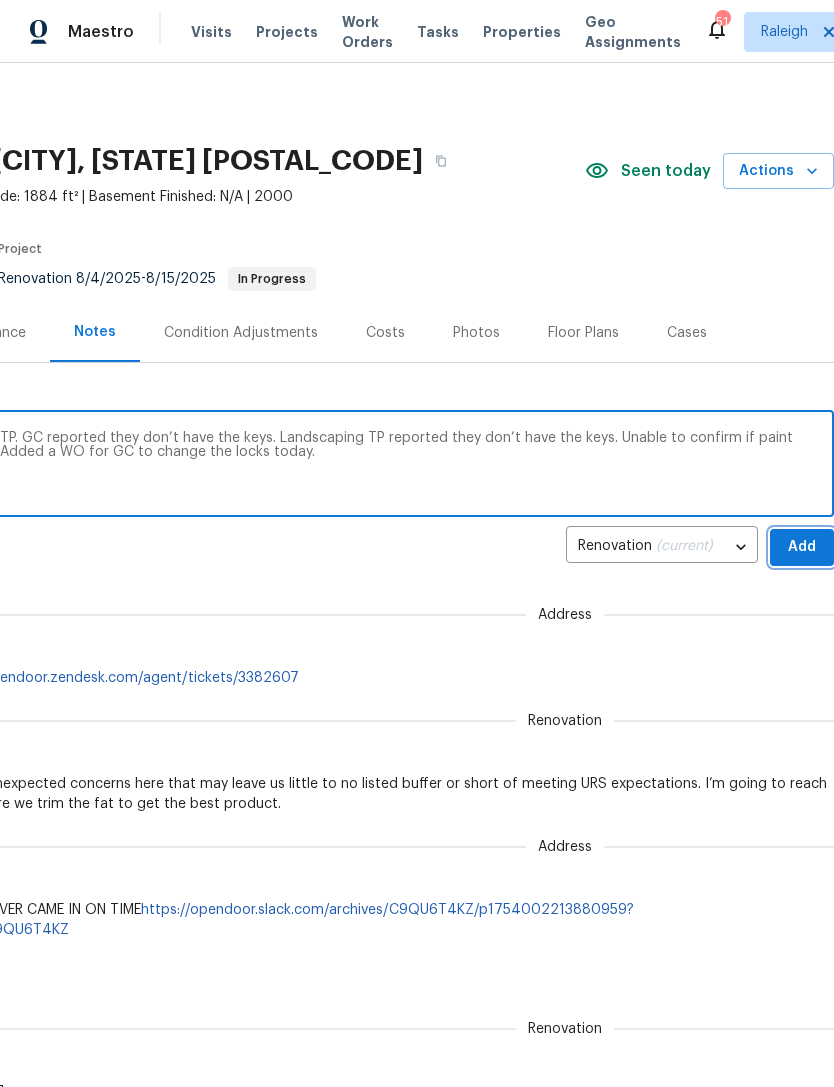 click on "Add" at bounding box center (802, 547) 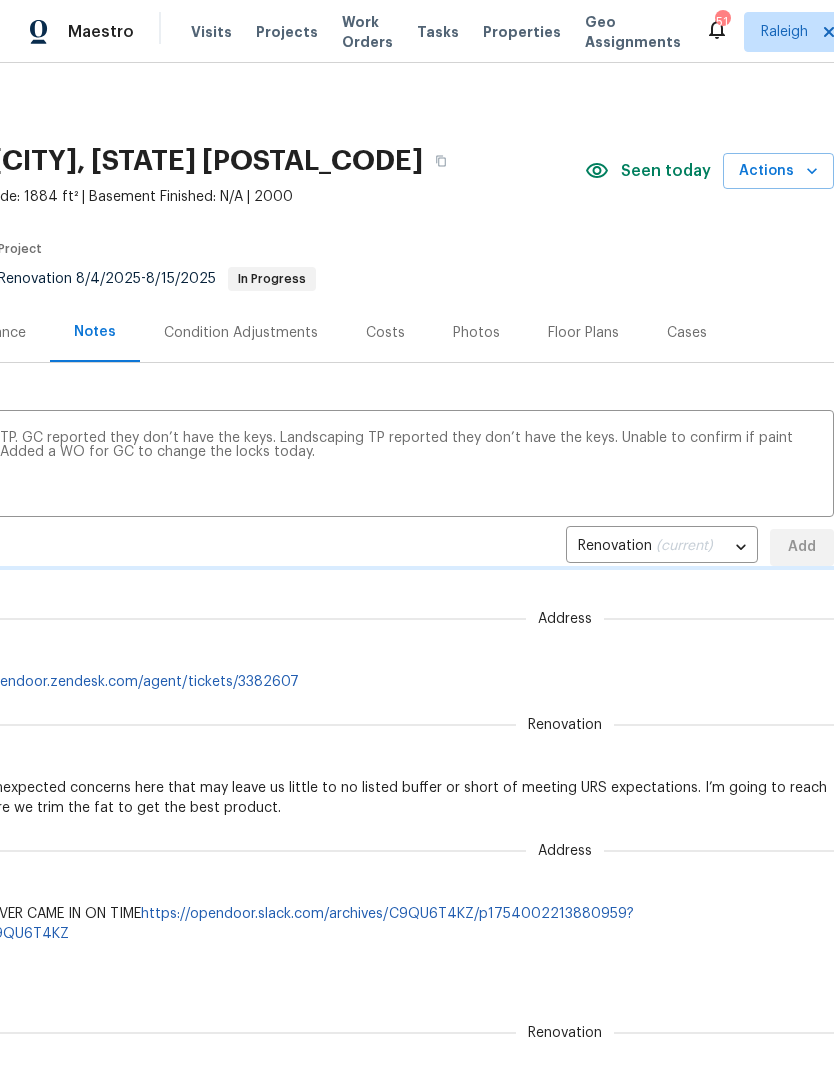 type 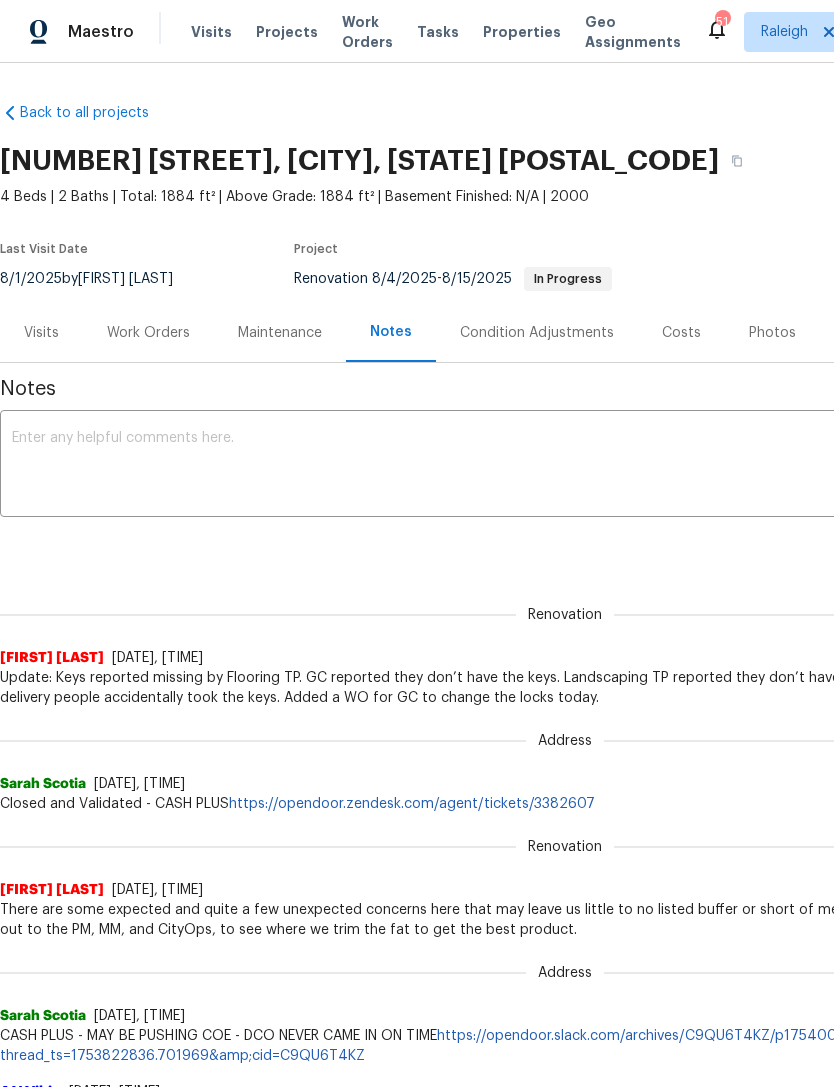 scroll, scrollTop: 0, scrollLeft: 0, axis: both 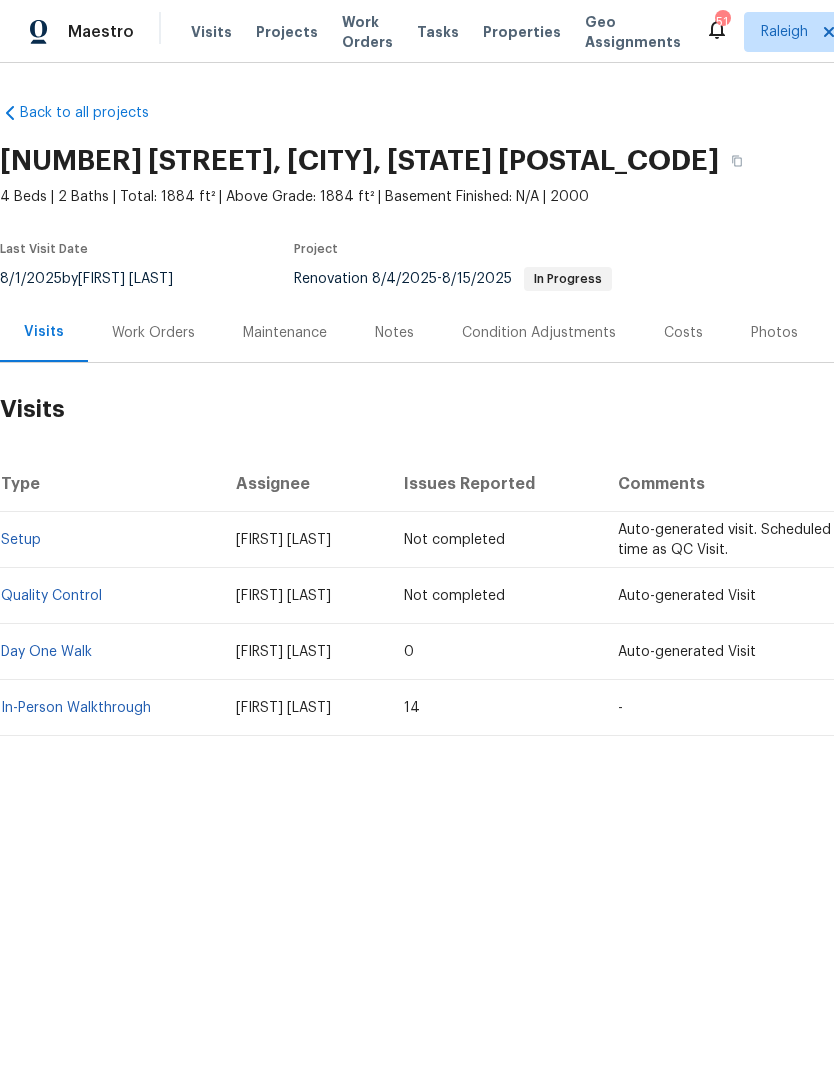 click on "Work Orders" at bounding box center [153, 333] 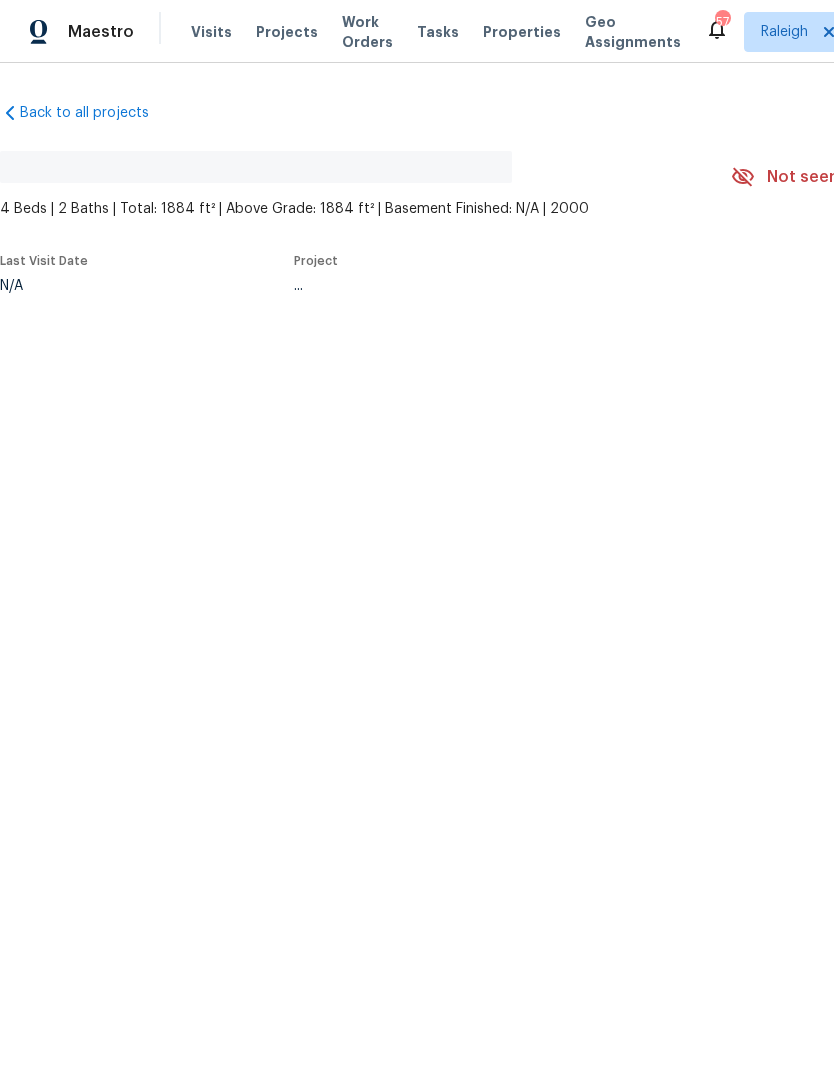 scroll, scrollTop: 0, scrollLeft: 0, axis: both 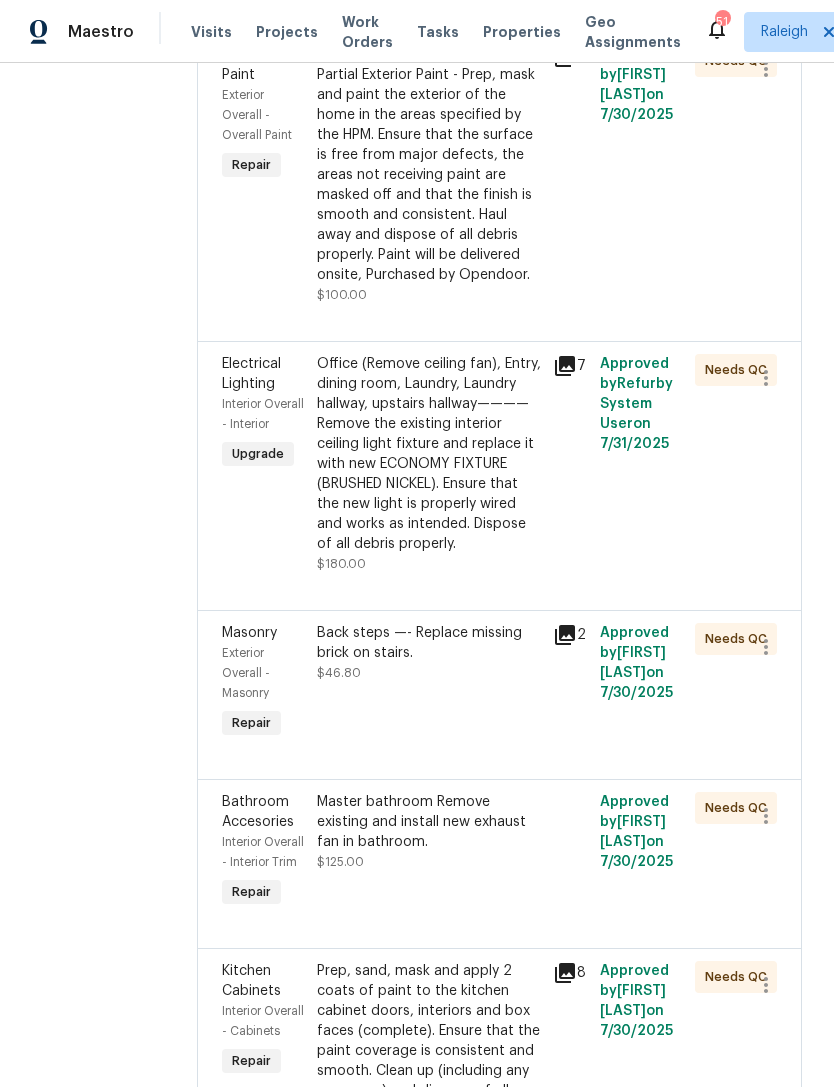click on "Office (Remove ceiling fan), Entry, dining room, Laundry, Laundry hallway, upstairs hallway————
Remove the existing interior ceiling light fixture and replace it with new ECONOMY FIXTURE (BRUSHED NICKEL). Ensure that the new light is properly wired and works as intended. Dispose of all debris properly." at bounding box center (429, 454) 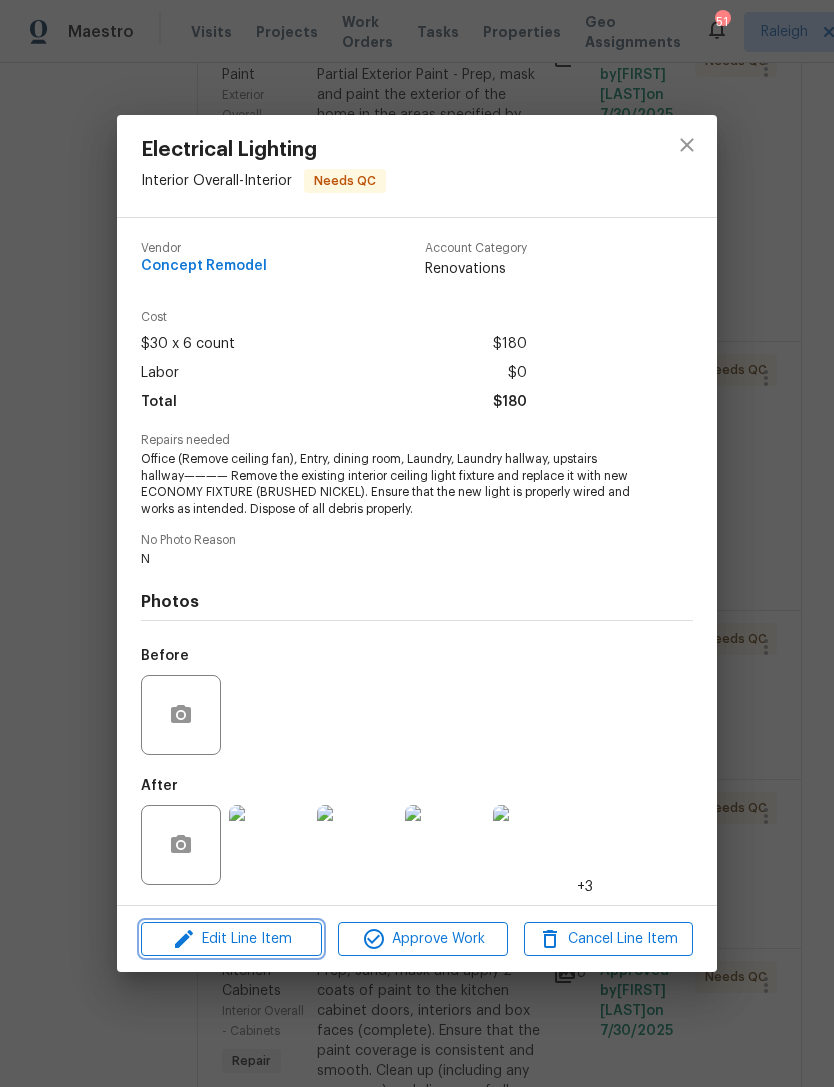 click on "Edit Line Item" at bounding box center (231, 939) 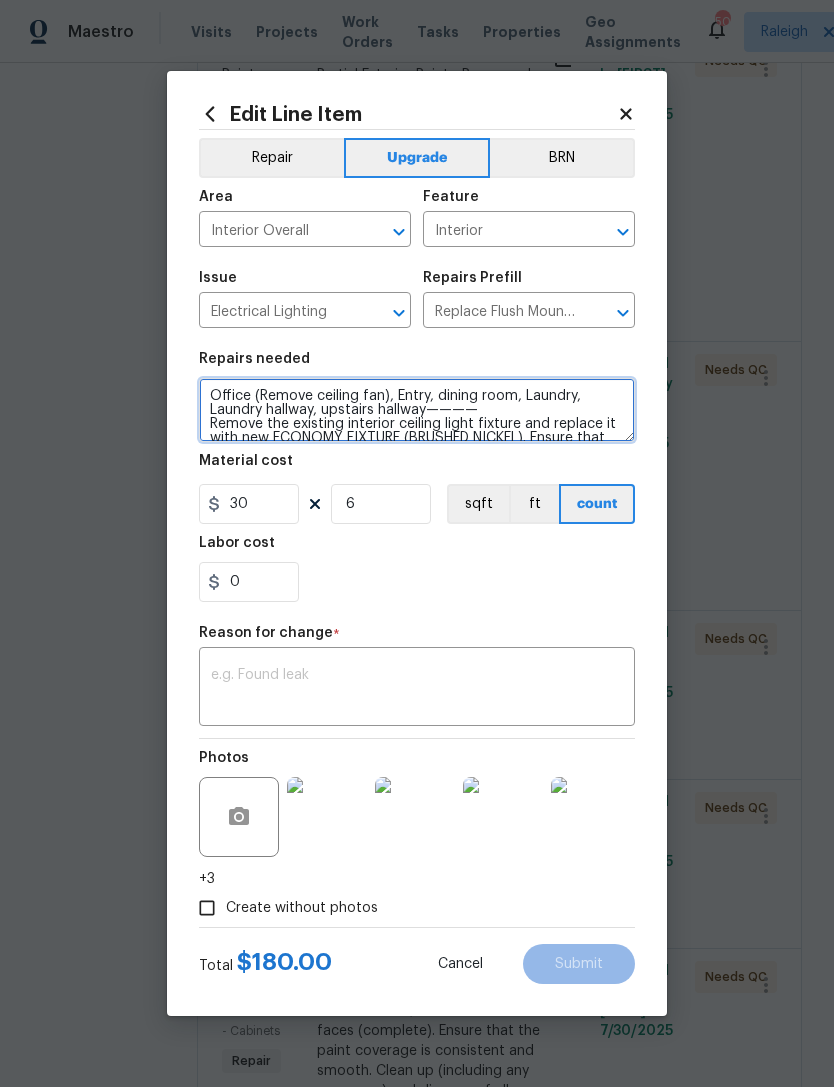 click on "Office (Remove ceiling fan), Entry, dining room, Laundry, Laundry hallway, upstairs hallway————
Remove the existing interior ceiling light fixture and replace it with new ECONOMY FIXTURE (BRUSHED NICKEL). Ensure that the new light is properly wired and works as intended. Dispose of all debris properly." at bounding box center [417, 410] 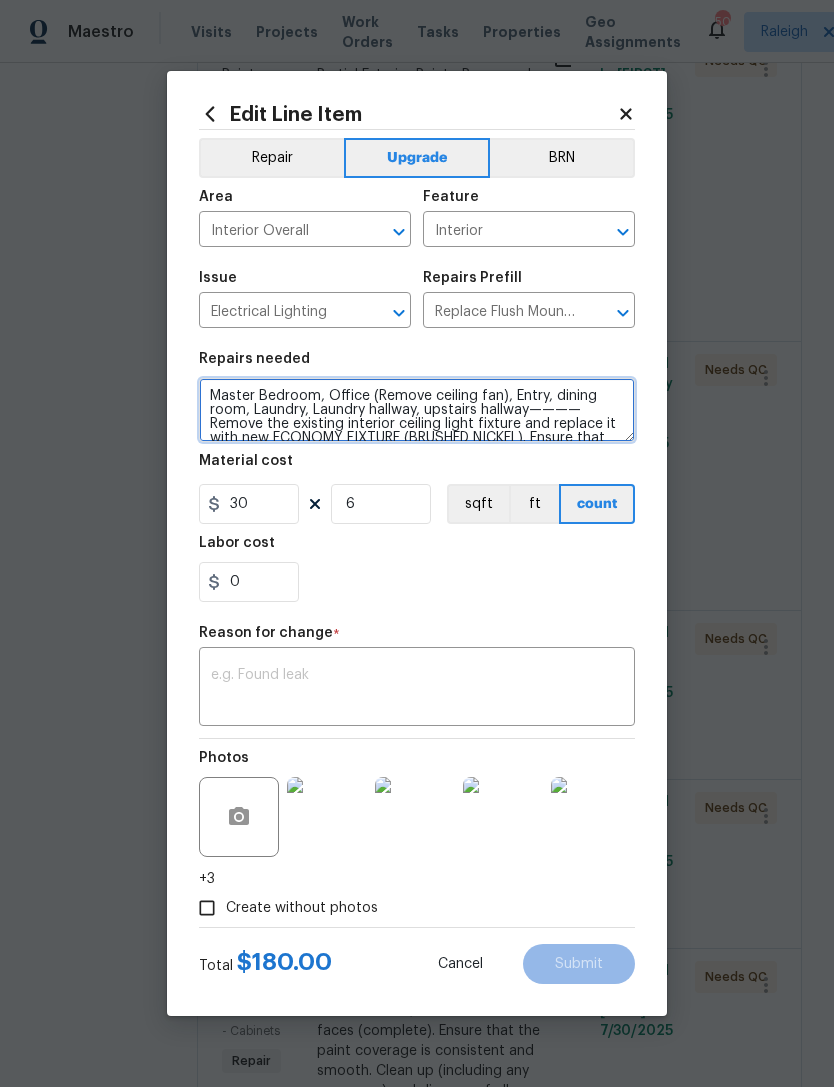type on "Master Bedroom, Office (Remove ceiling fan), Entry, dining room, Laundry, Laundry hallway, upstairs hallway————
Remove the existing interior ceiling light fixture and replace it with new ECONOMY FIXTURE (BRUSHED NICKEL). Ensure that the new light is properly wired and works as intended. Dispose of all debris properly." 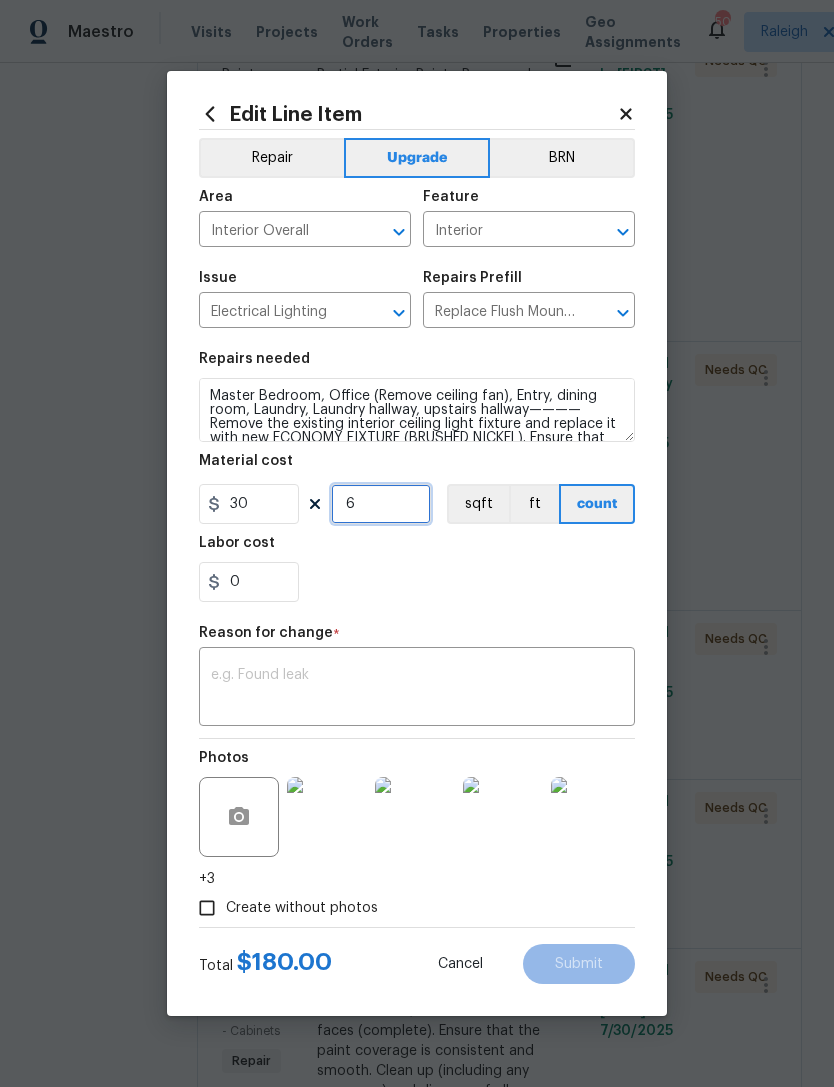 click on "6" at bounding box center [381, 504] 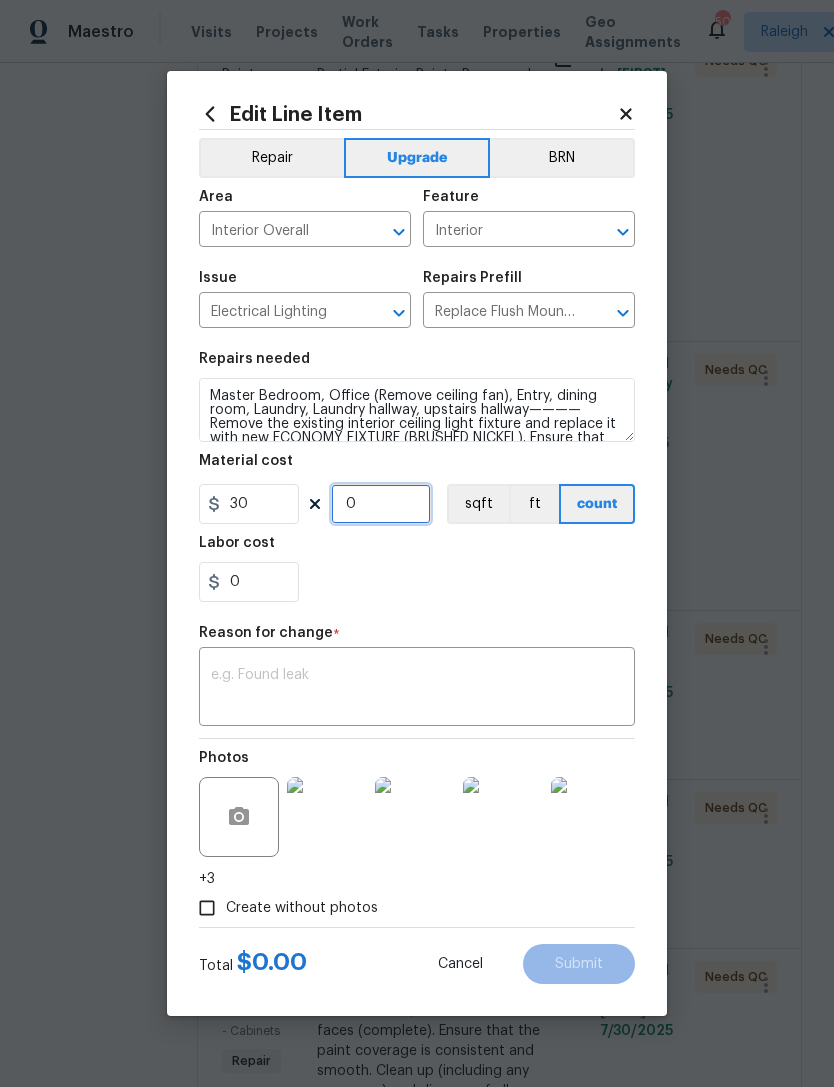 type on "7" 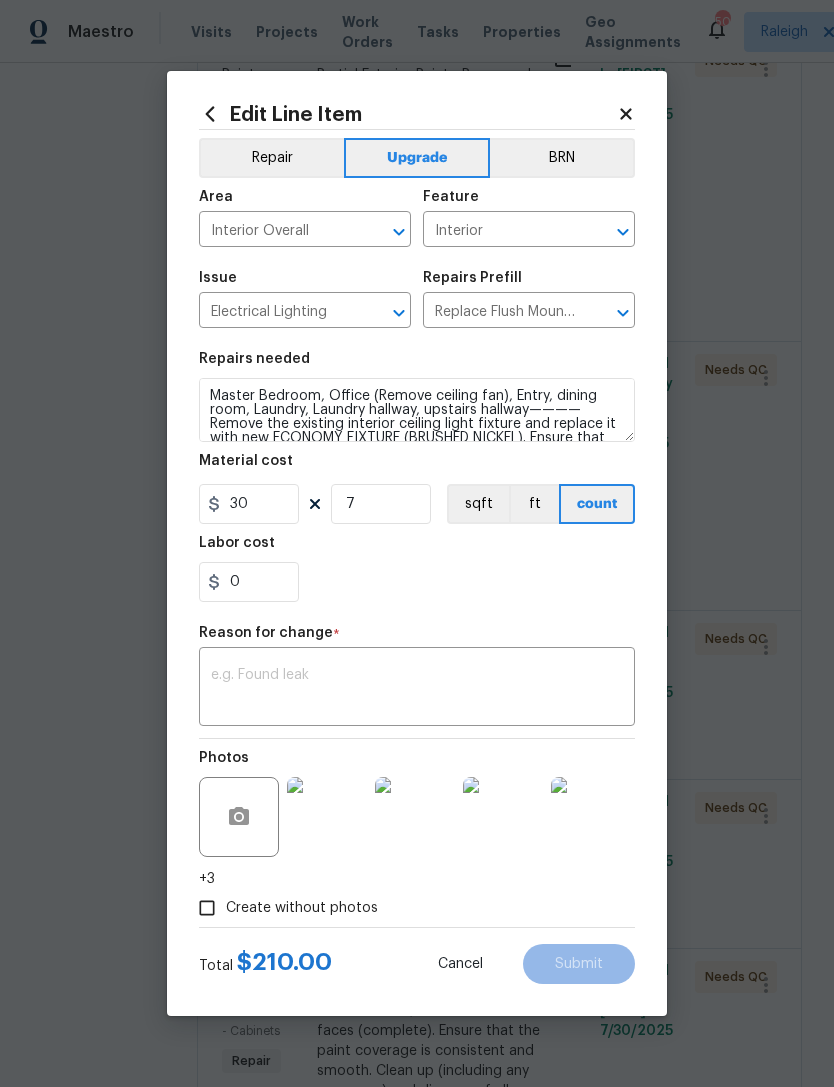 click on "0" at bounding box center (417, 582) 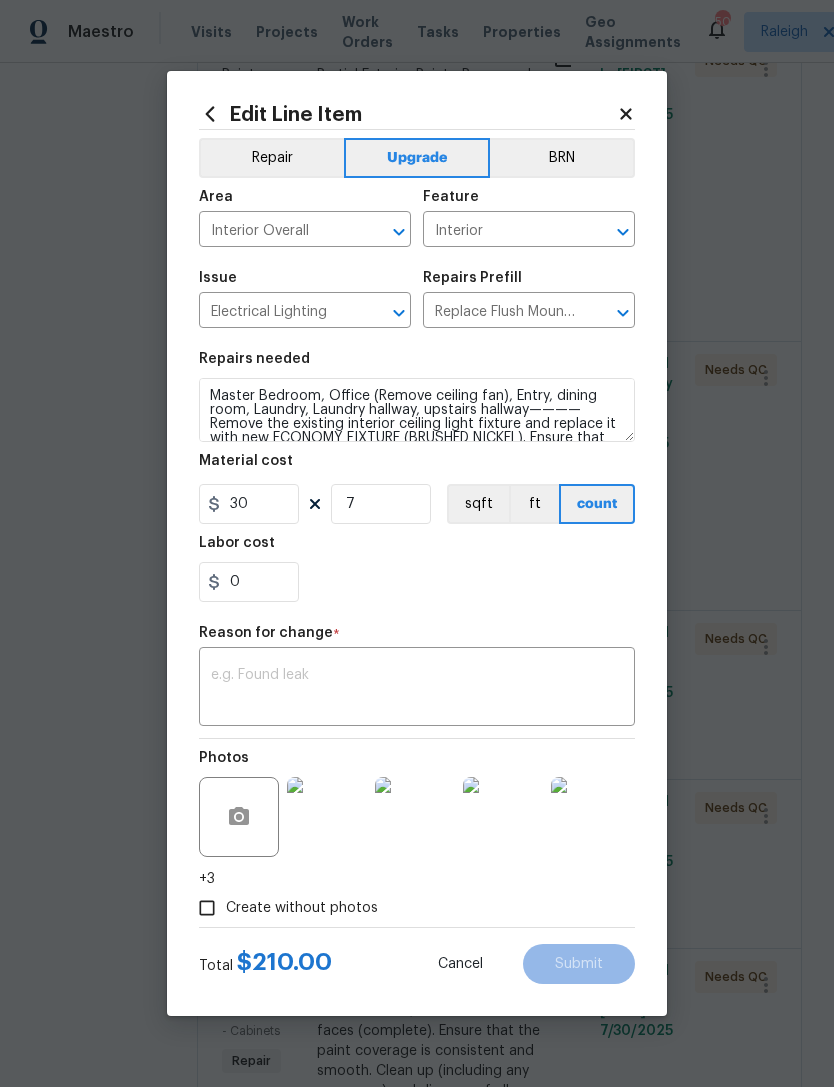 click at bounding box center [417, 689] 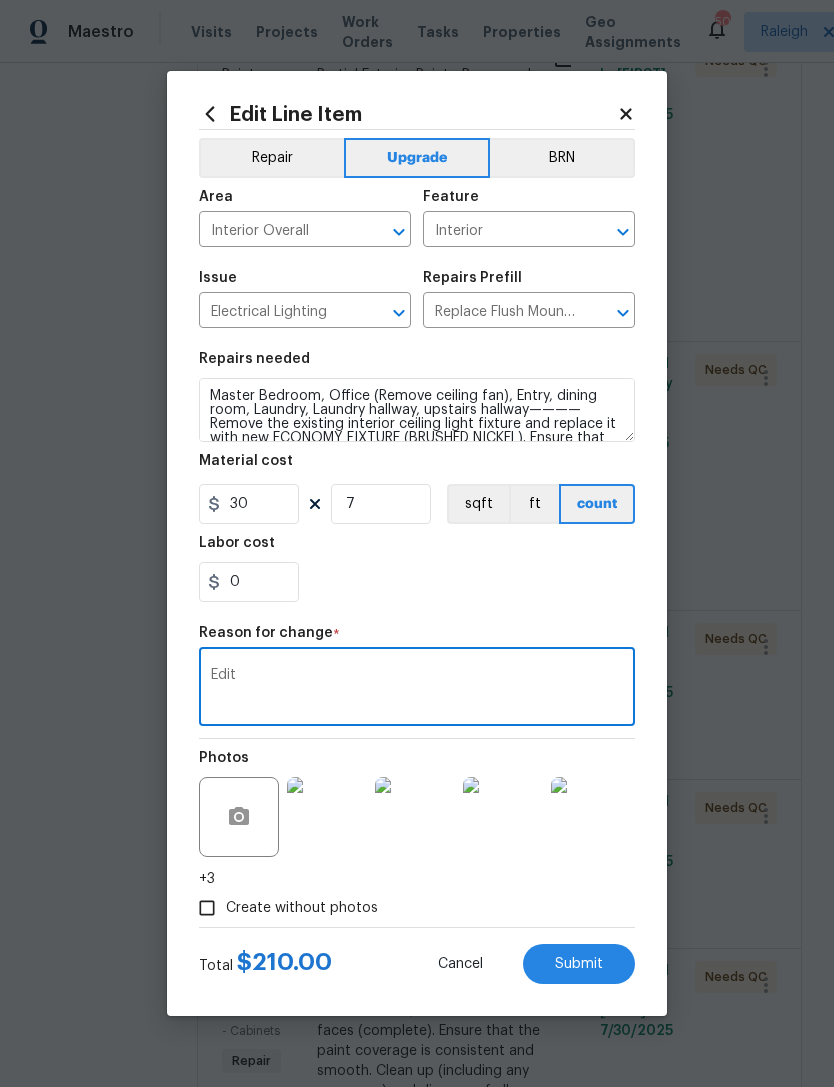 type on "Edit" 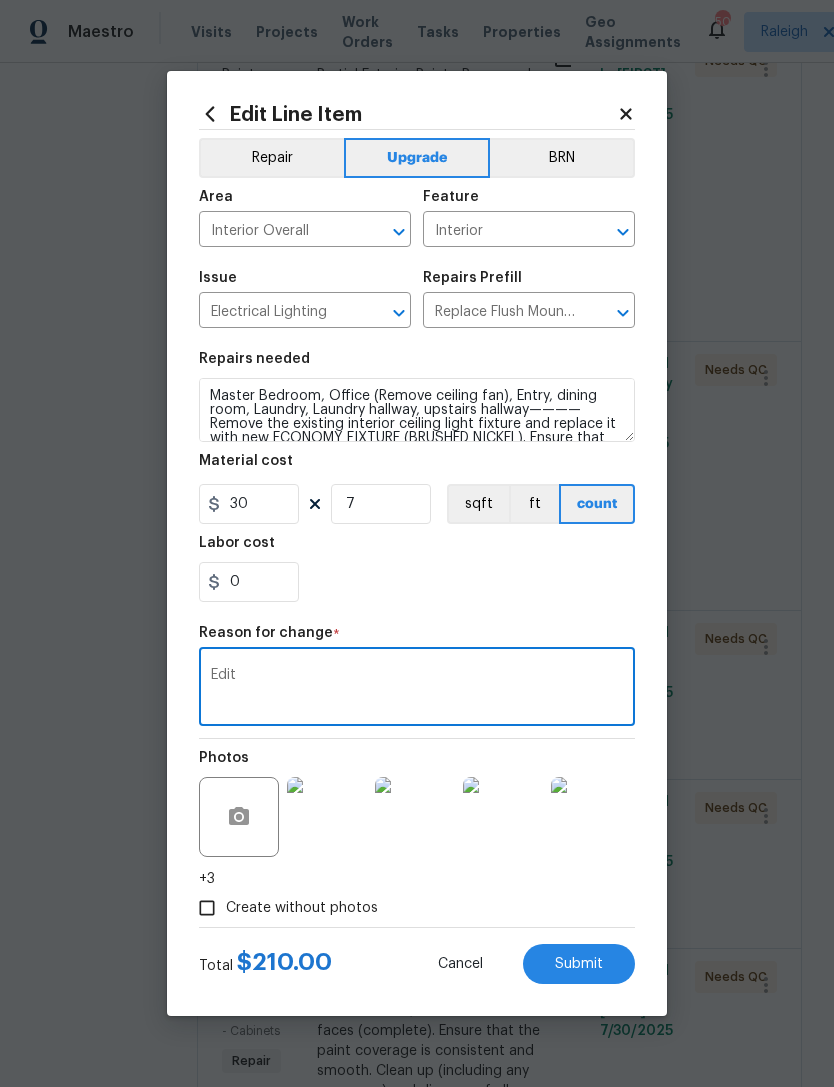 click on "0" at bounding box center (417, 582) 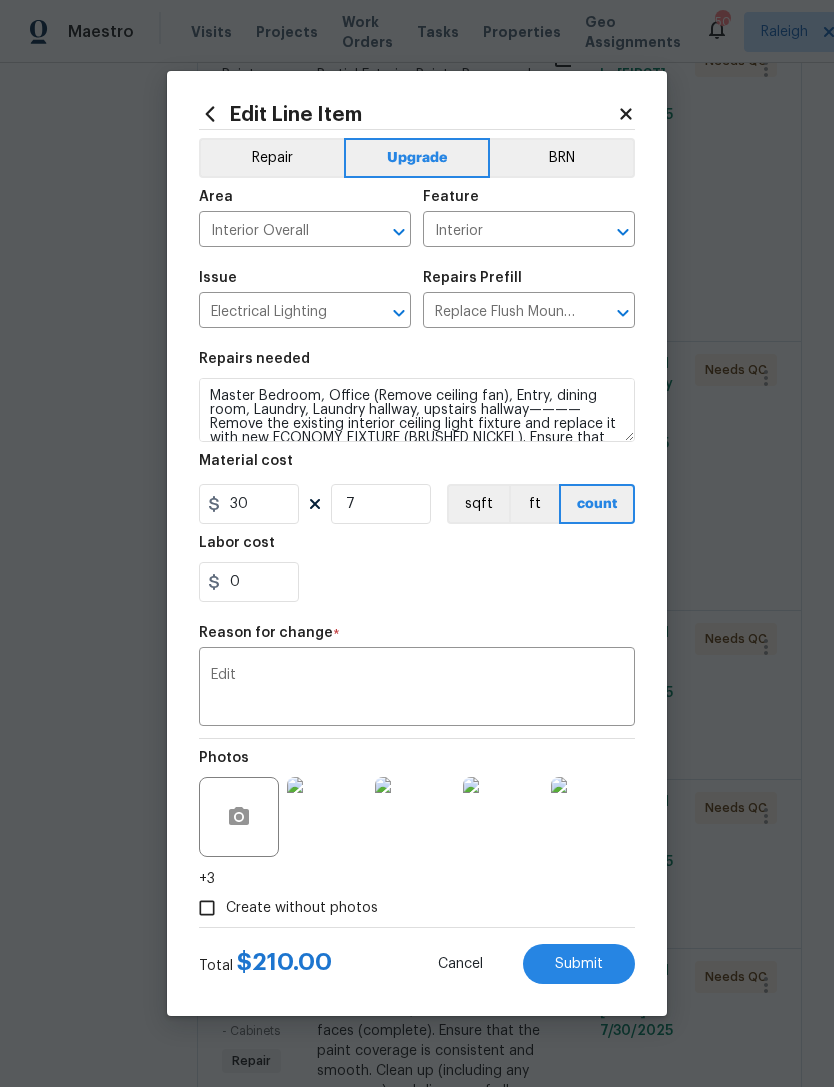 click on "Submit" at bounding box center (579, 964) 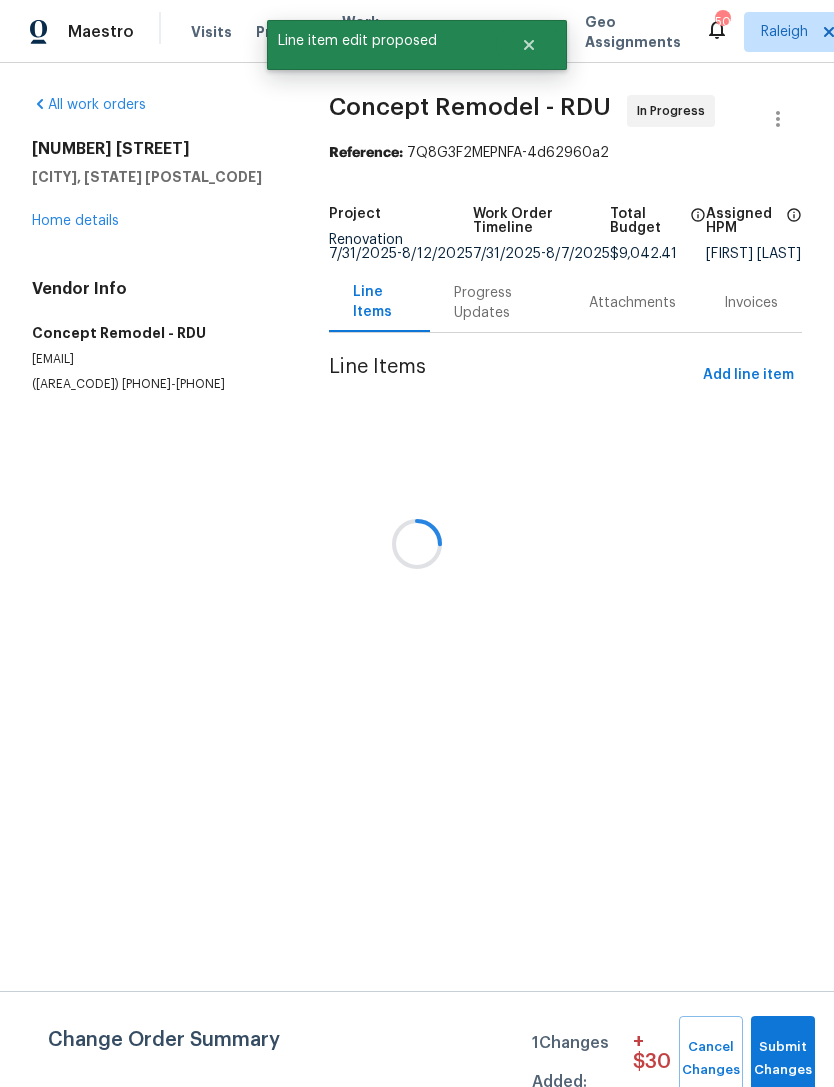 scroll, scrollTop: 0, scrollLeft: 0, axis: both 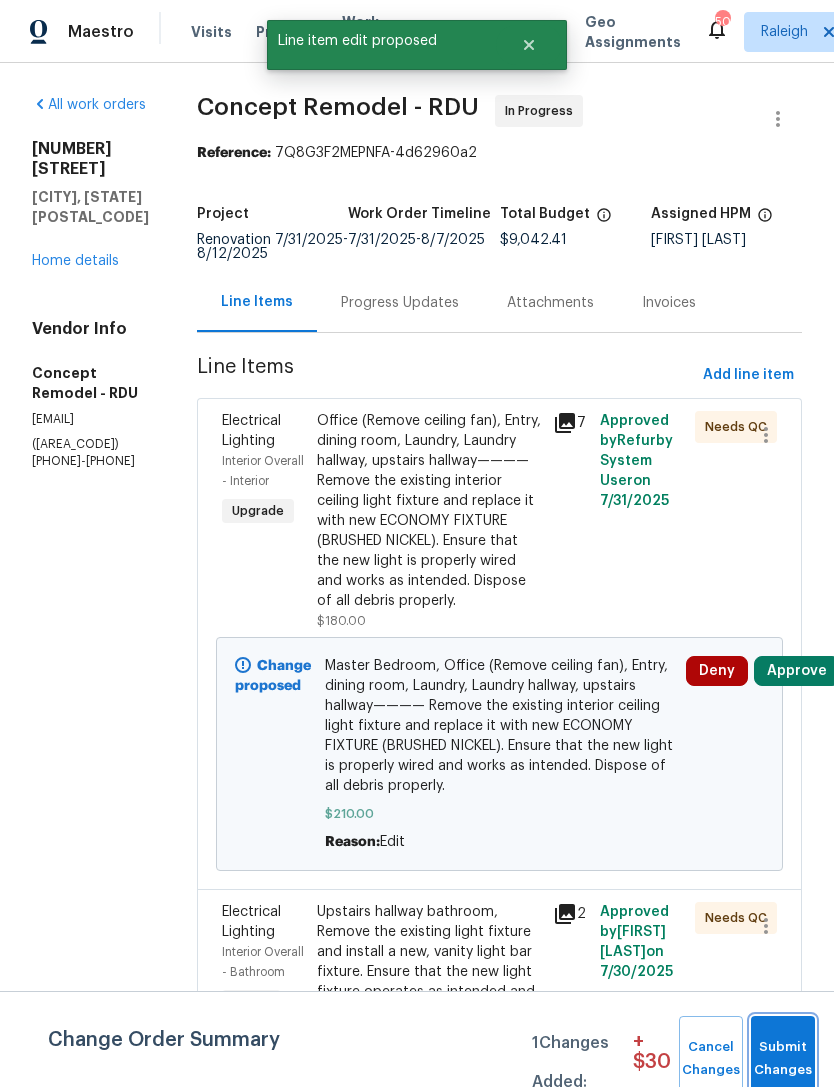 click on "Submit Changes" at bounding box center [783, 1059] 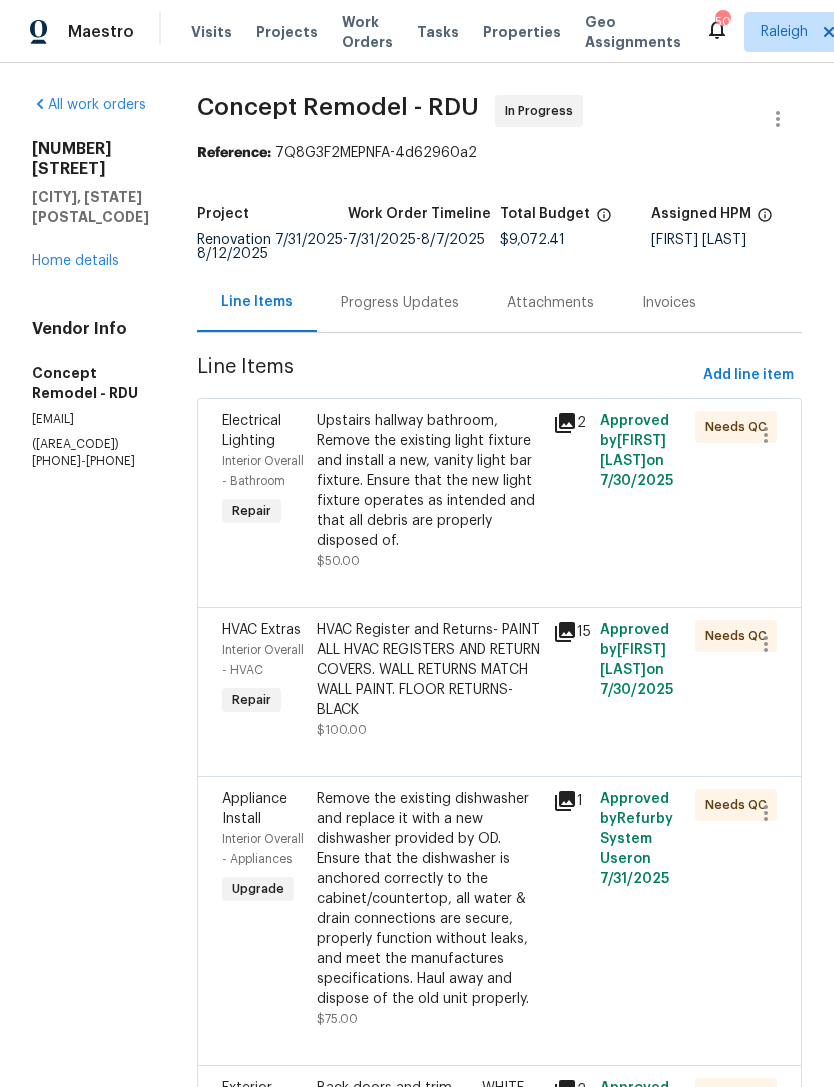 click on "Home details" at bounding box center [75, 261] 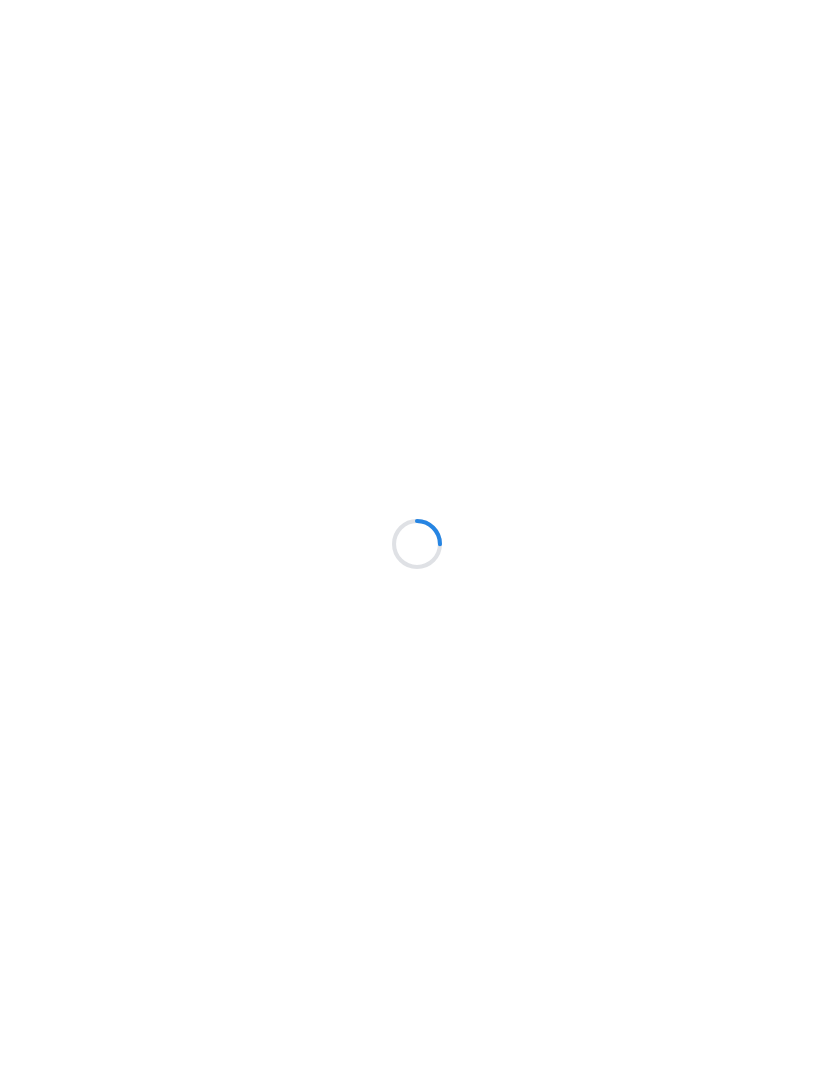 scroll, scrollTop: 0, scrollLeft: 0, axis: both 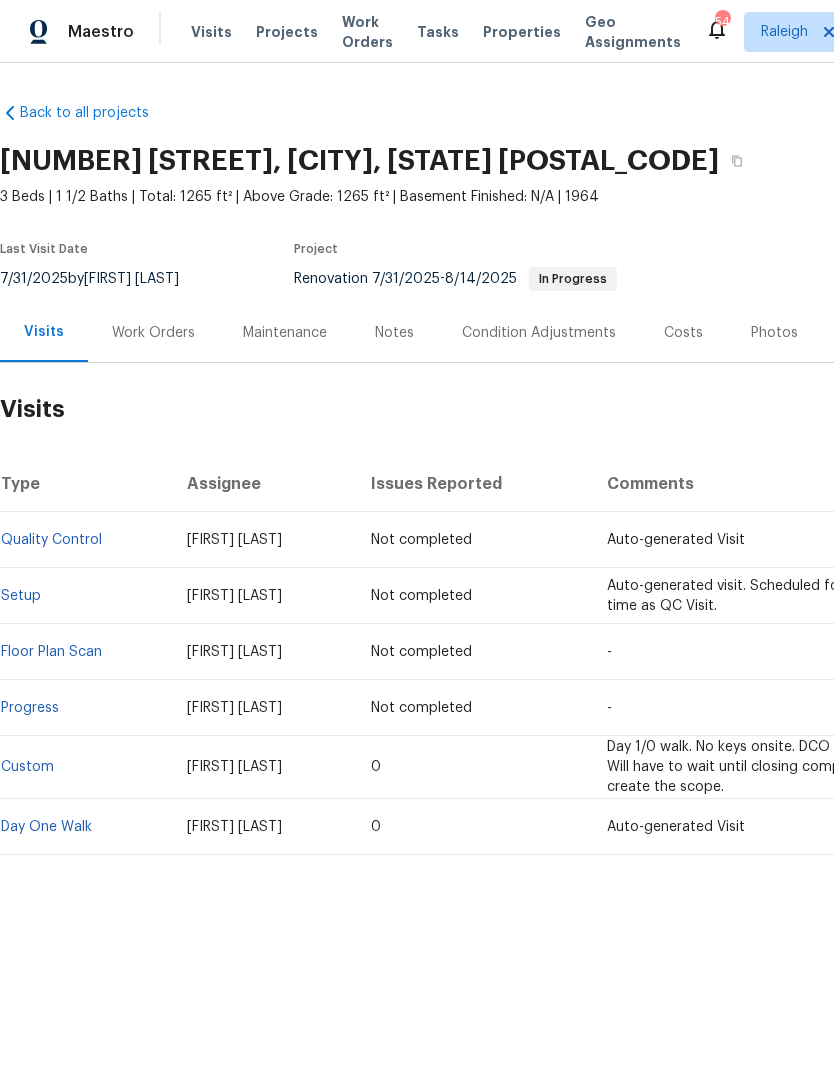 click on "Work Orders" at bounding box center [153, 333] 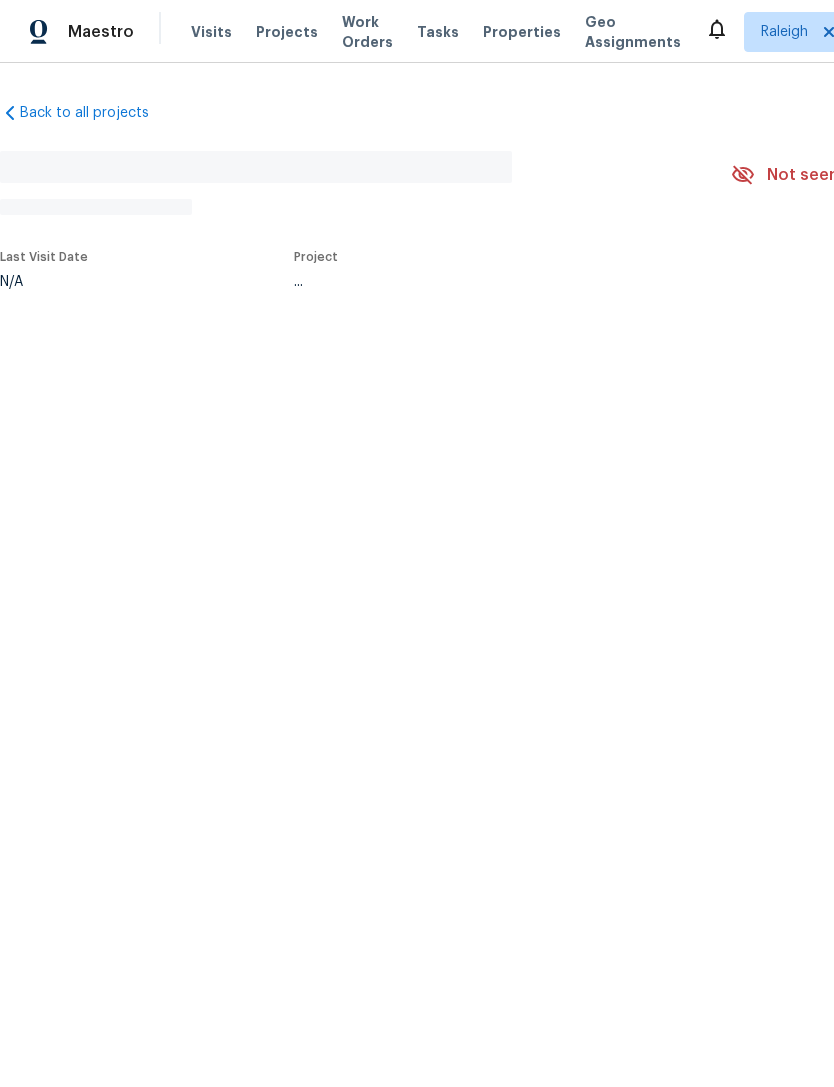 scroll, scrollTop: 0, scrollLeft: 0, axis: both 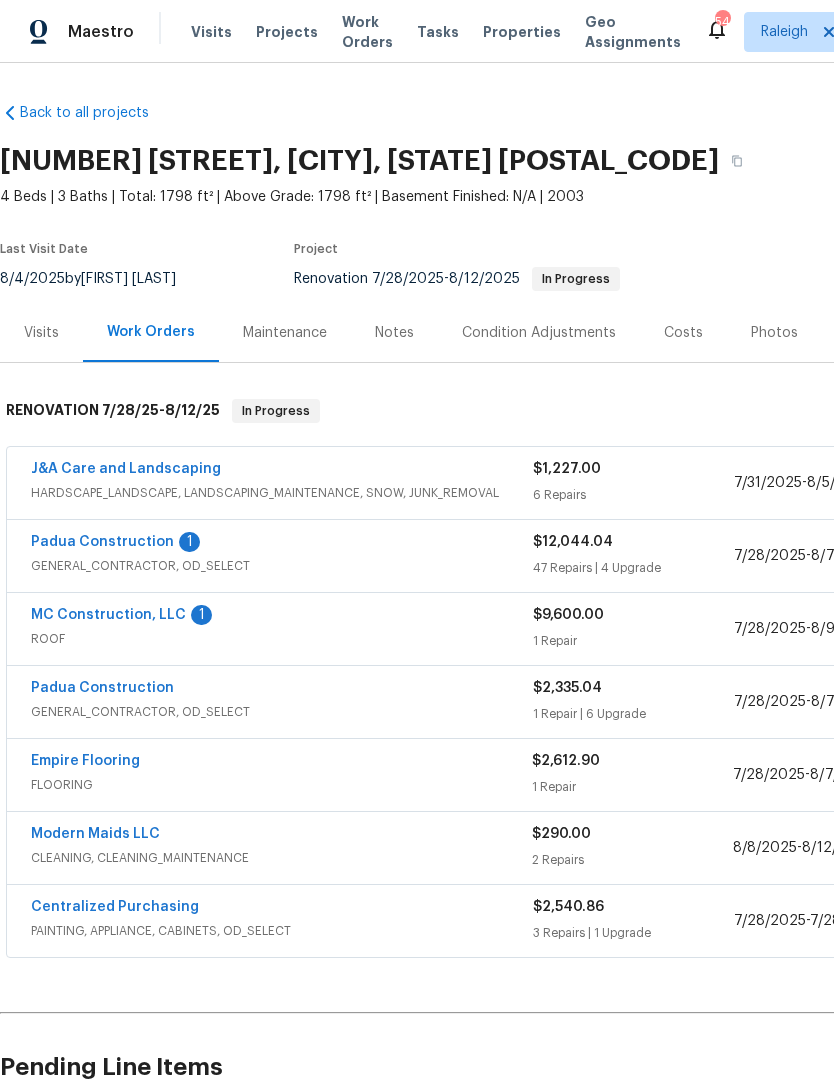 click on "MC Construction, LLC" at bounding box center [108, 615] 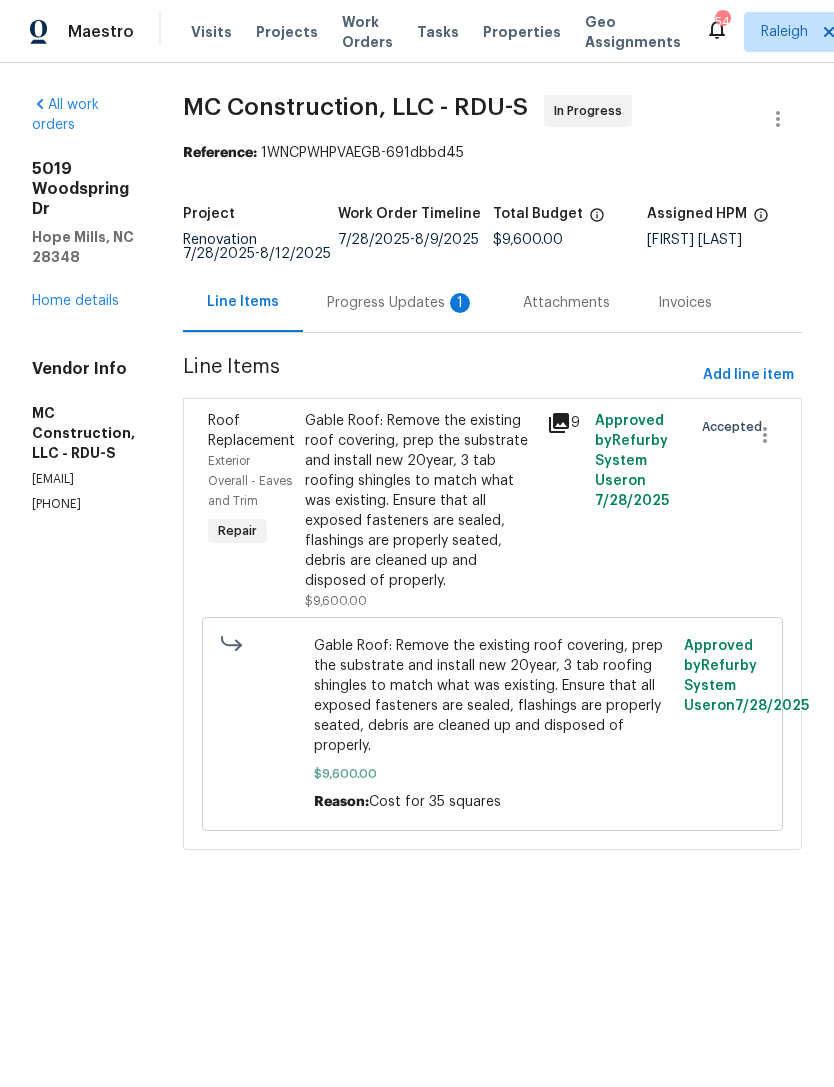 click on "Progress Updates 1" at bounding box center [401, 303] 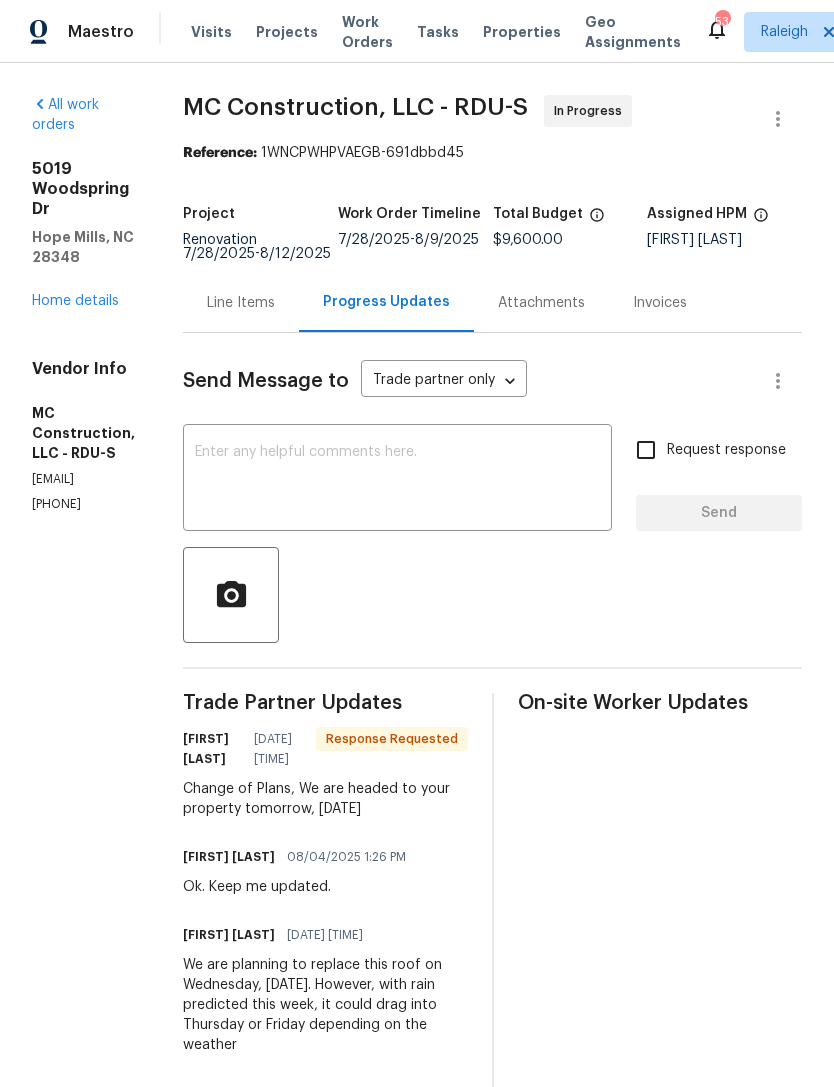 click on "Home details" at bounding box center [75, 301] 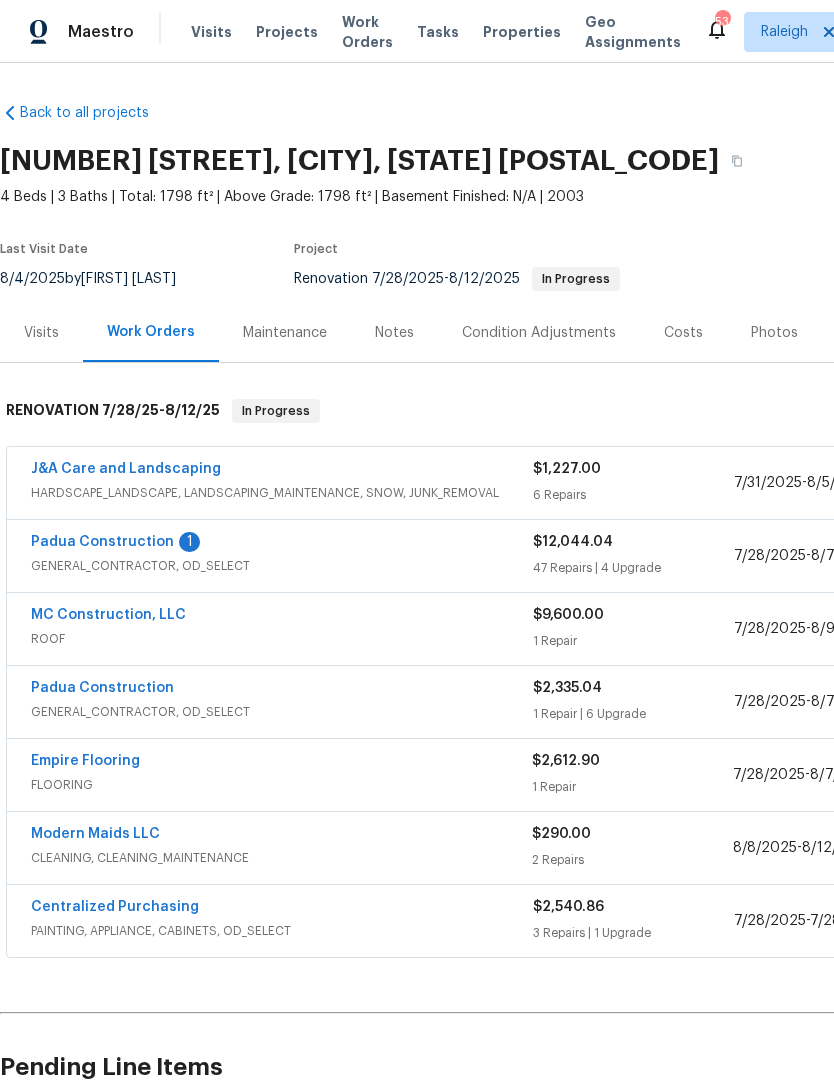click on "Padua Construction" at bounding box center [102, 542] 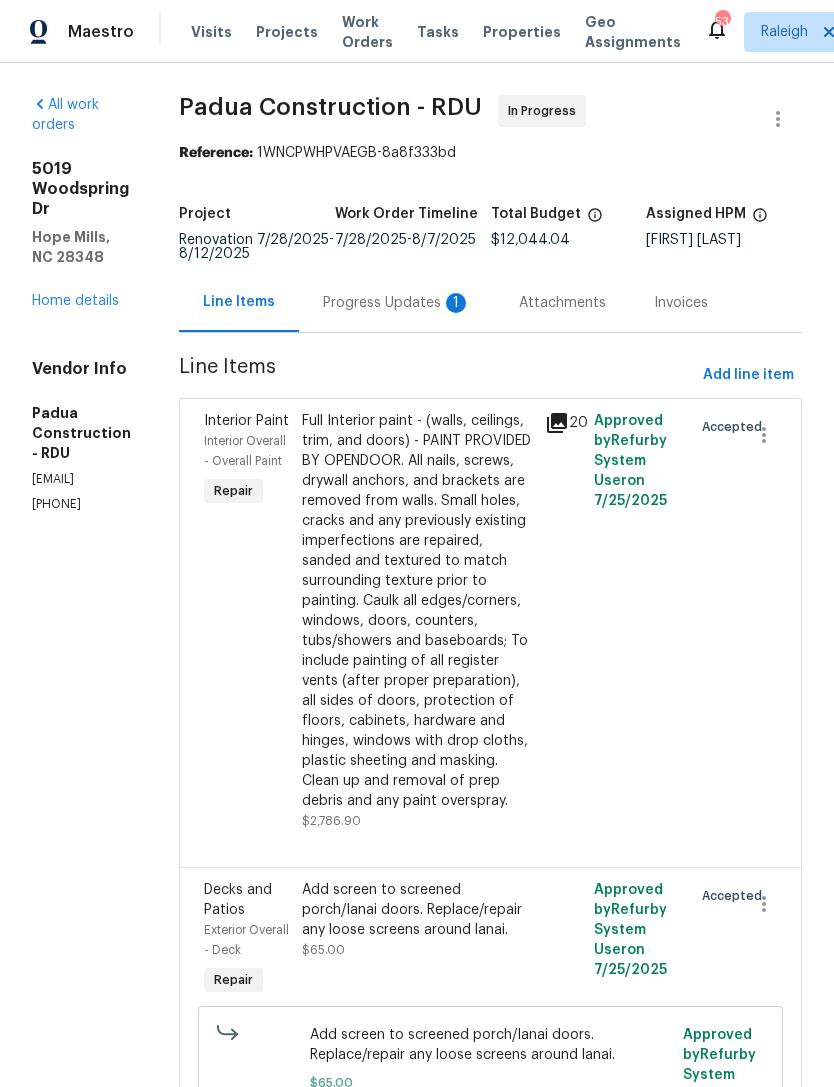 click on "Progress Updates 1" at bounding box center (397, 303) 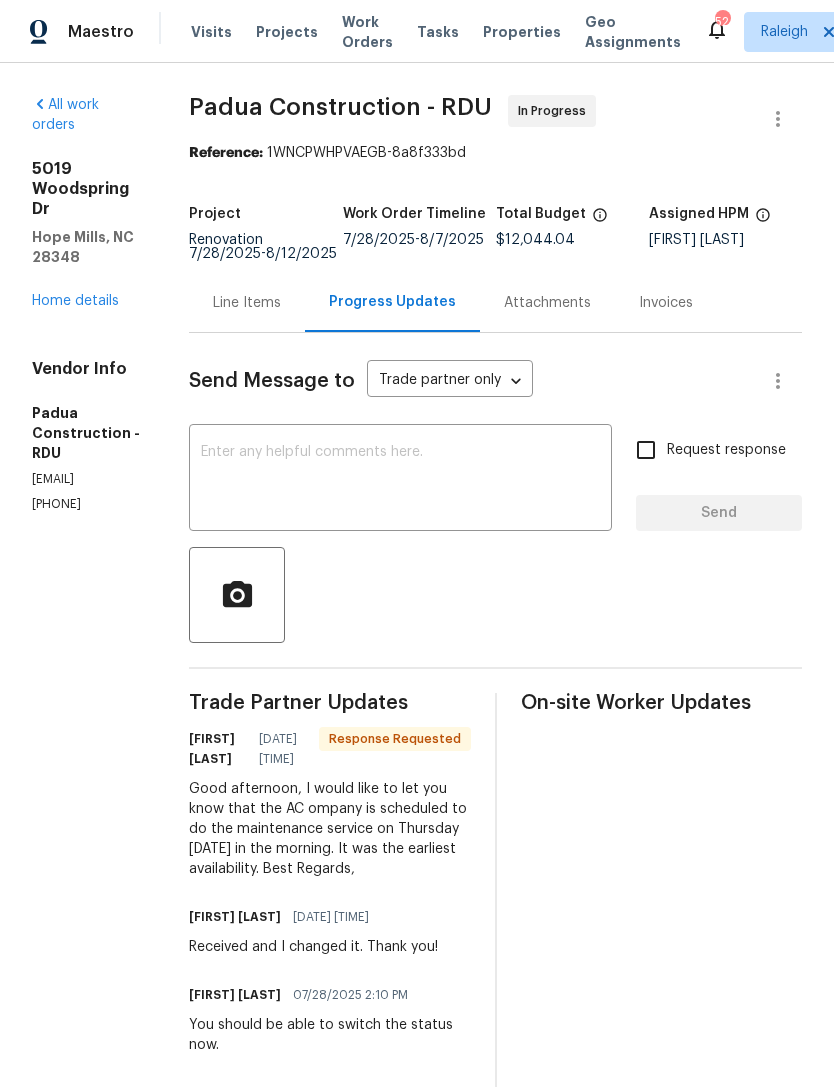 click at bounding box center [400, 480] 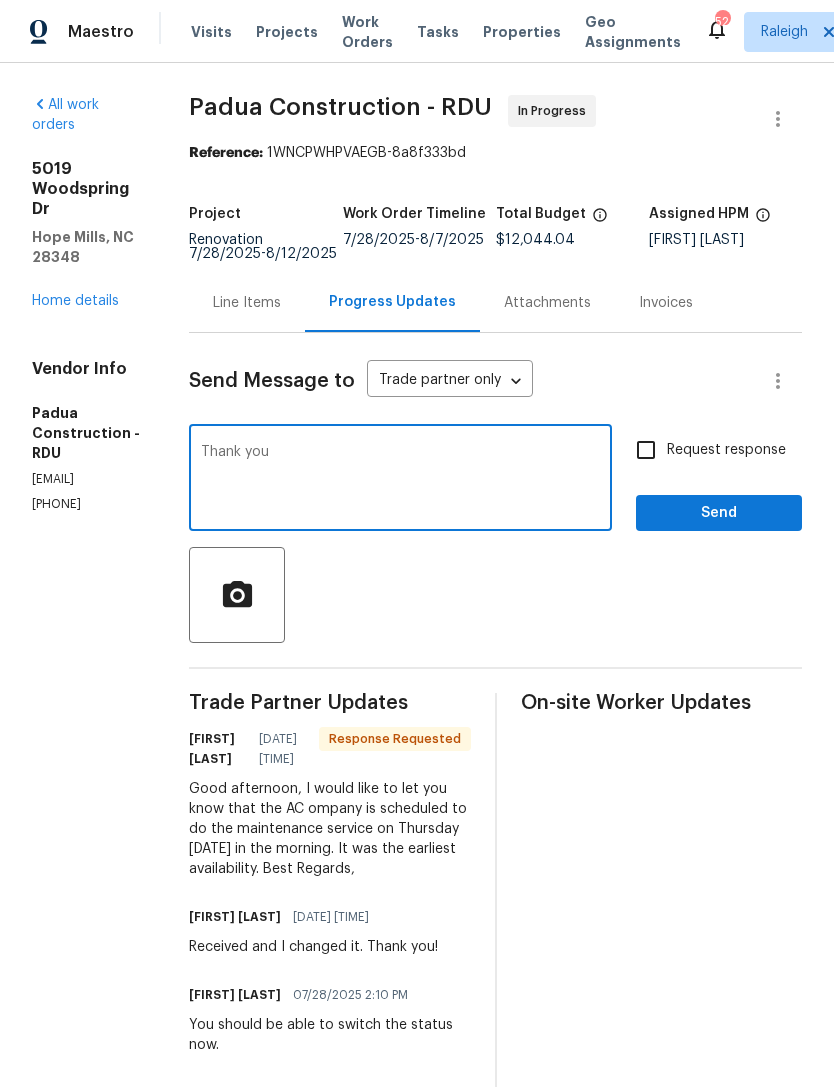 type on "Thank you" 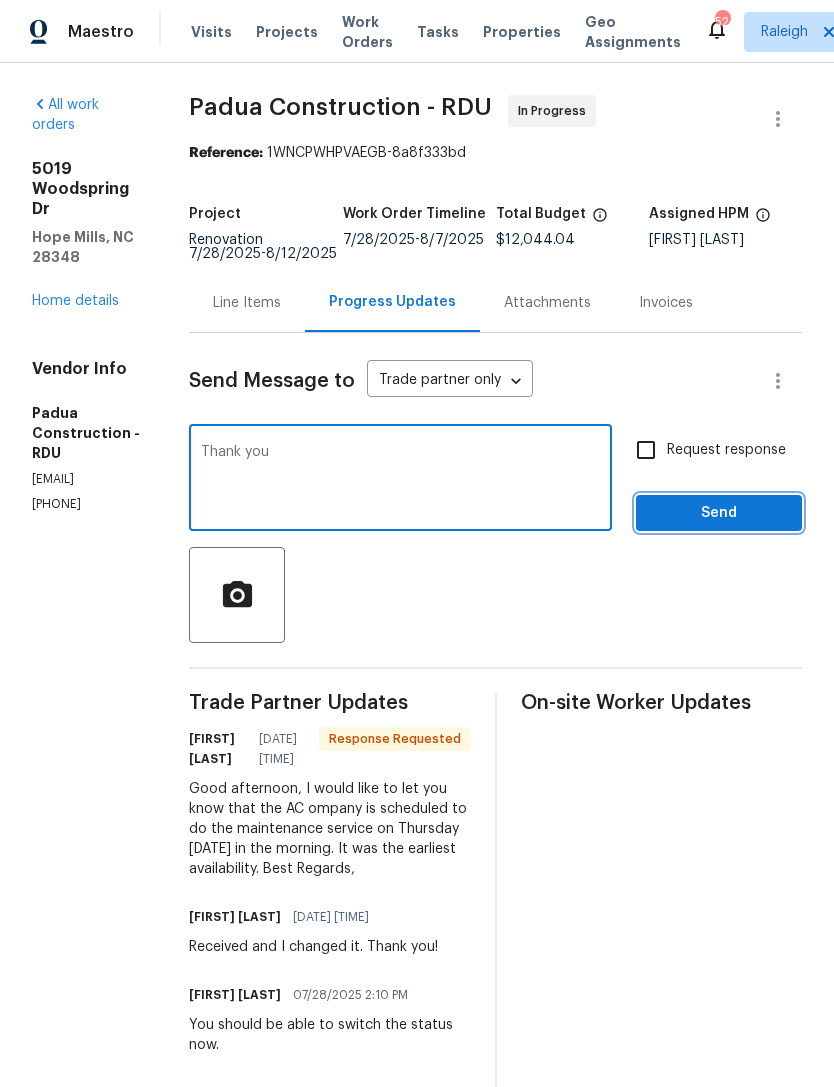 click on "Send" at bounding box center [719, 513] 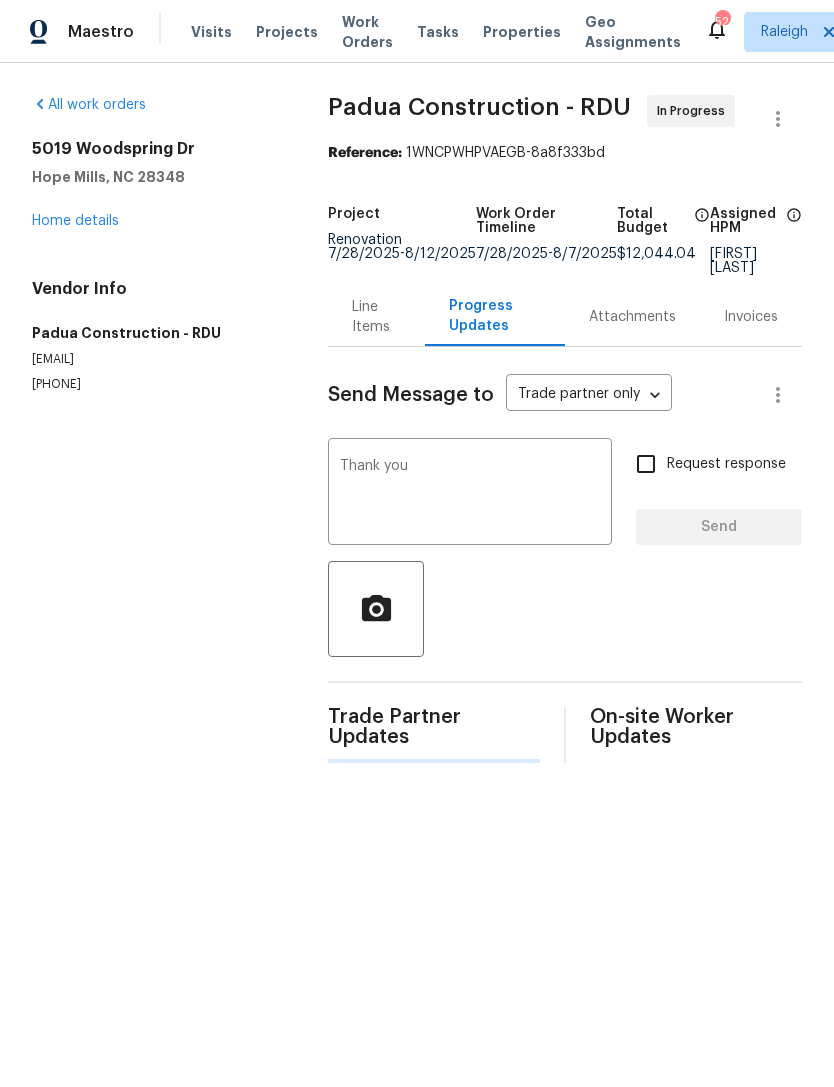 type 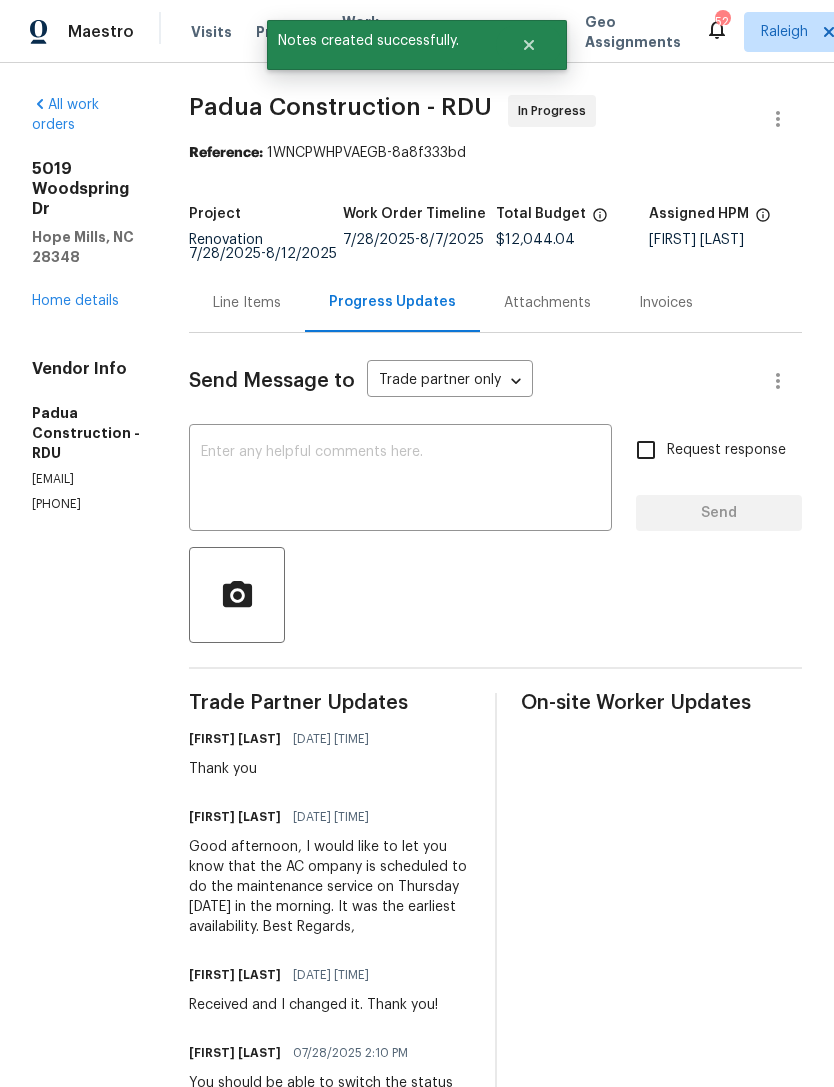 click on "Home details" at bounding box center (75, 301) 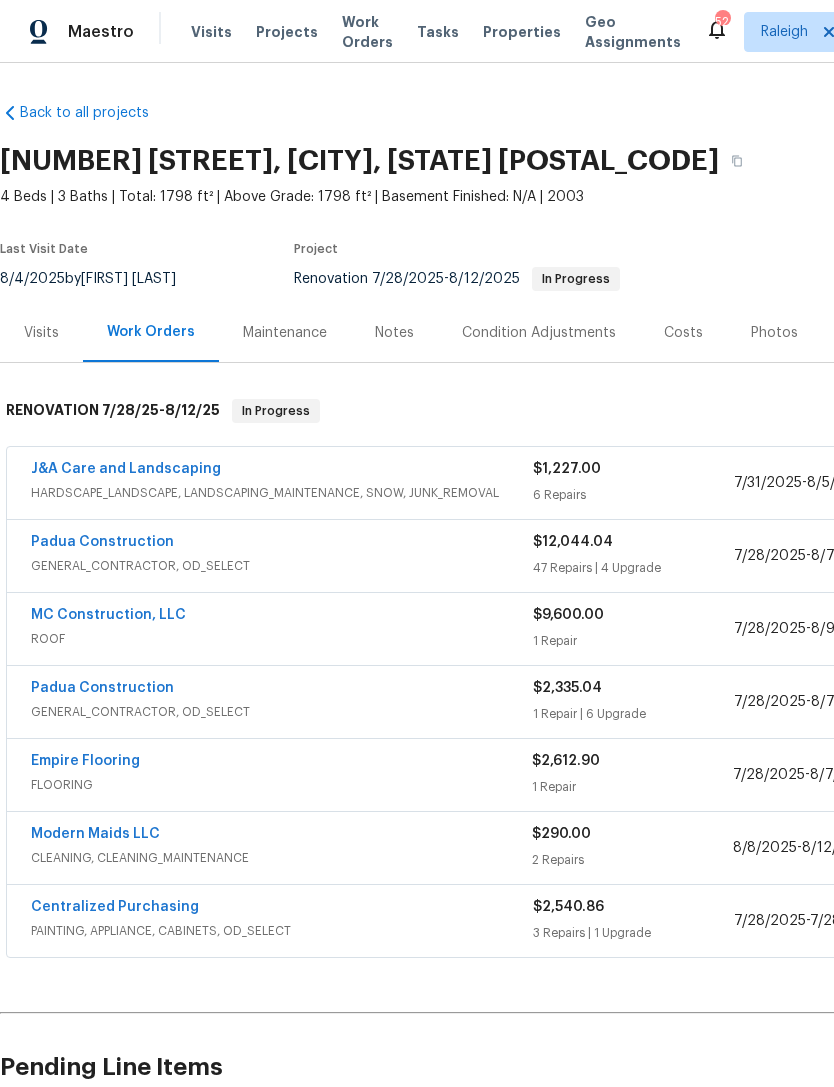 scroll, scrollTop: 0, scrollLeft: 0, axis: both 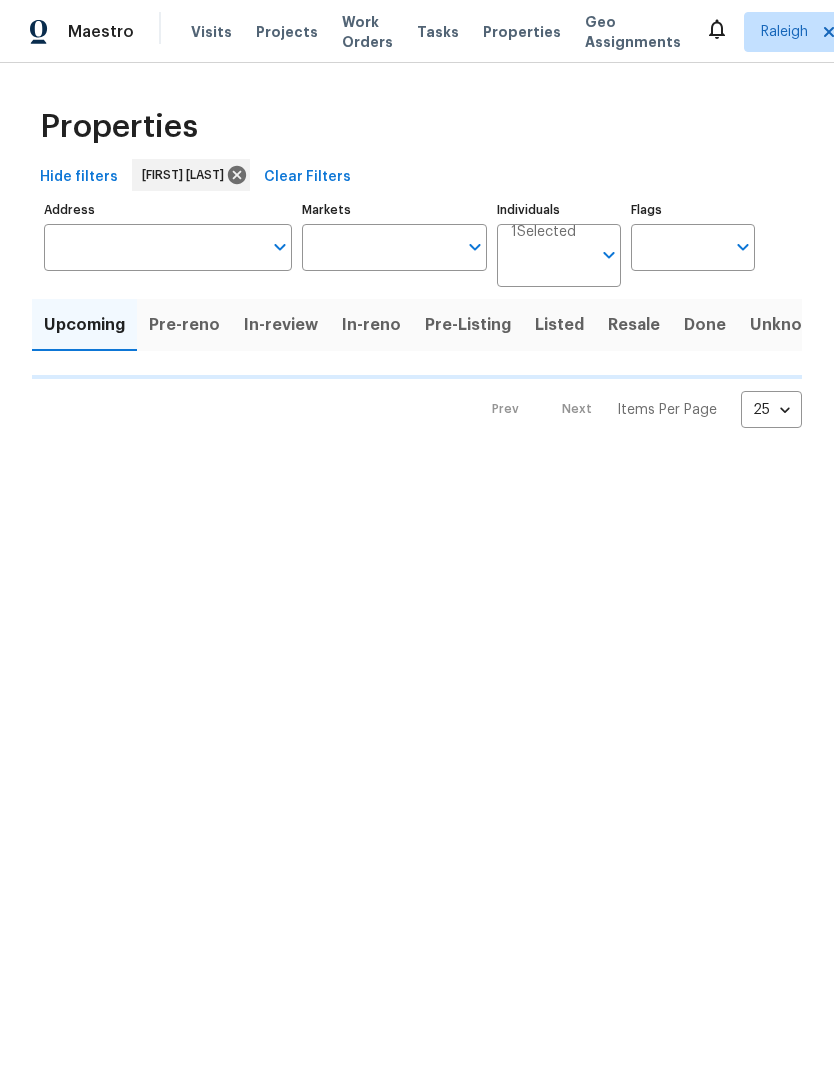 type on "100" 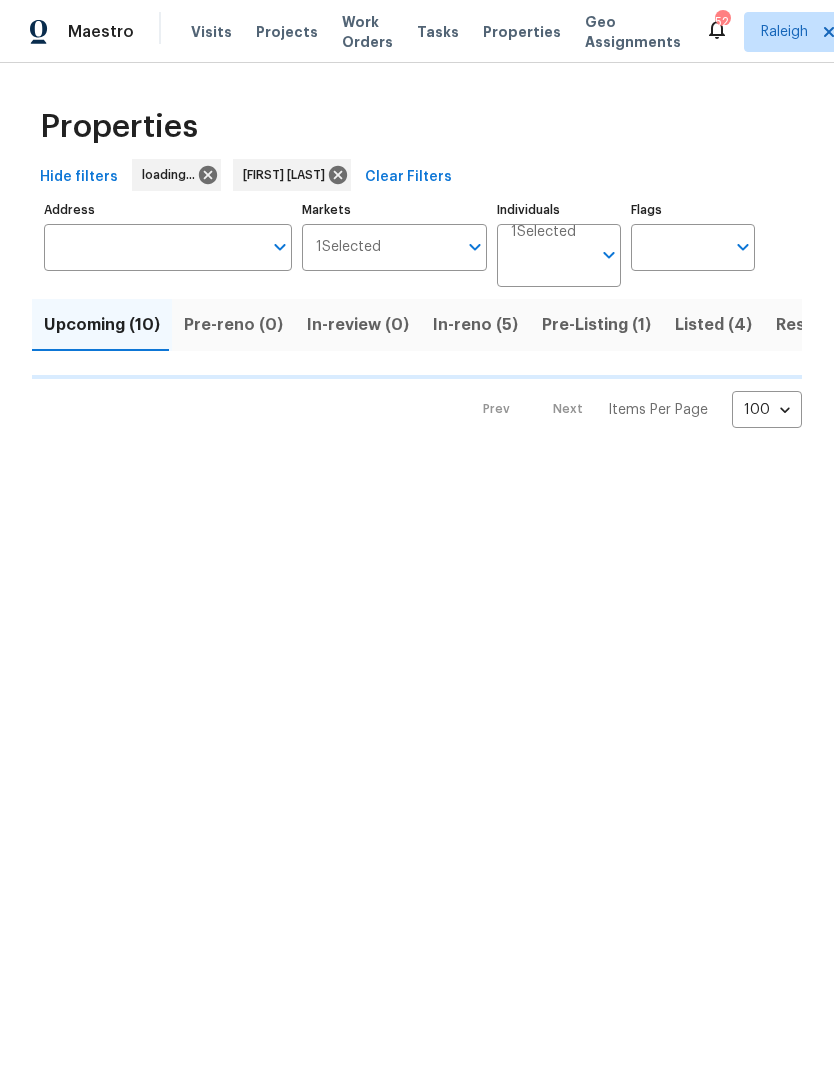 scroll, scrollTop: 0, scrollLeft: 0, axis: both 